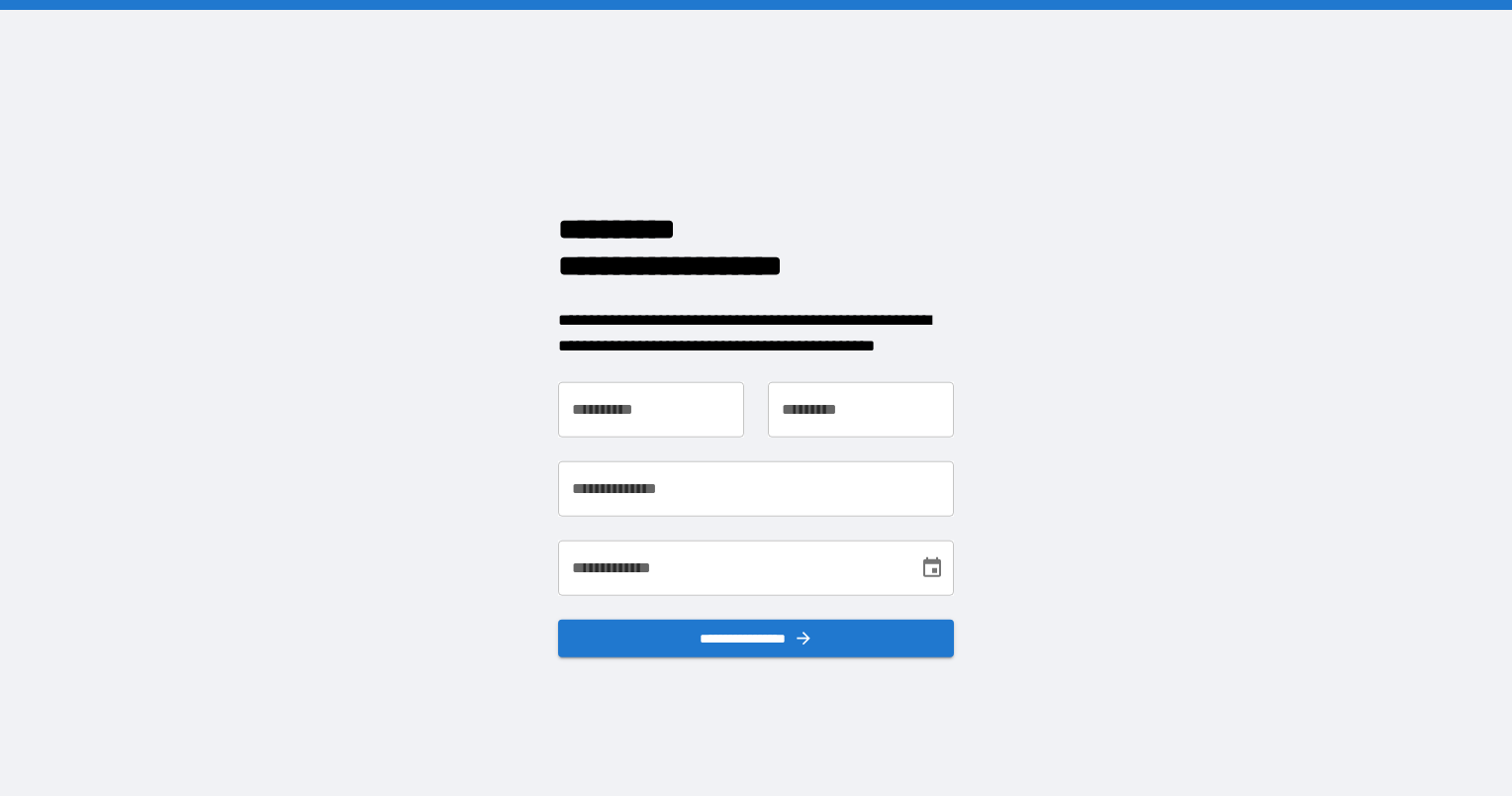 scroll, scrollTop: 0, scrollLeft: 0, axis: both 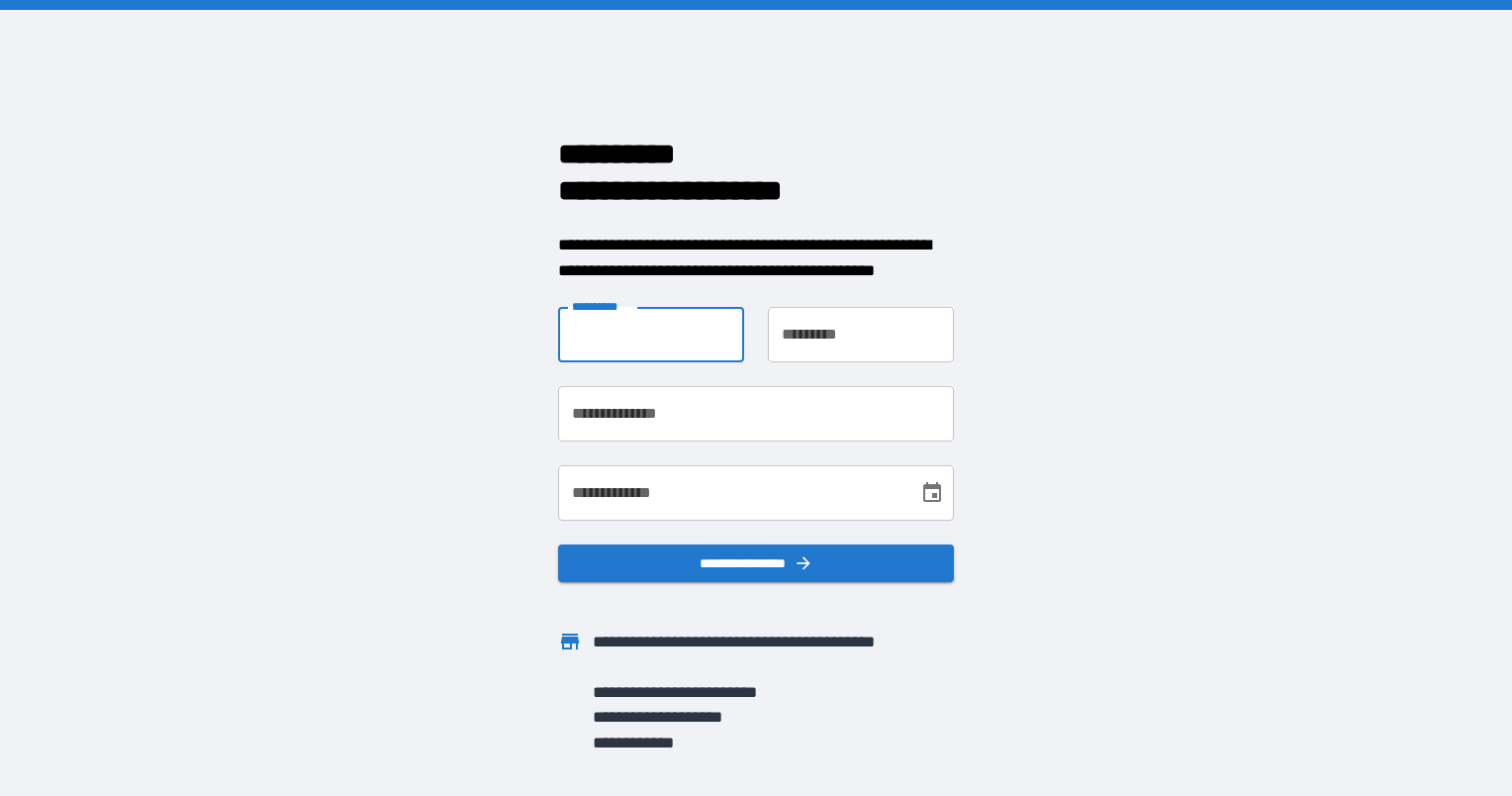 drag, startPoint x: 641, startPoint y: 333, endPoint x: 425, endPoint y: 293, distance: 219.67248 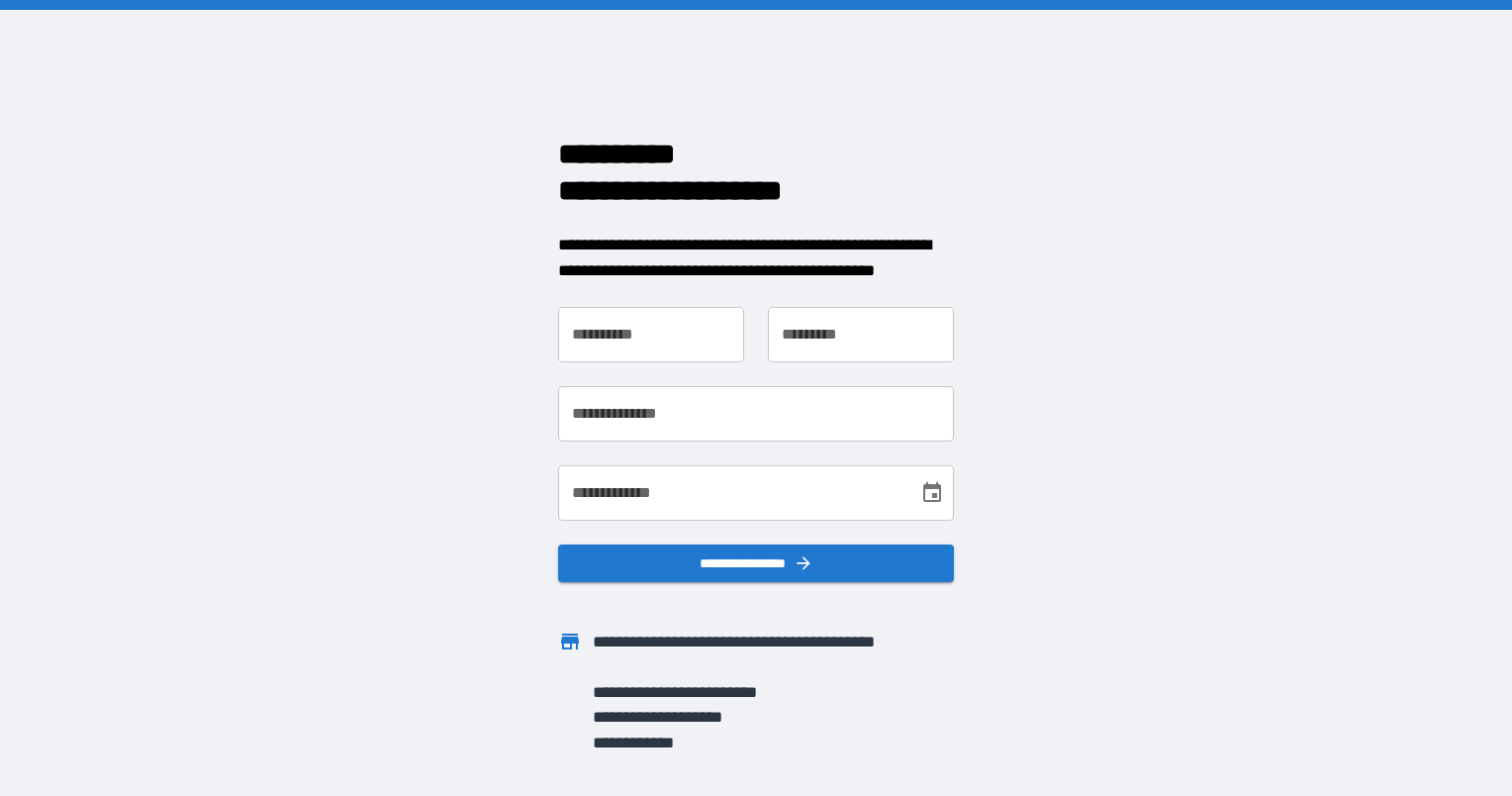 click on "**********" at bounding box center (651, 335) 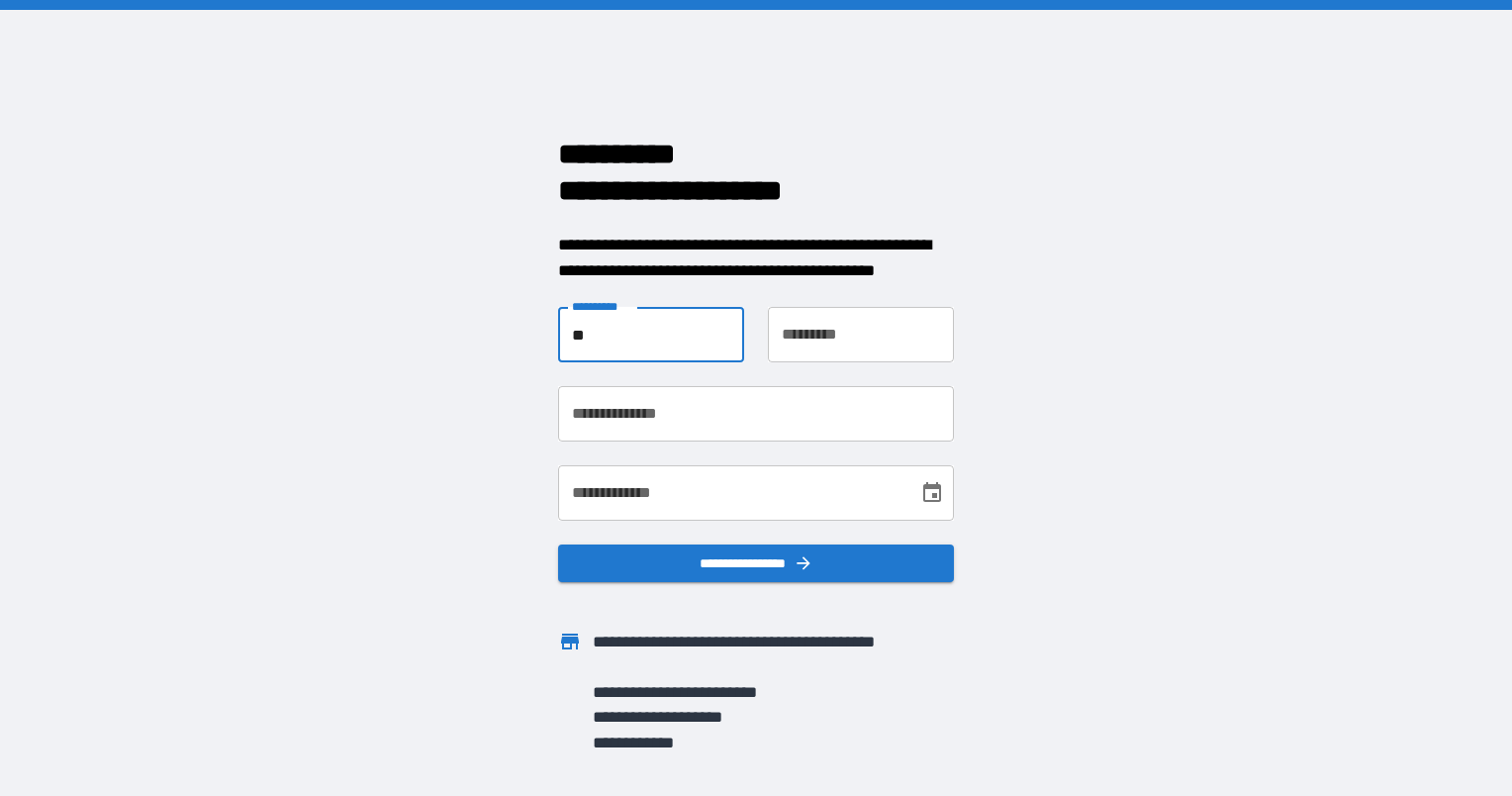 type on "*****" 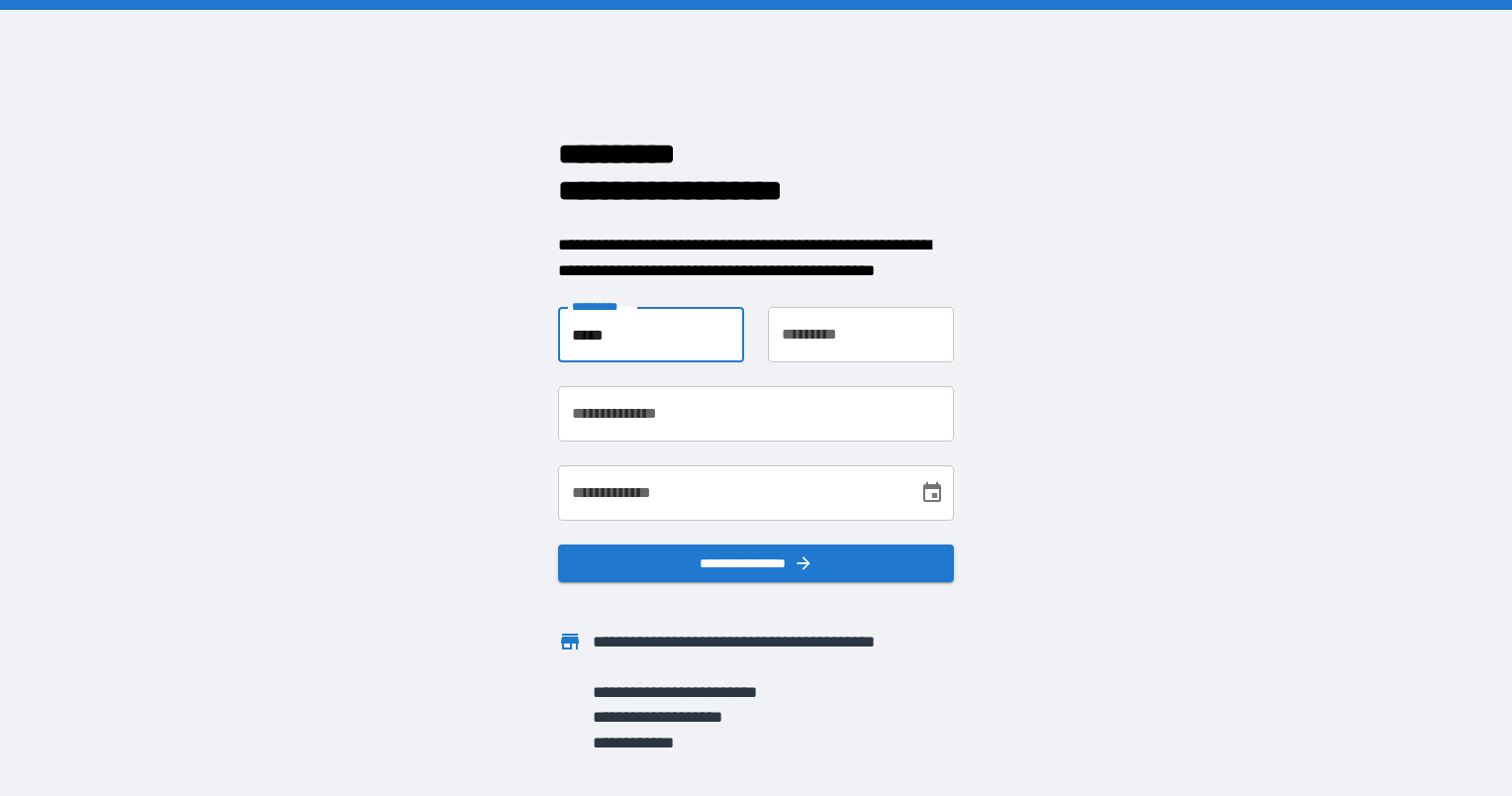 type on "*******" 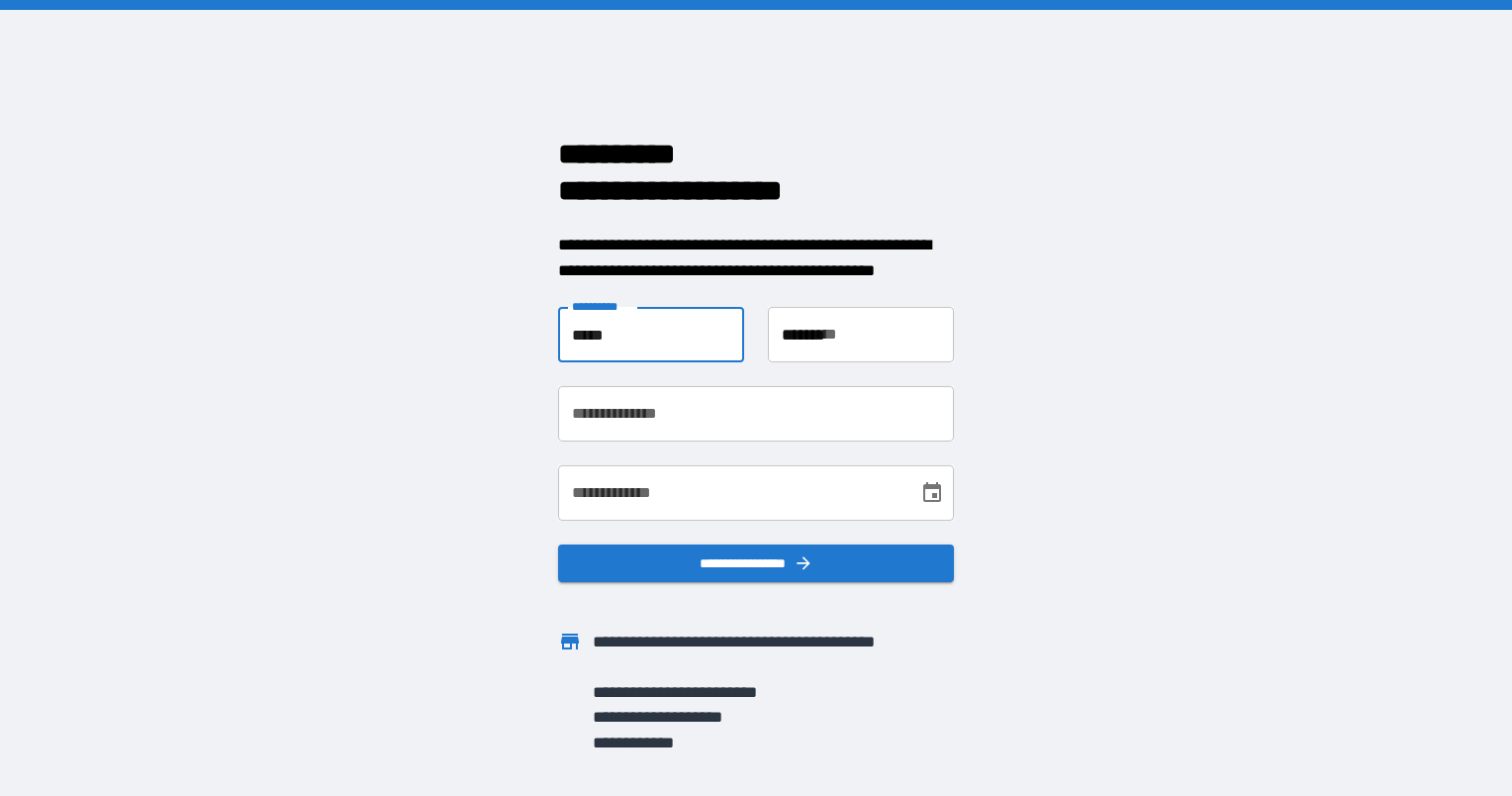 type on "**********" 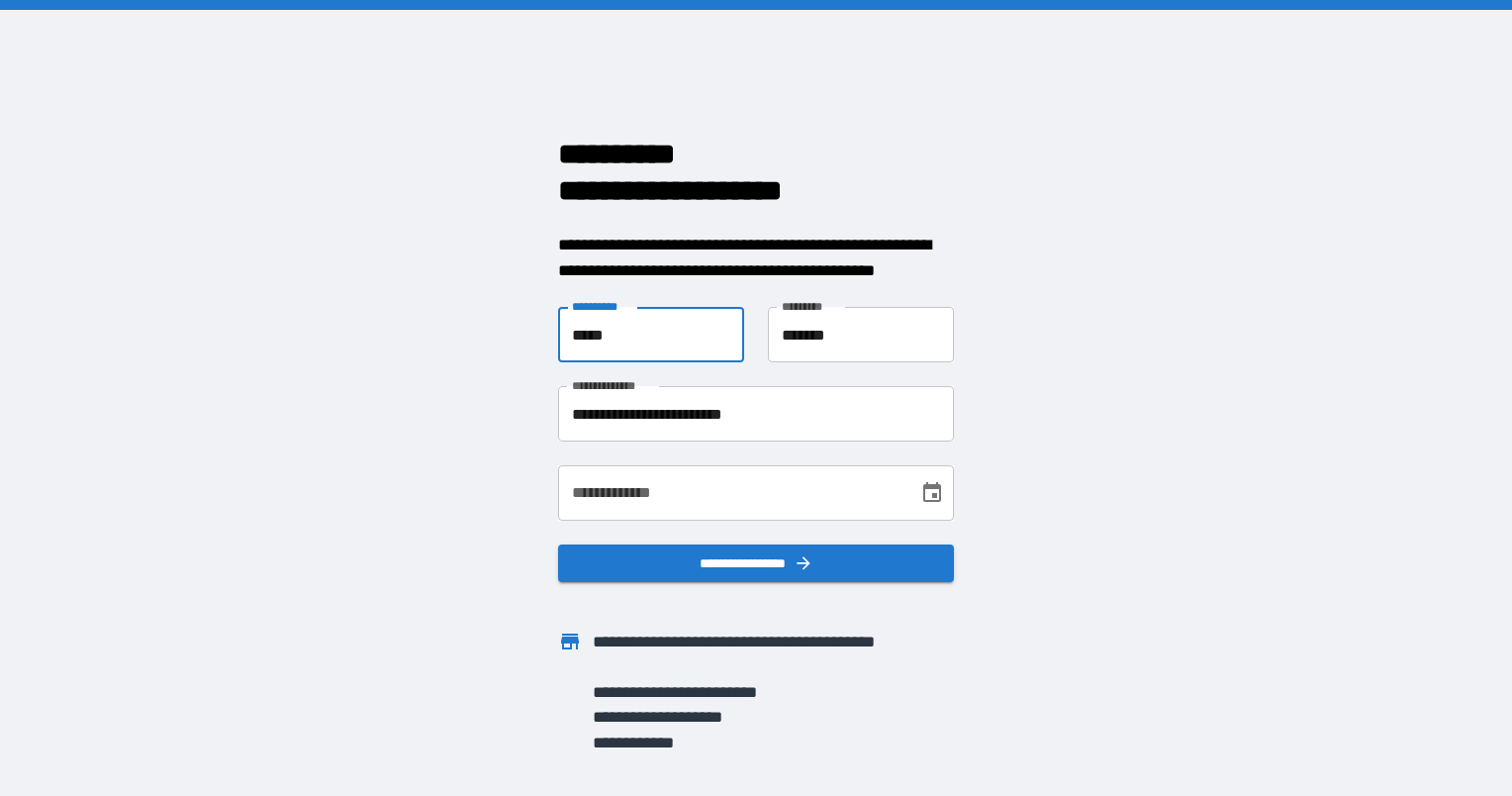 click on "**********" at bounding box center (731, 493) 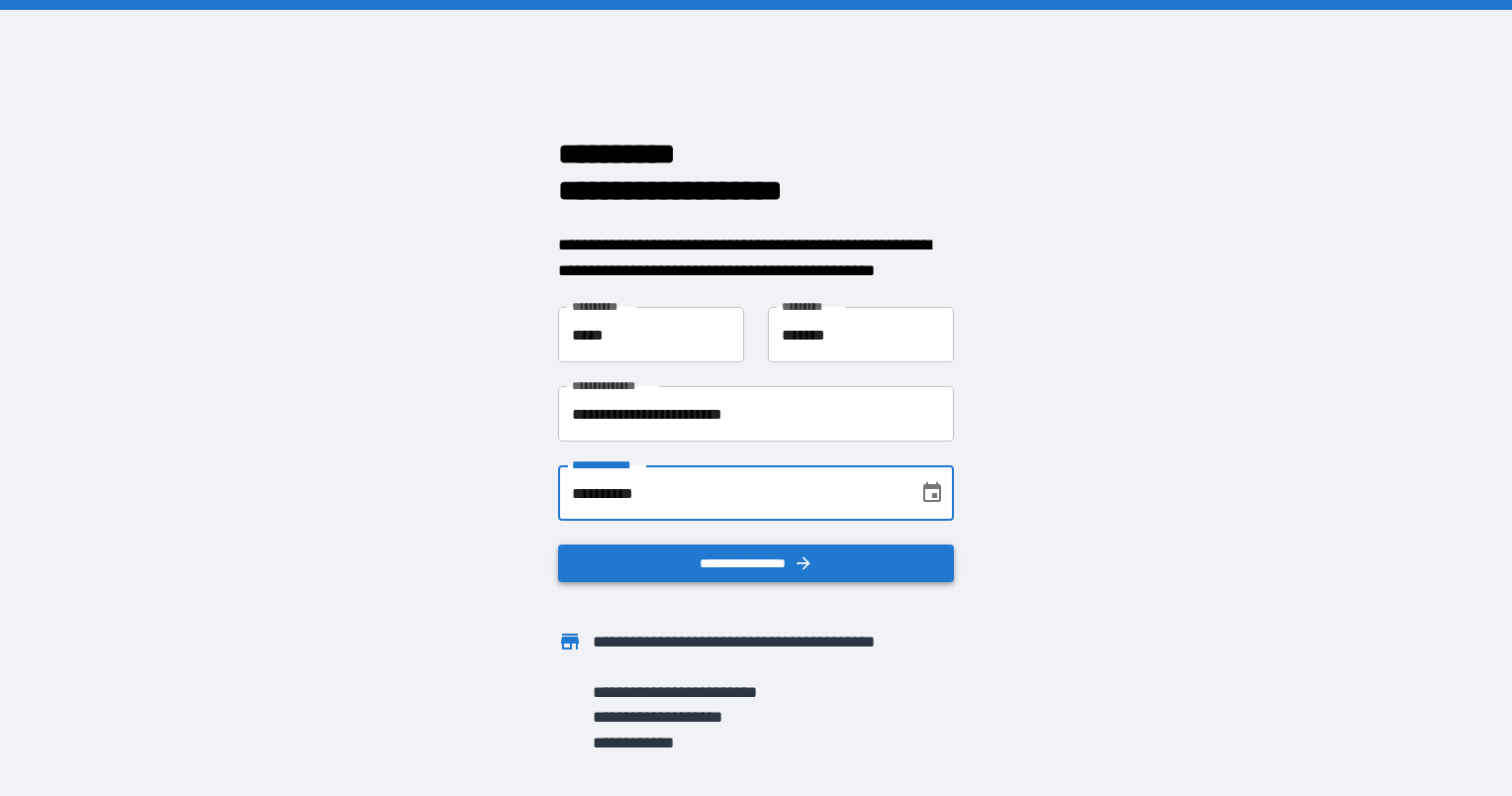 type on "**********" 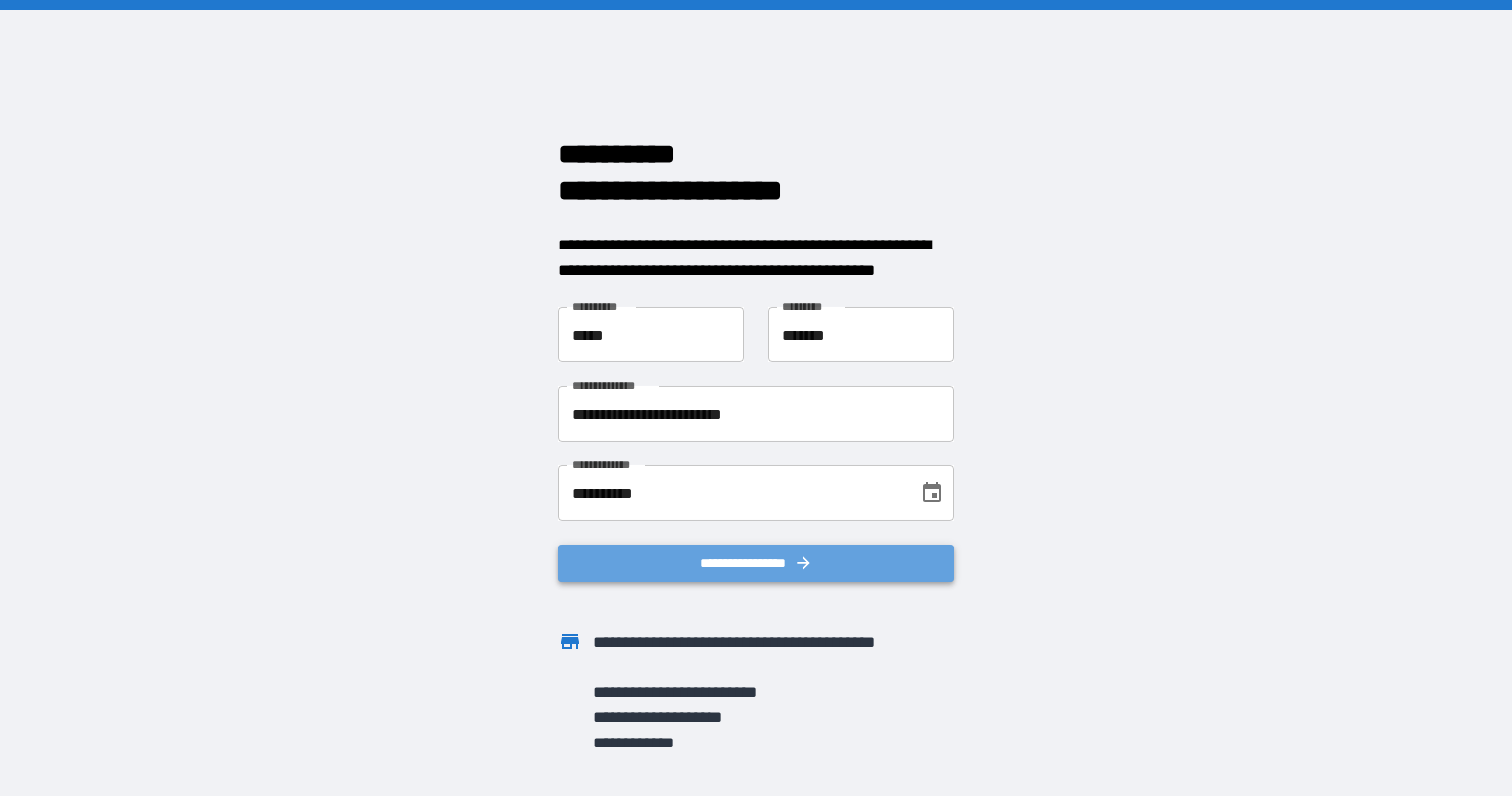 click on "**********" at bounding box center (756, 563) 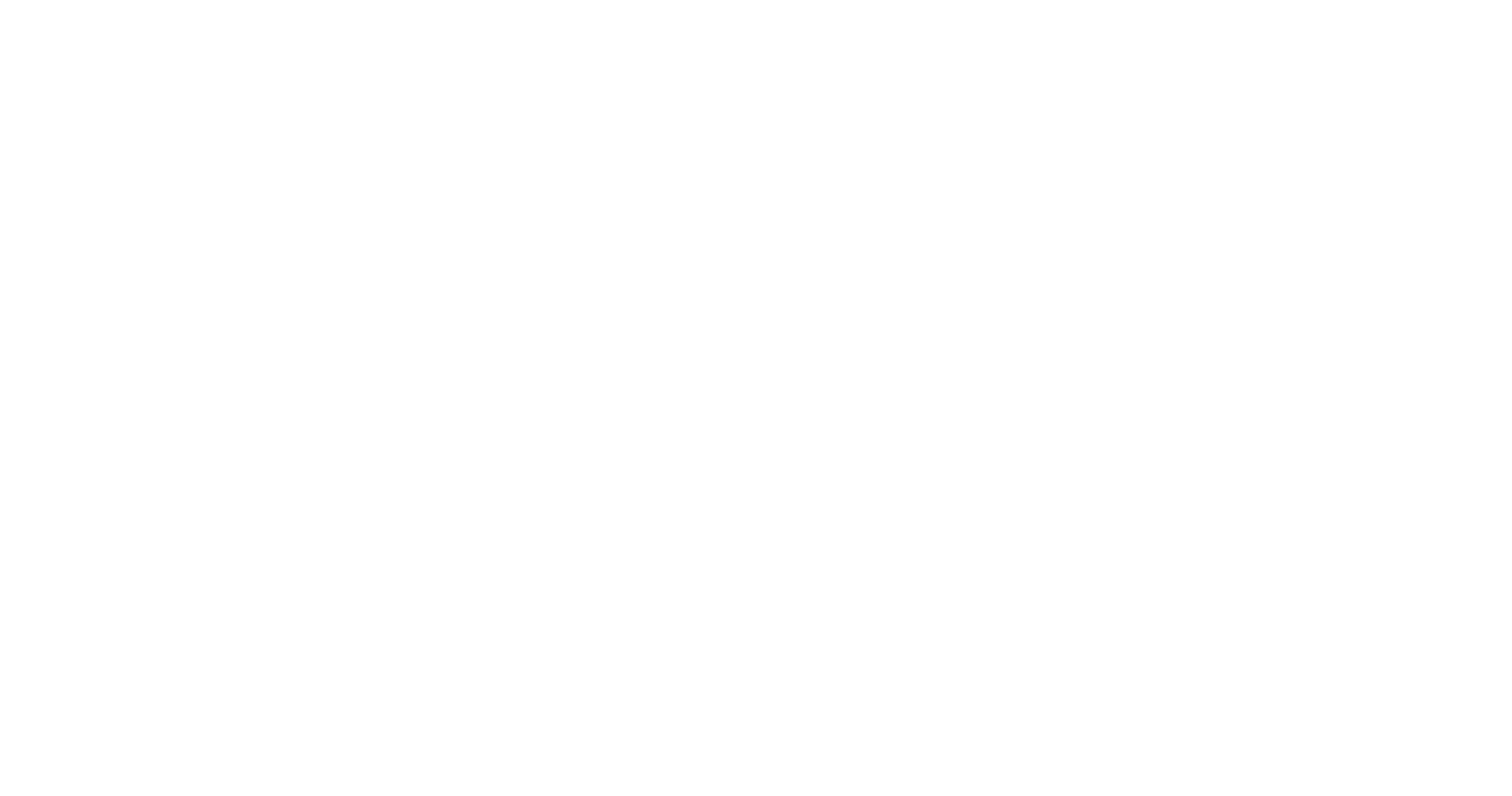 scroll, scrollTop: 0, scrollLeft: 0, axis: both 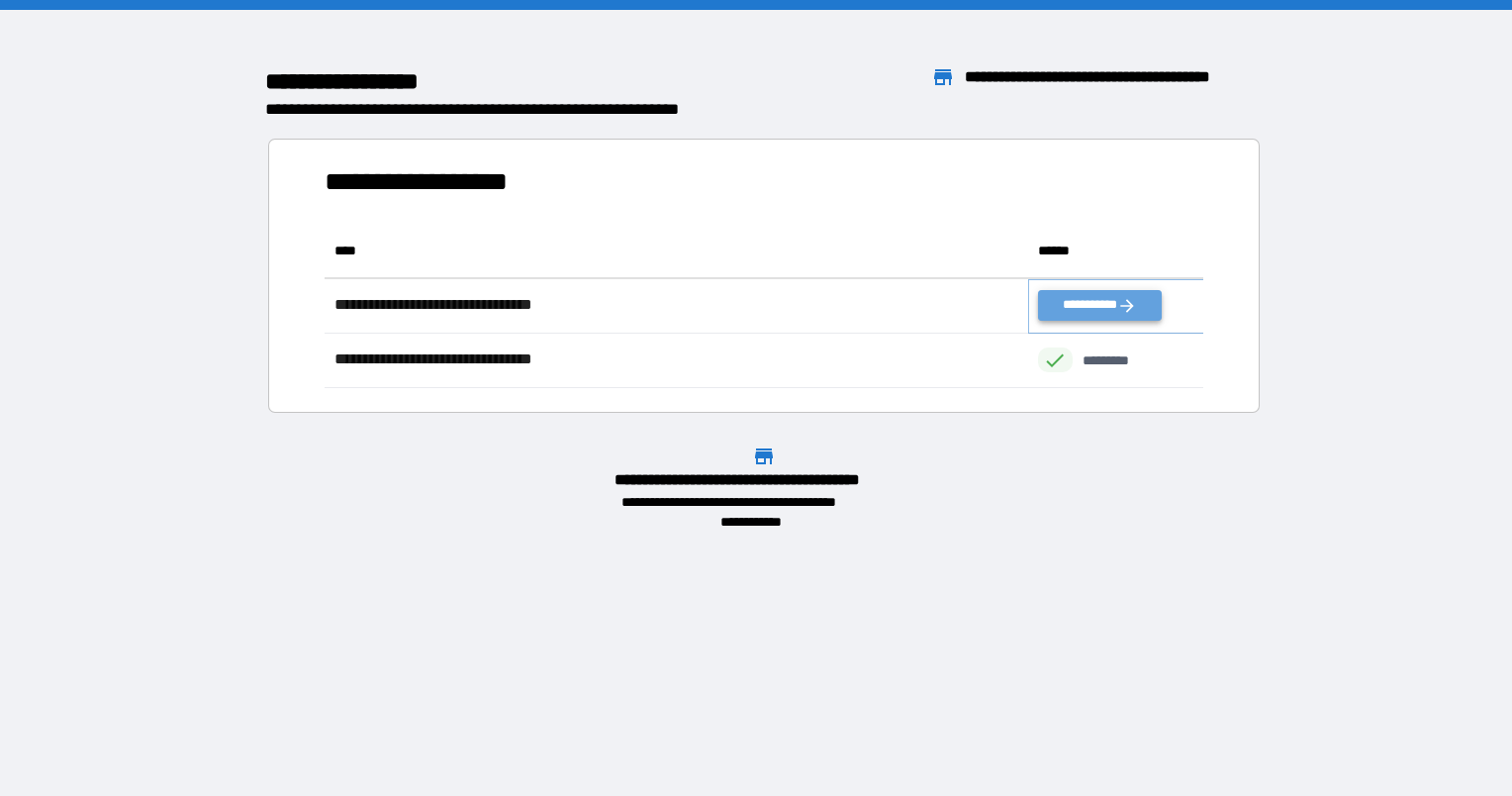click on "**********" at bounding box center (1099, 305) 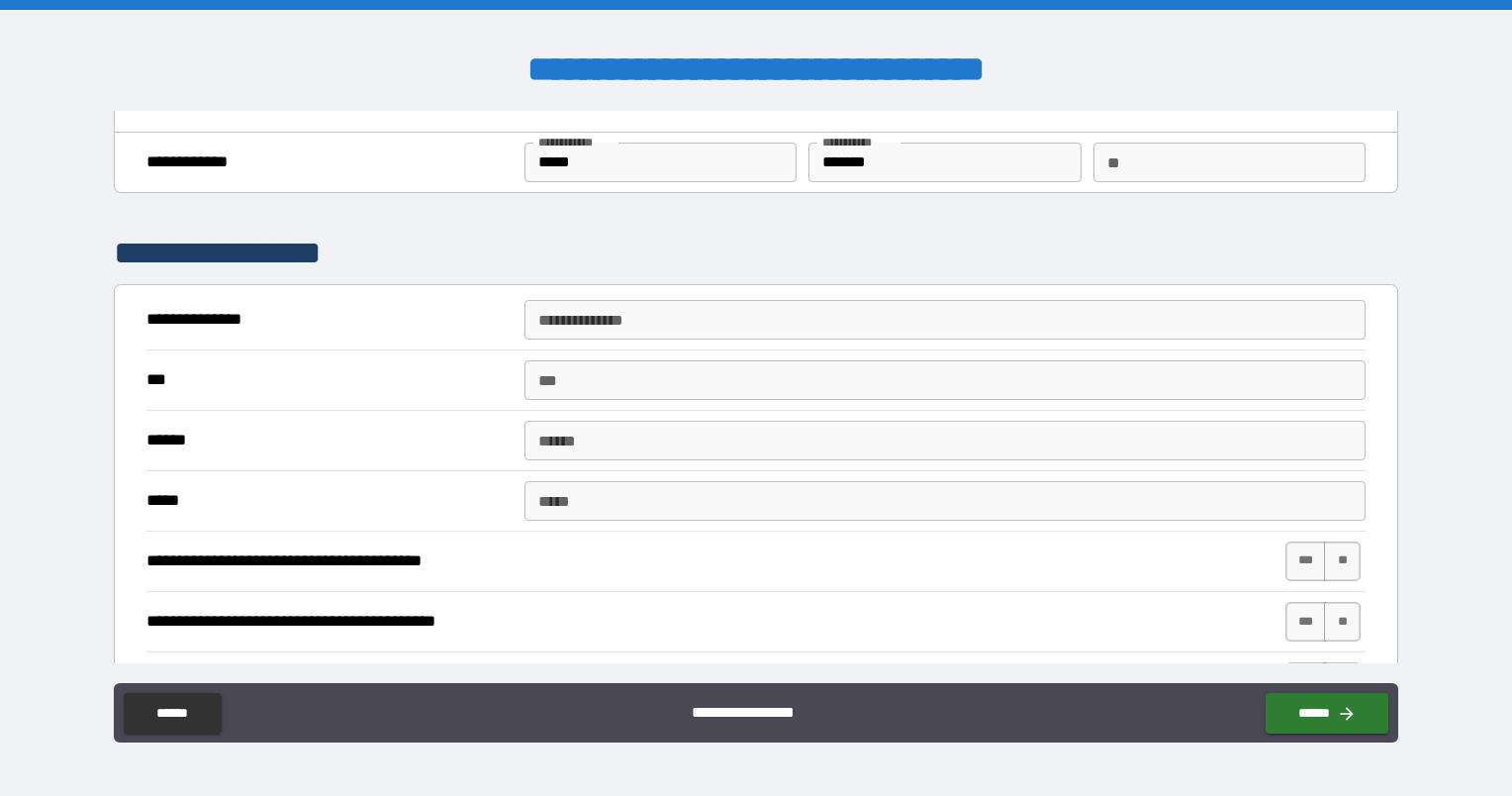 scroll, scrollTop: 23, scrollLeft: 0, axis: vertical 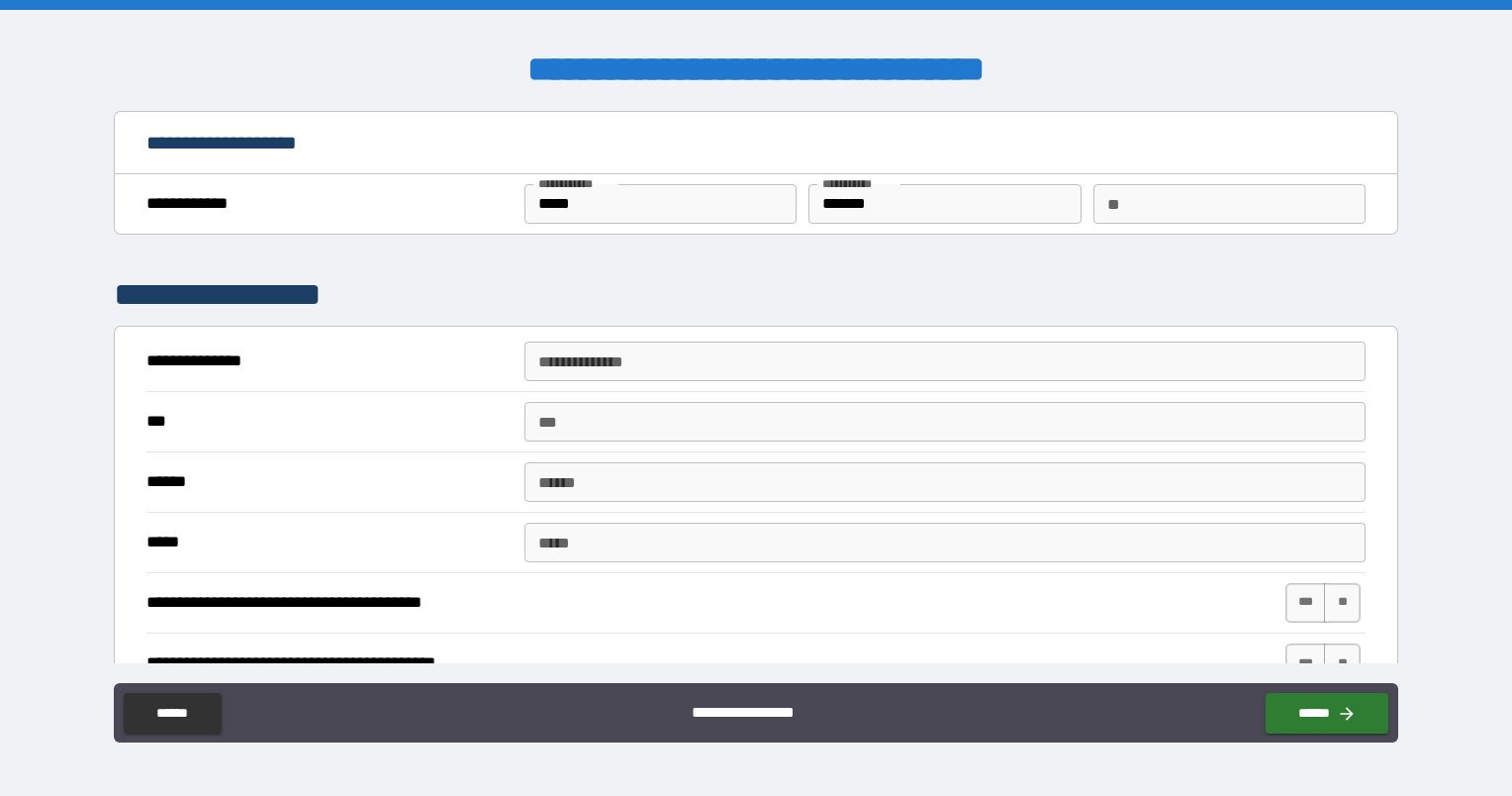 click on "**********" at bounding box center [945, 361] 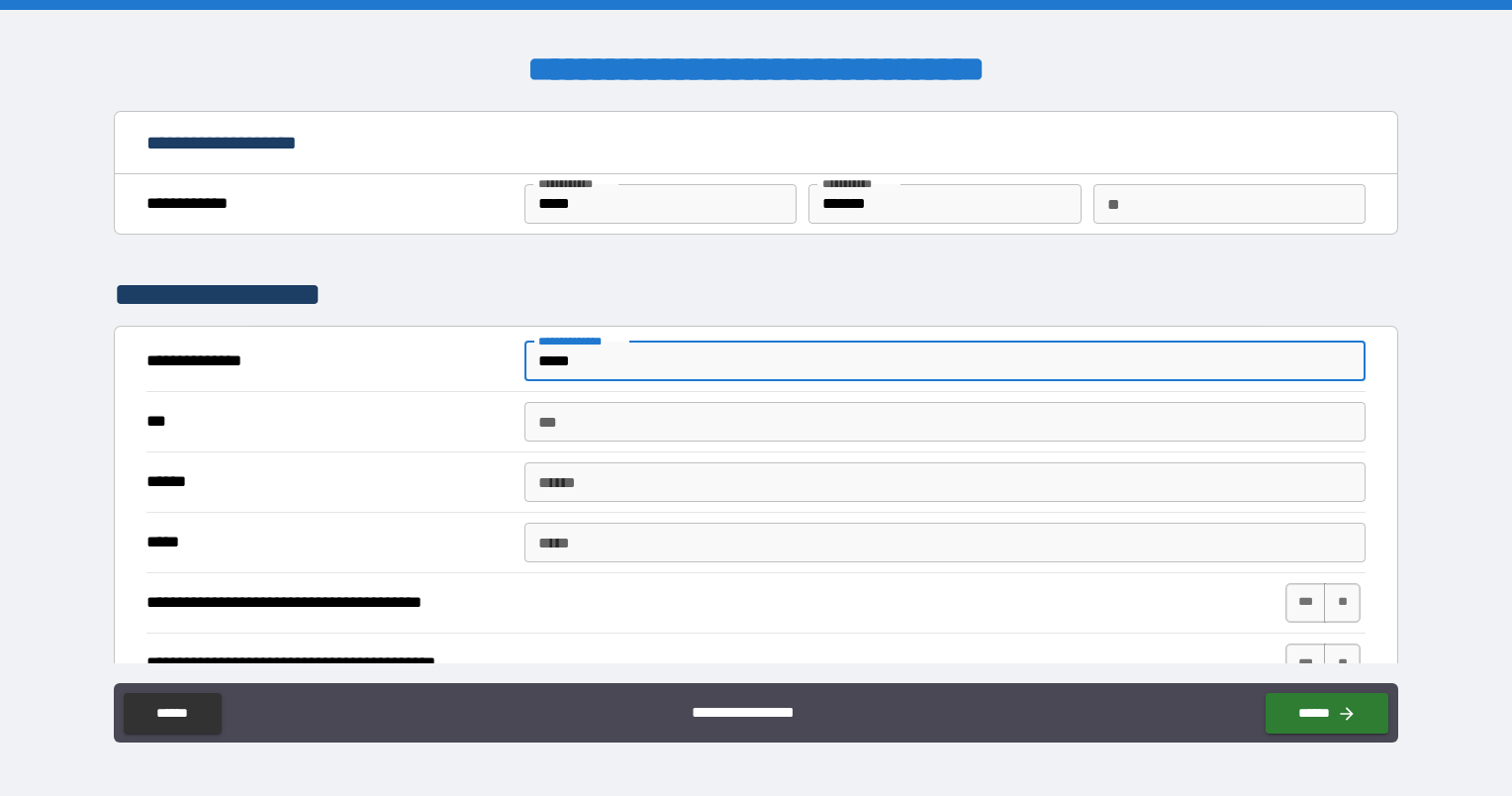 type on "*****" 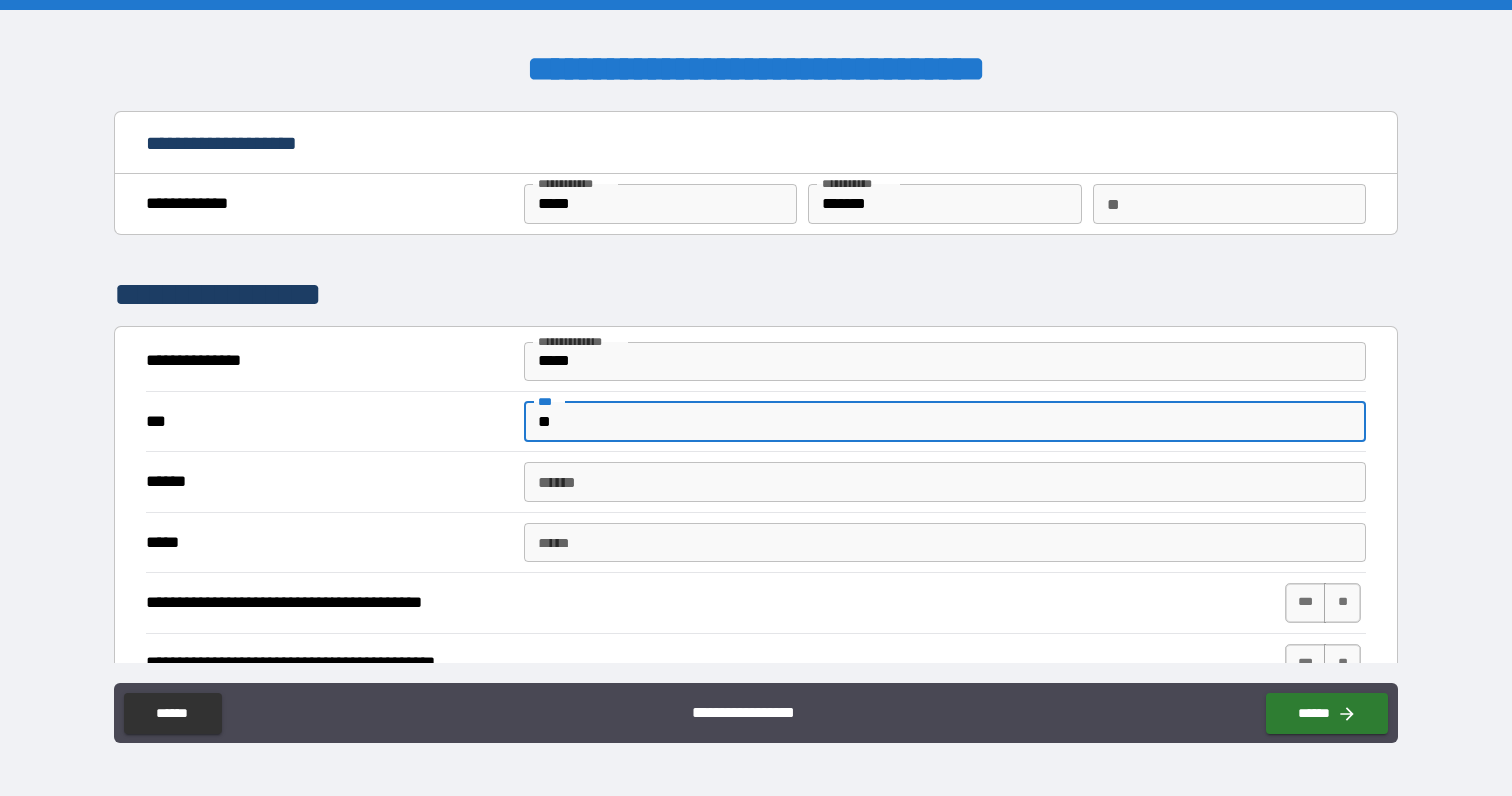 type on "**" 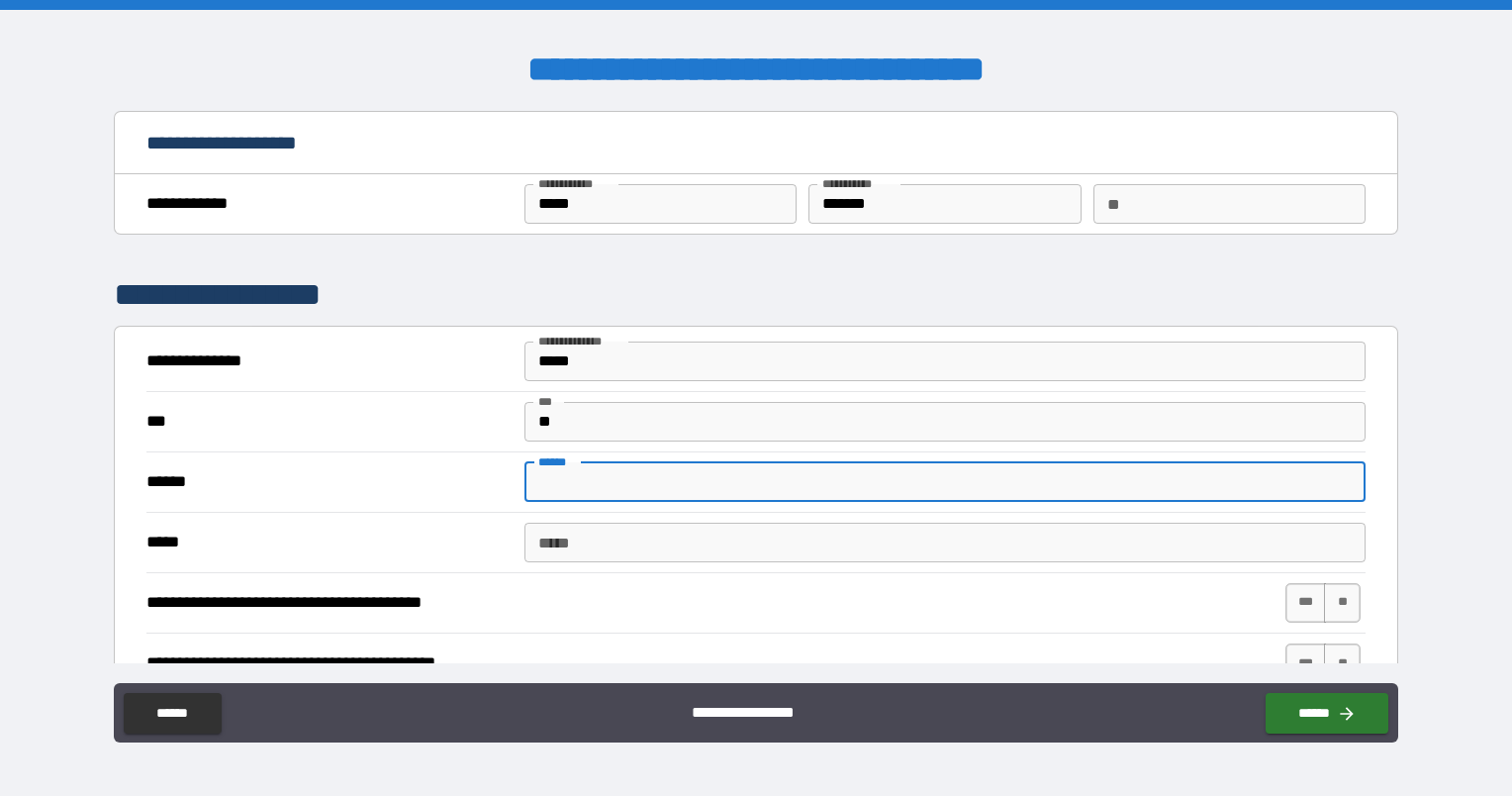 type on "*" 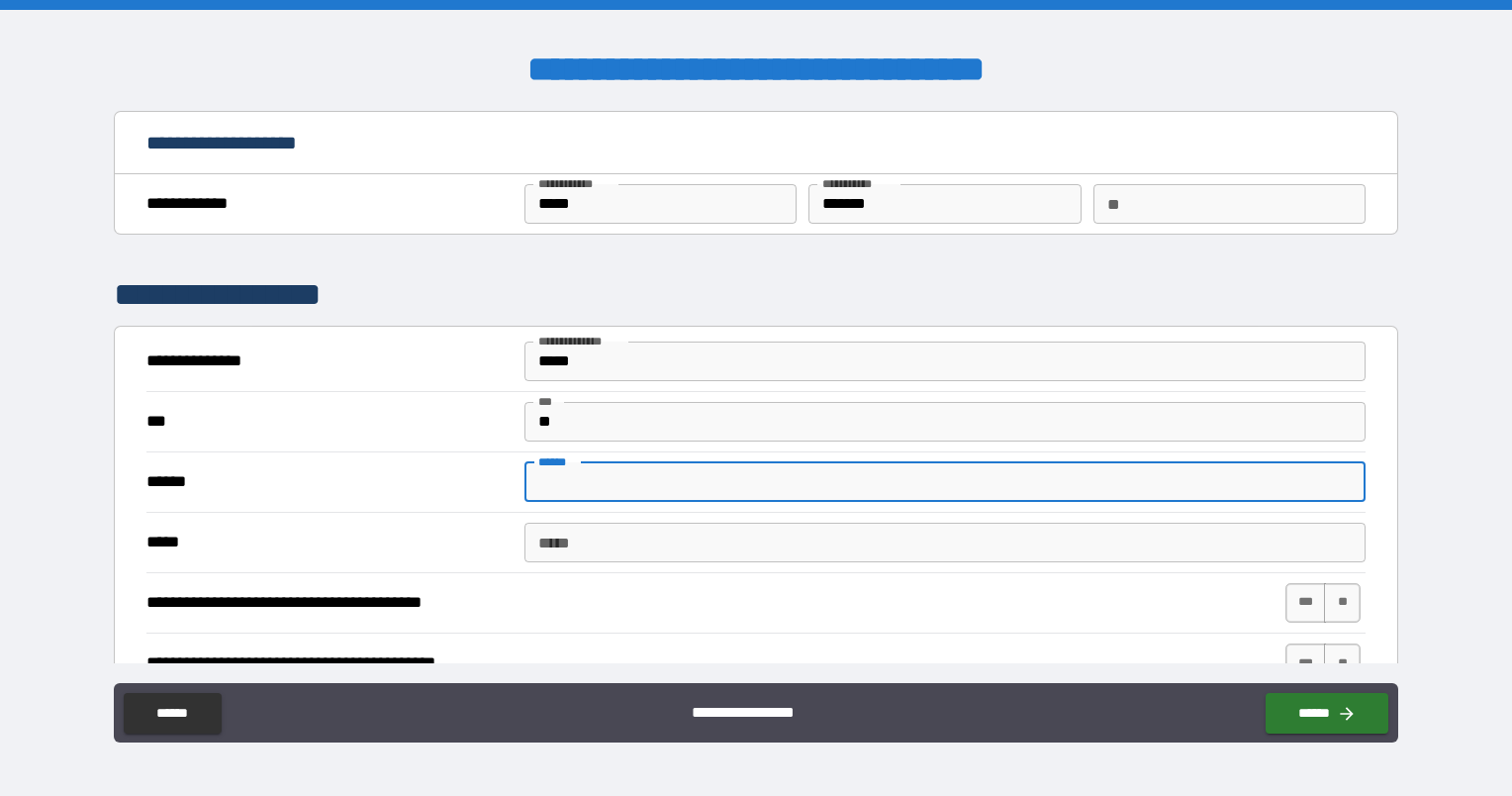 type on "*" 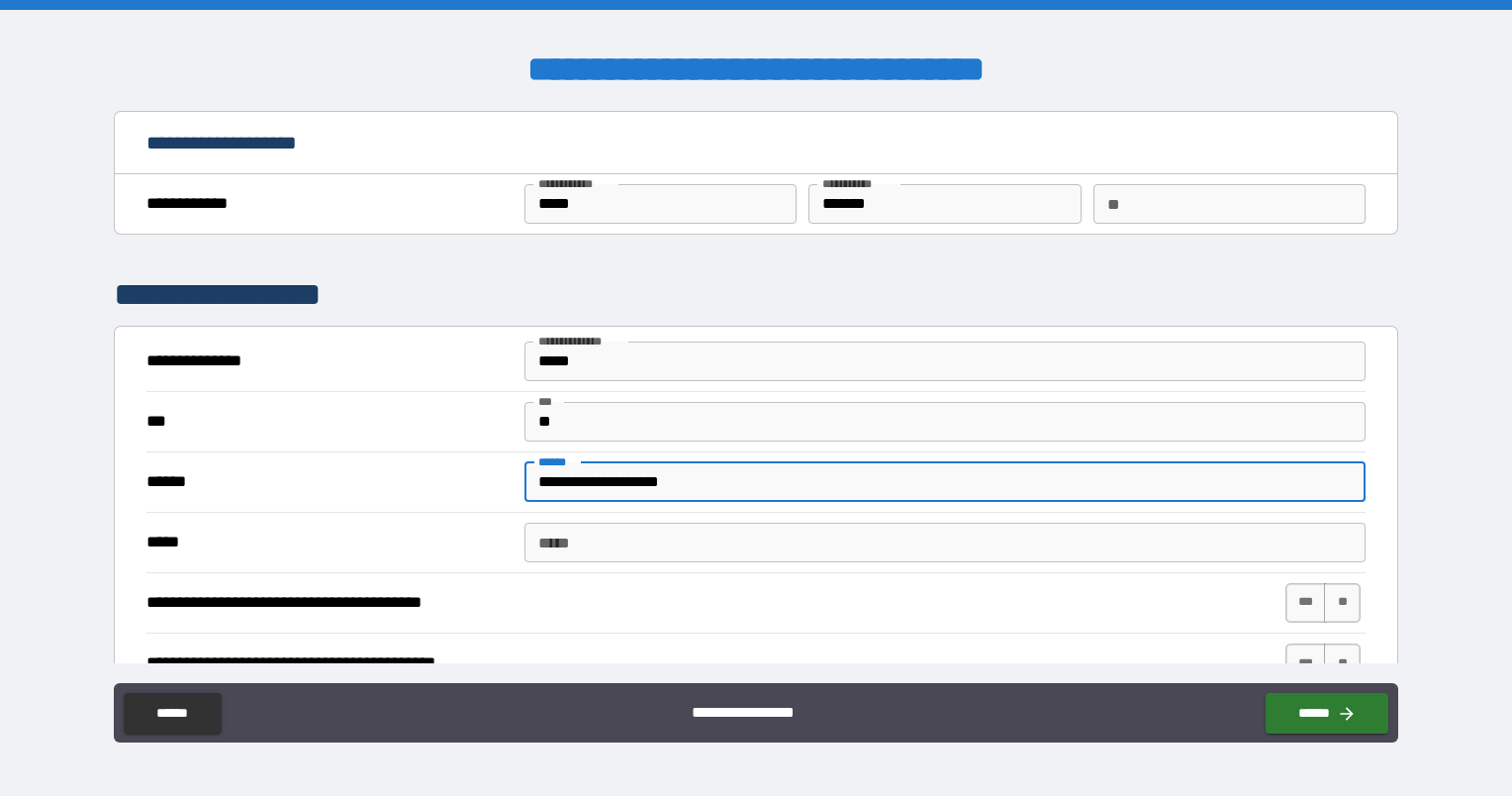 type on "**********" 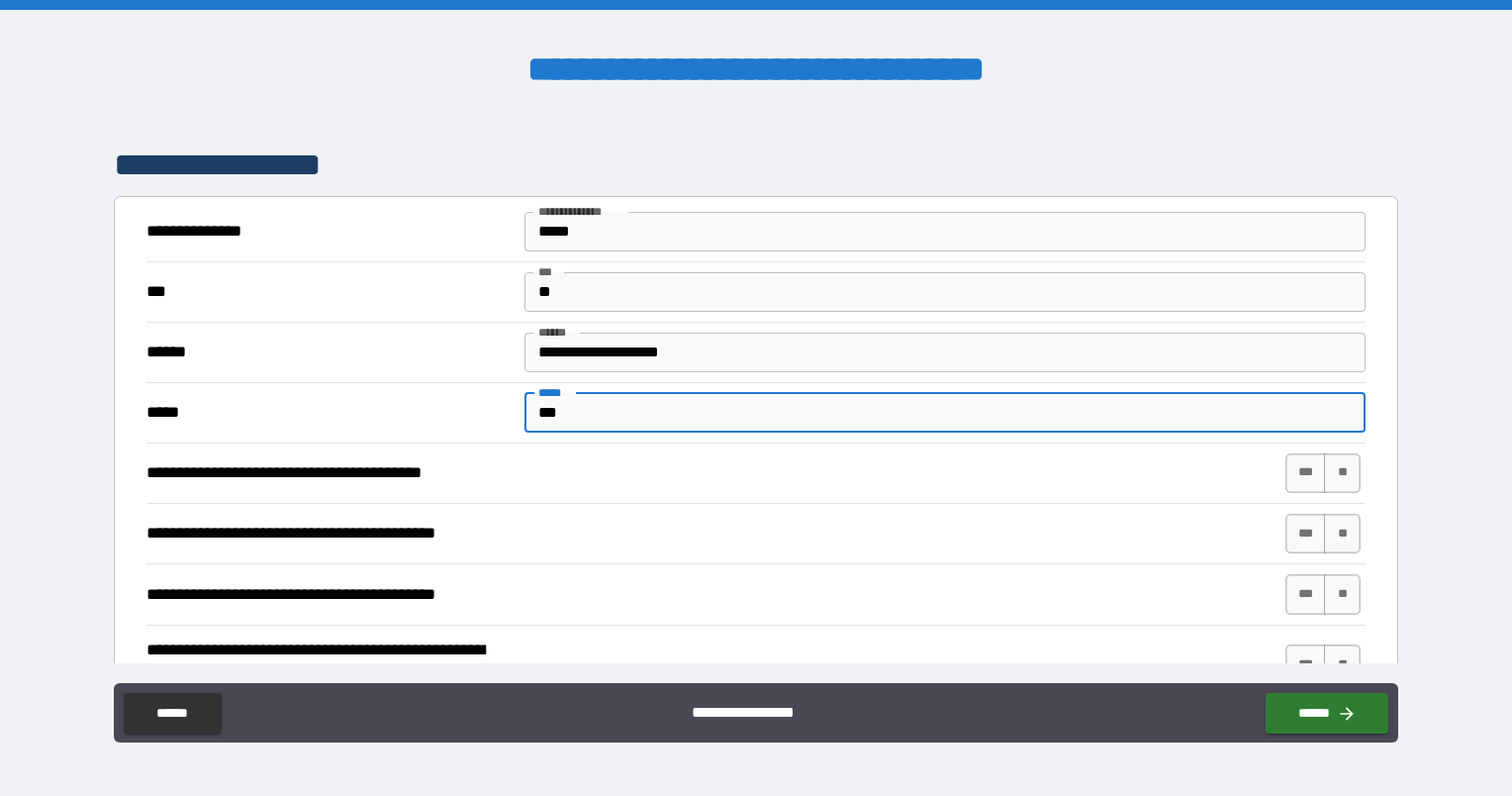 scroll, scrollTop: 144, scrollLeft: 0, axis: vertical 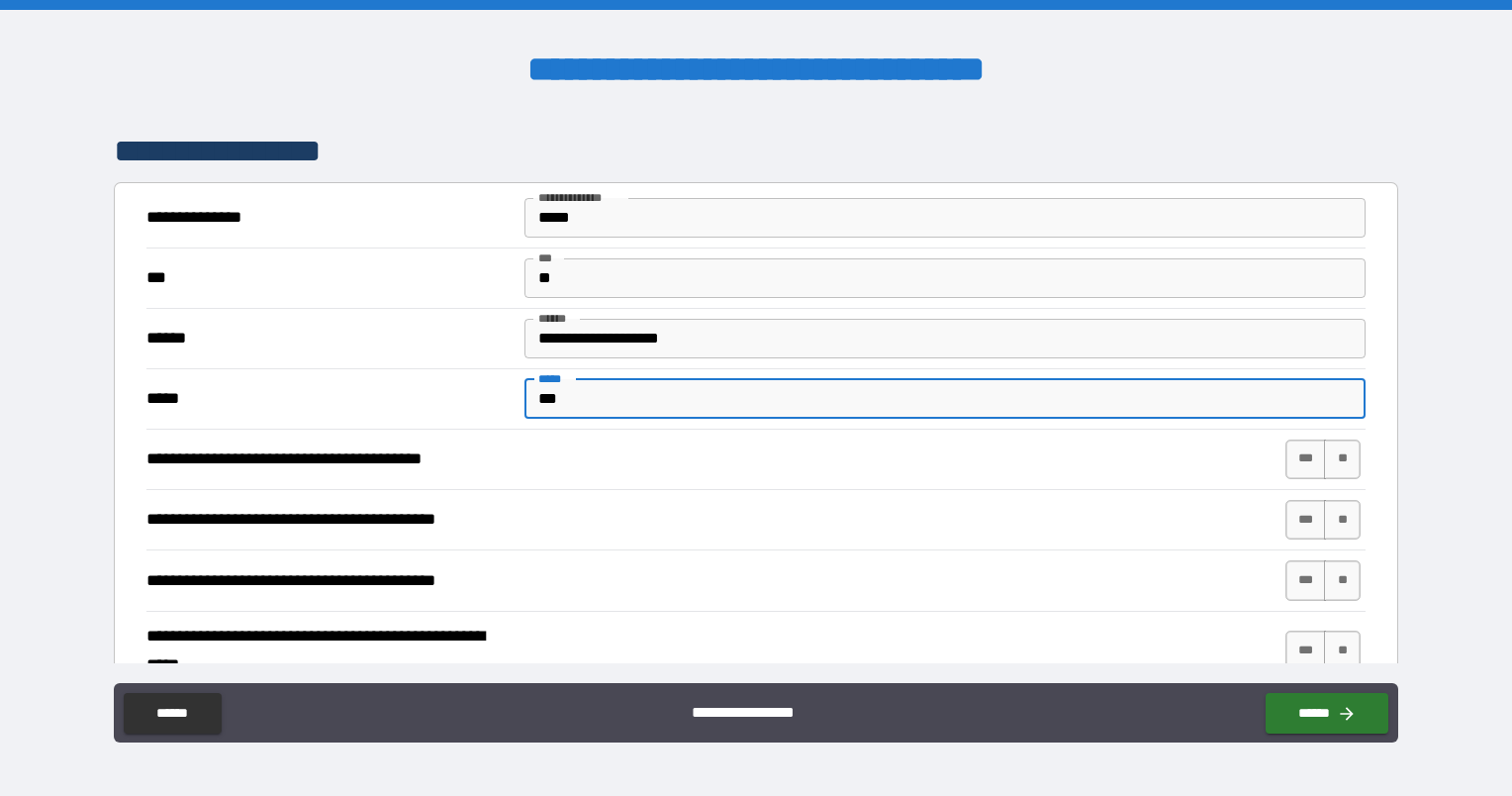 type on "***" 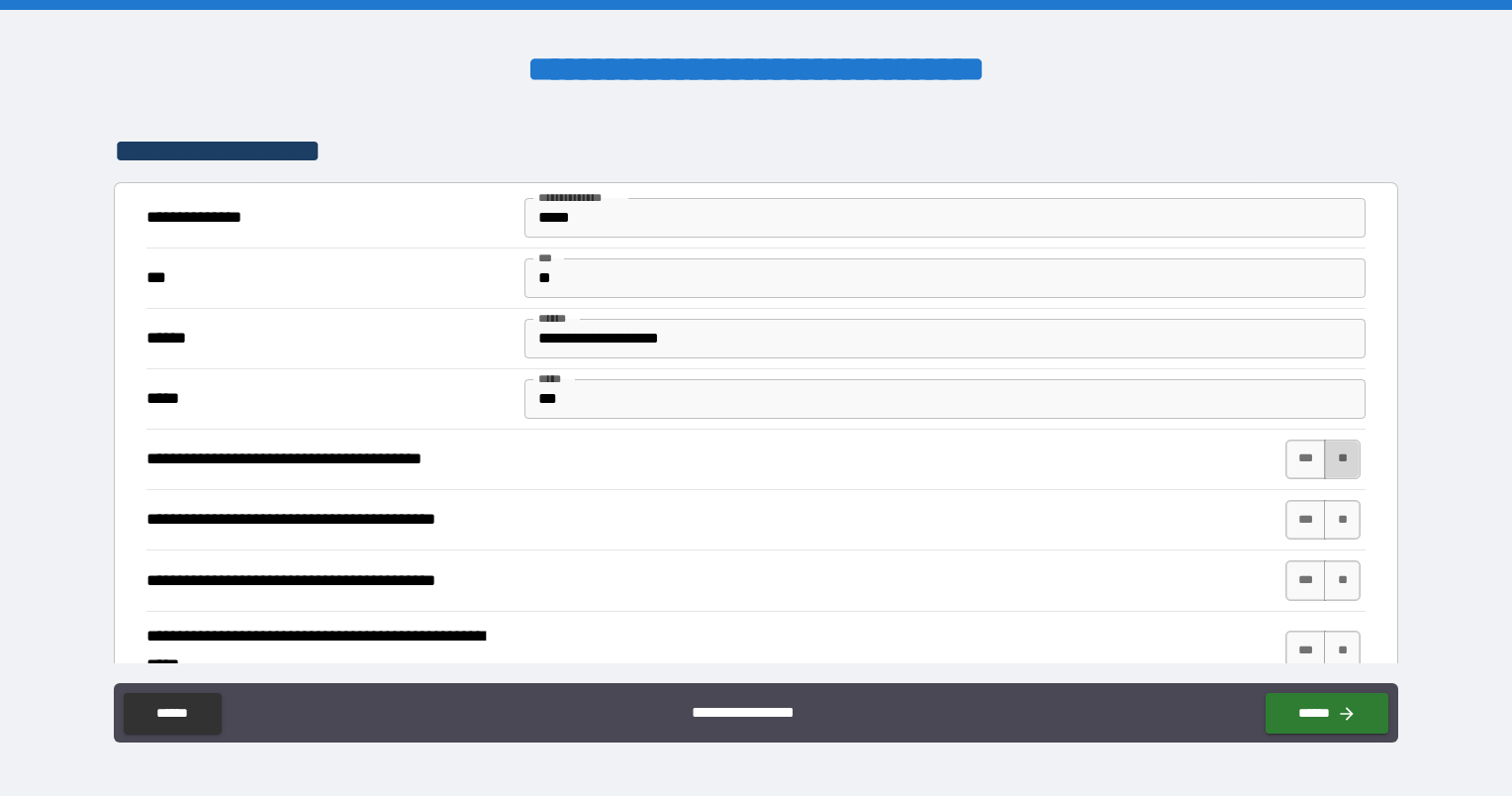 click on "**" at bounding box center [1342, 459] 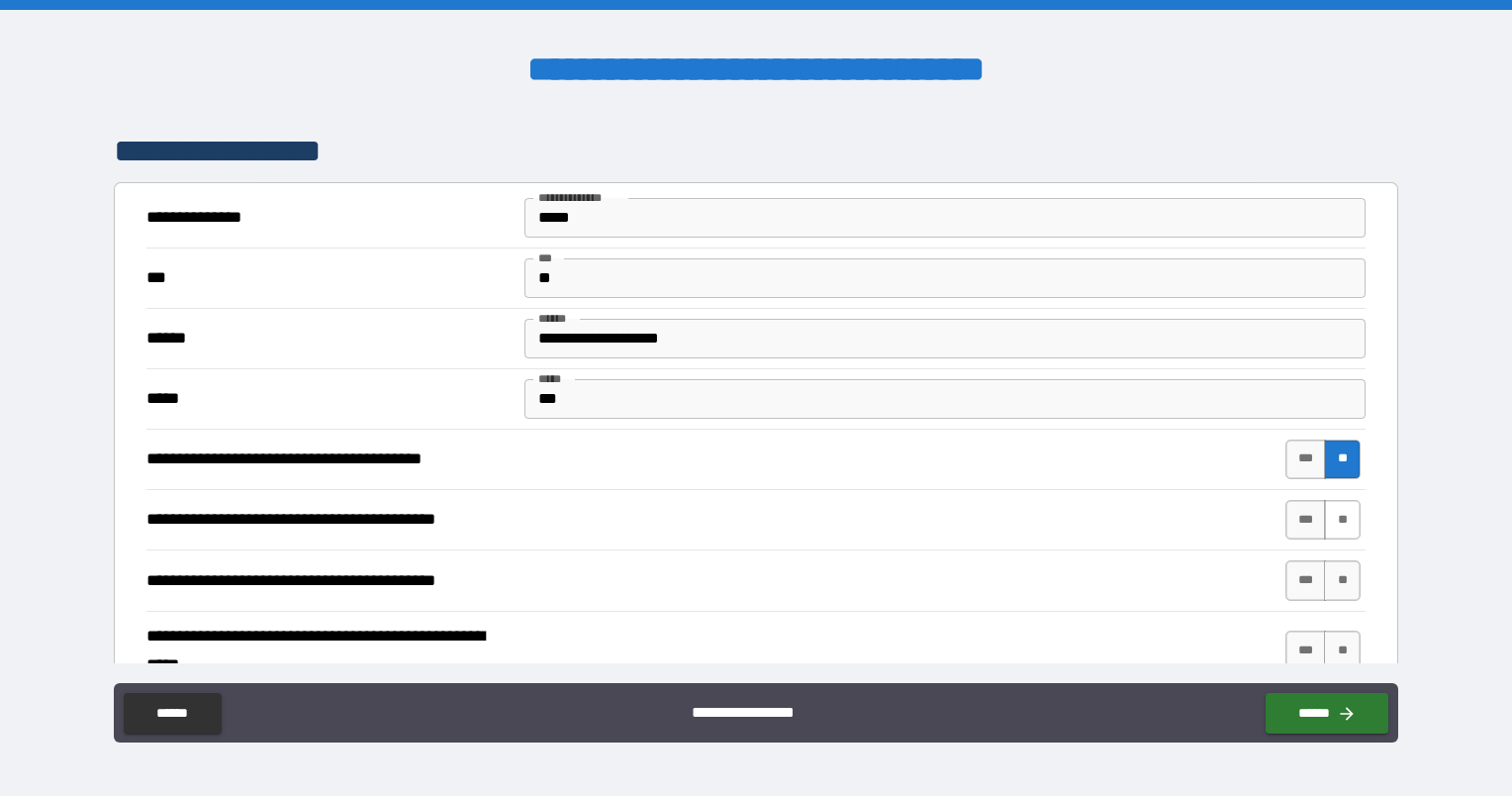 click on "**" at bounding box center (1342, 520) 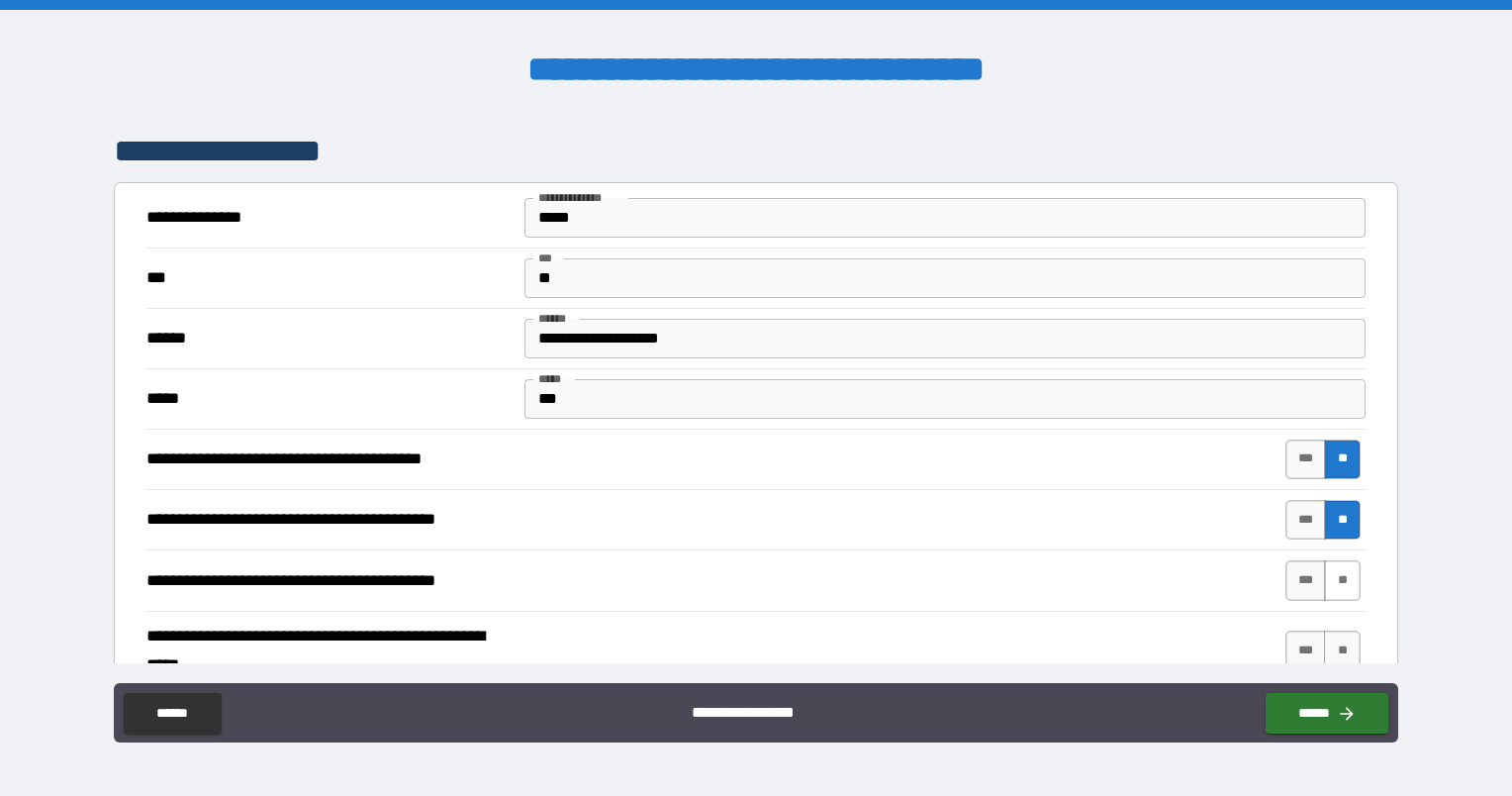 click on "**" at bounding box center (1342, 580) 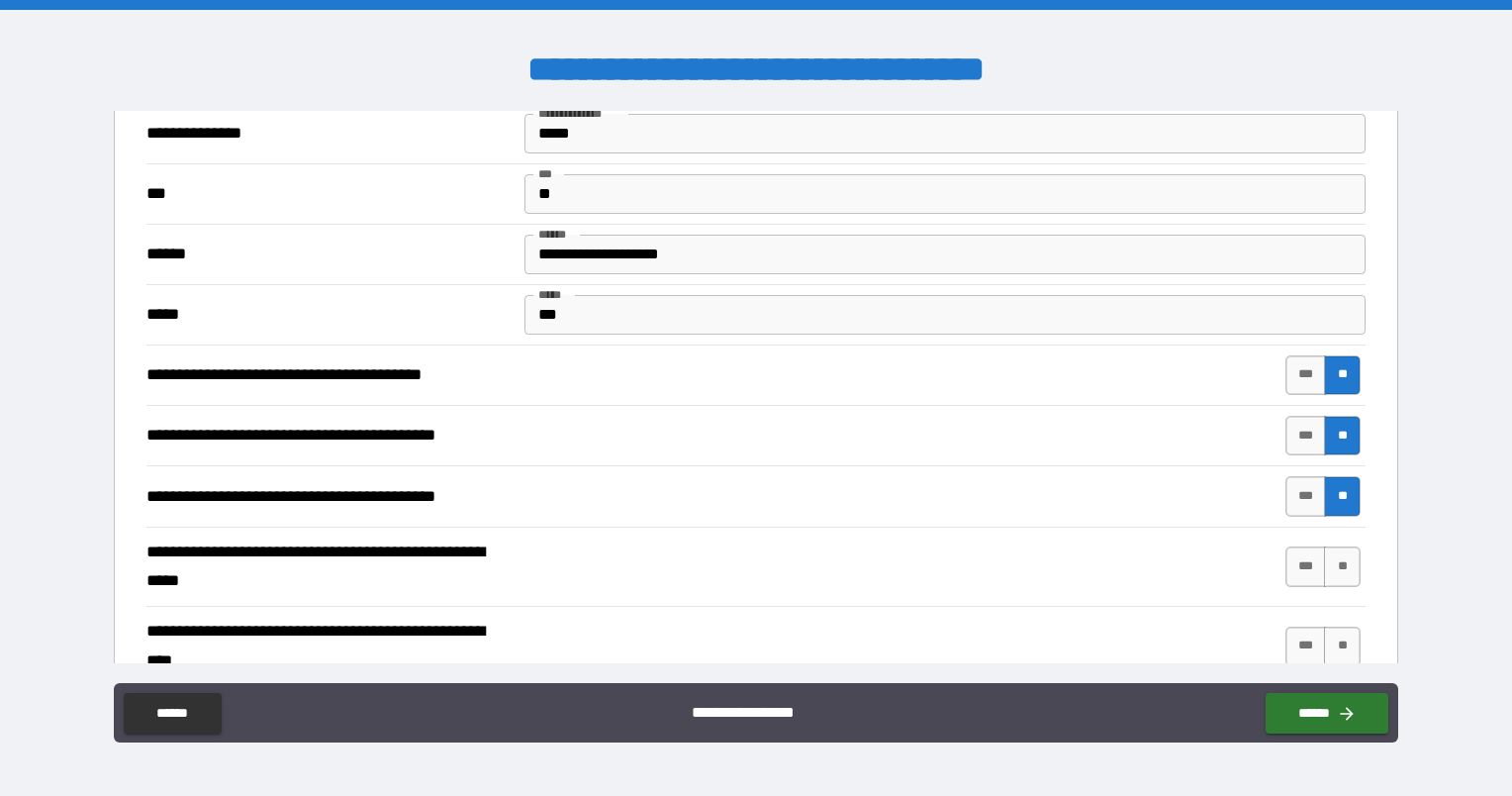 scroll, scrollTop: 325, scrollLeft: 0, axis: vertical 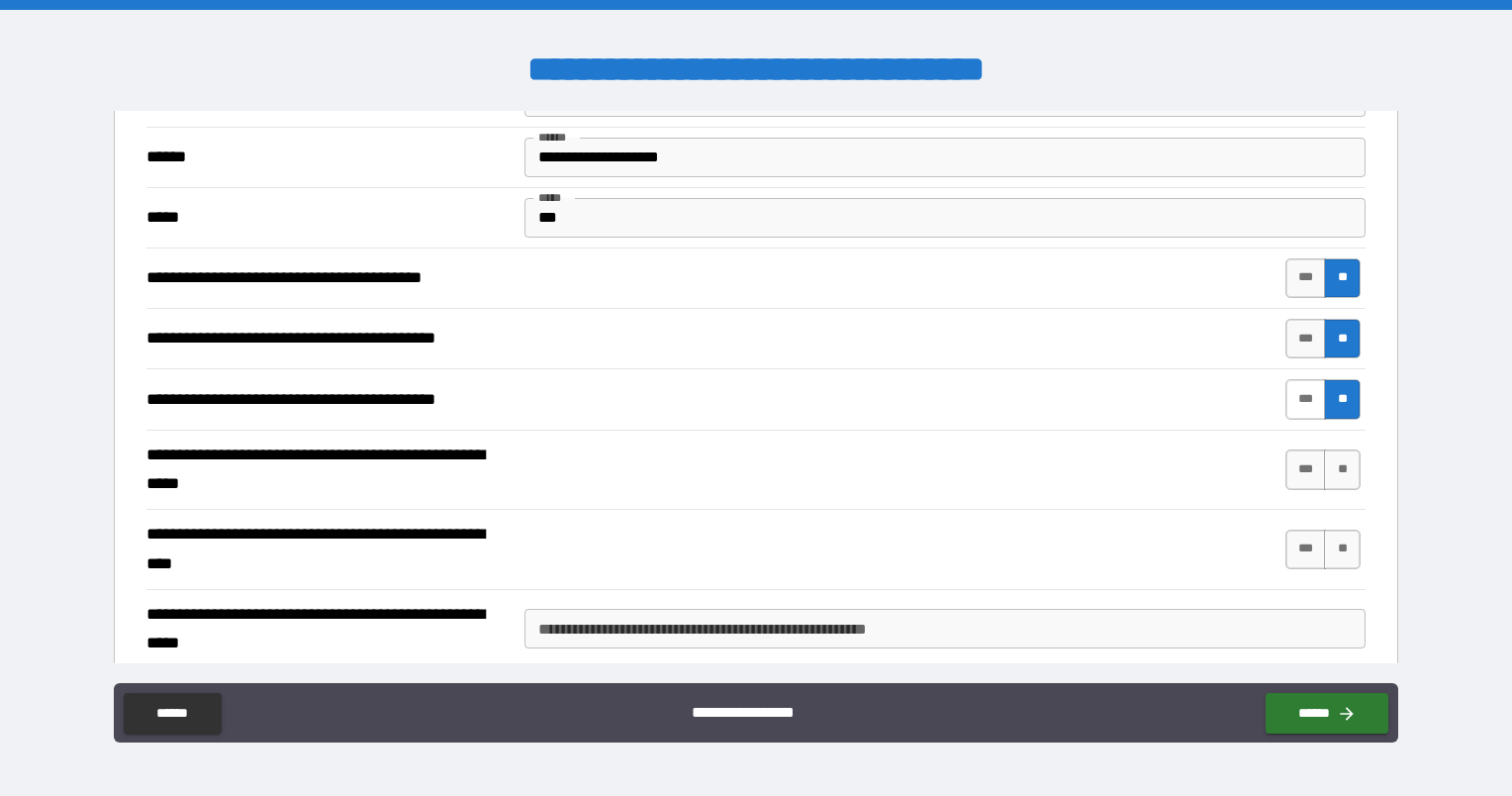 click on "***" at bounding box center [1306, 399] 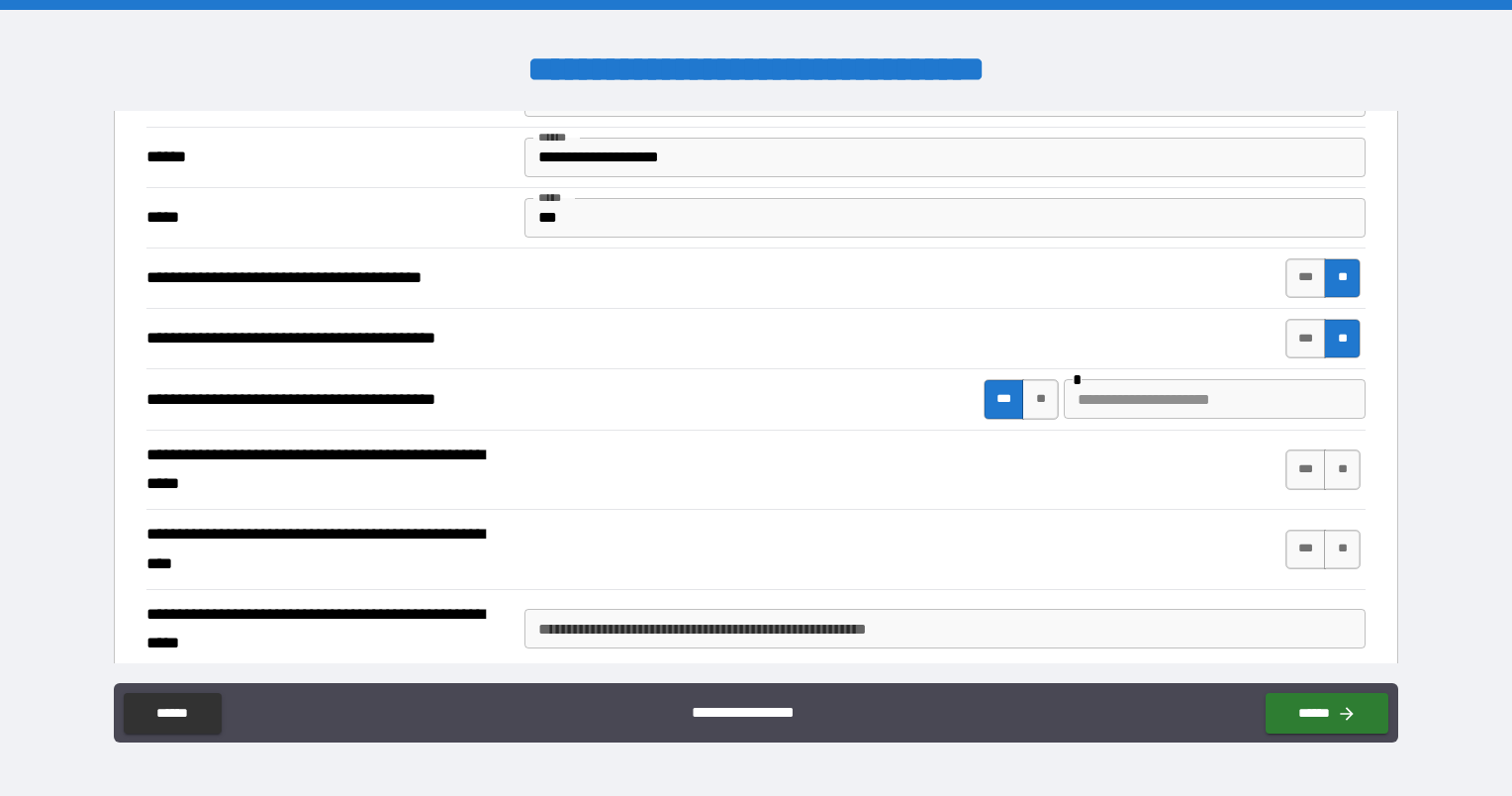 click at bounding box center [1214, 399] 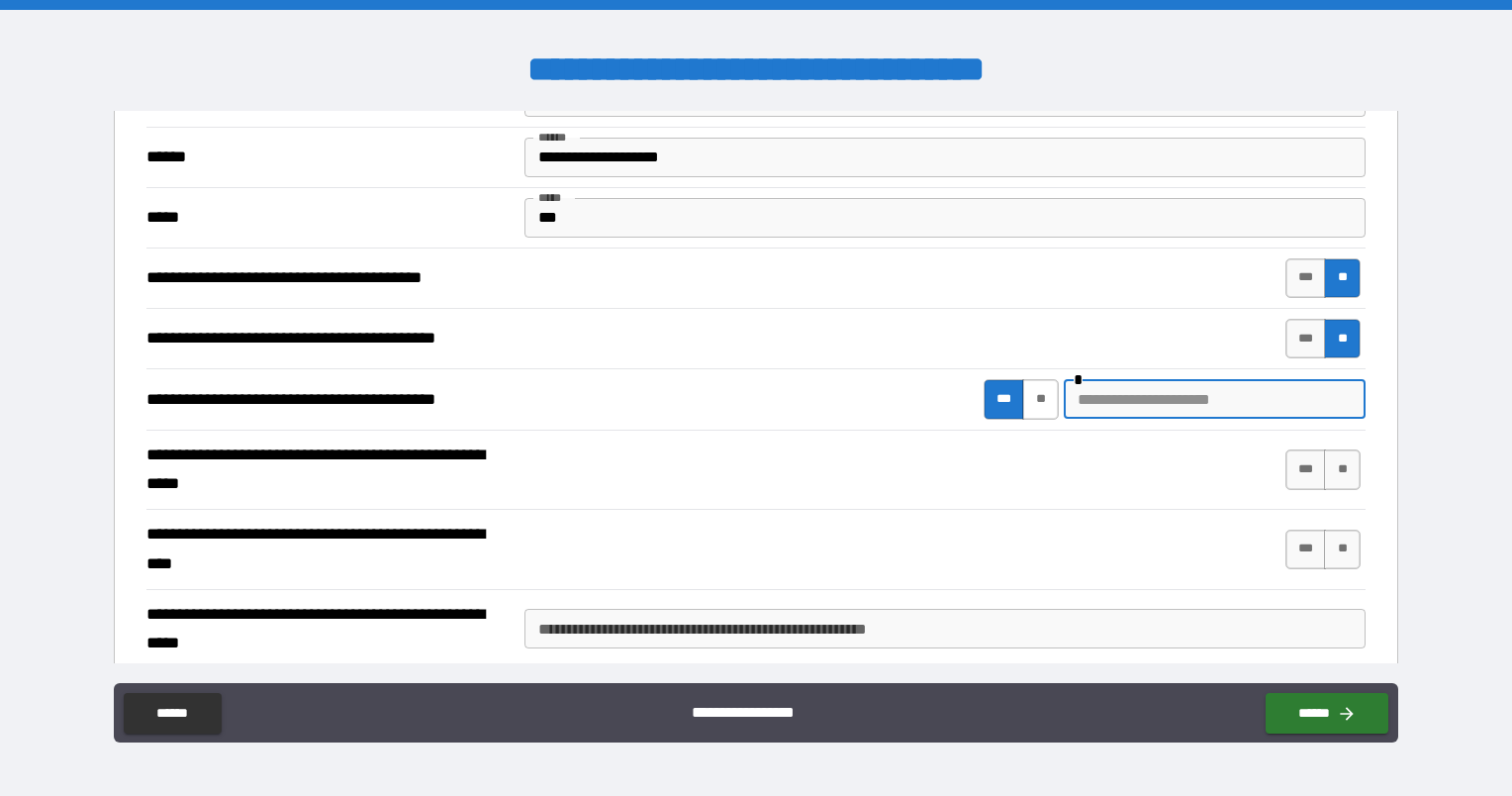 click on "**" at bounding box center [1040, 399] 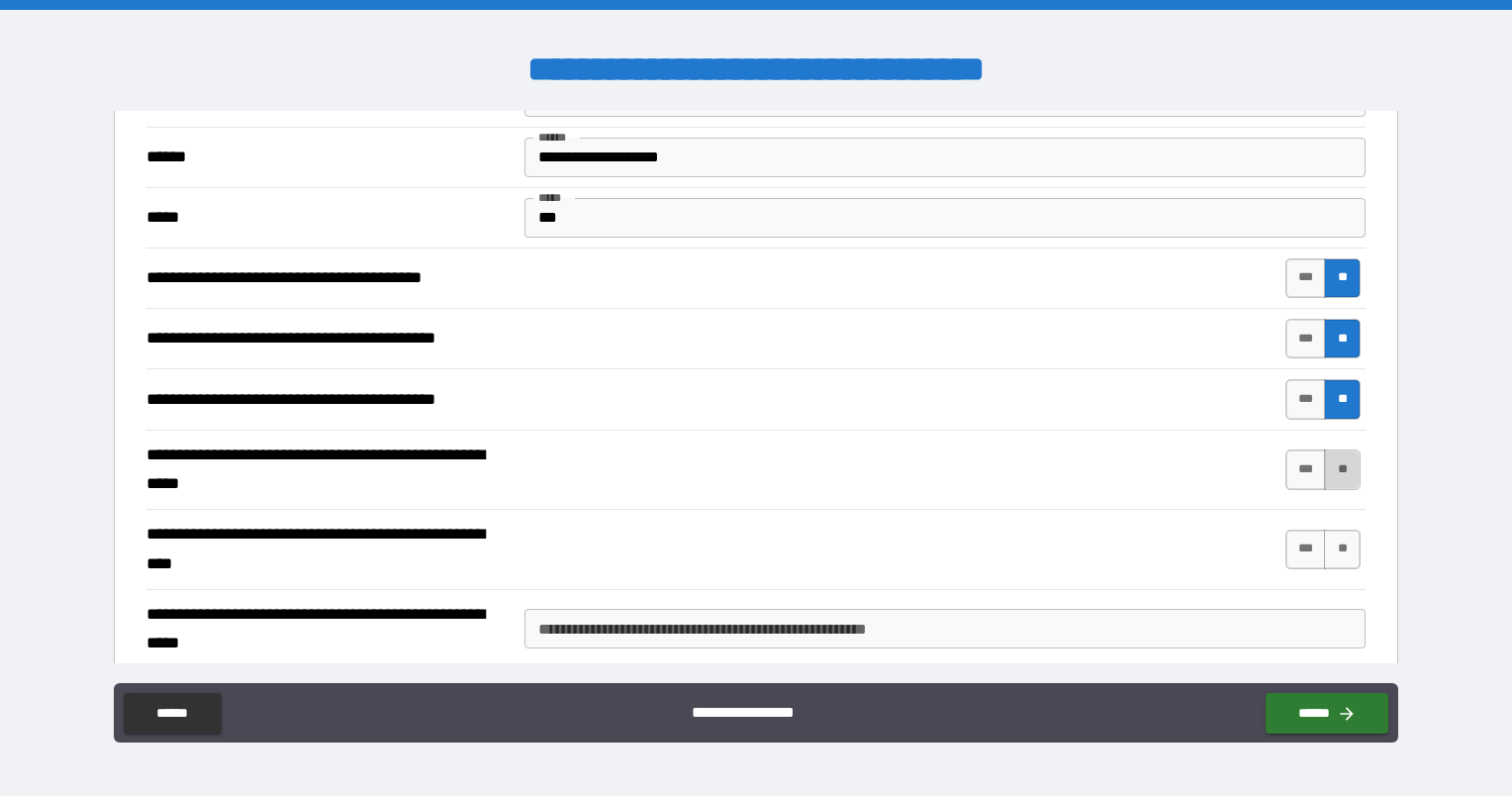 click on "**" at bounding box center (1342, 469) 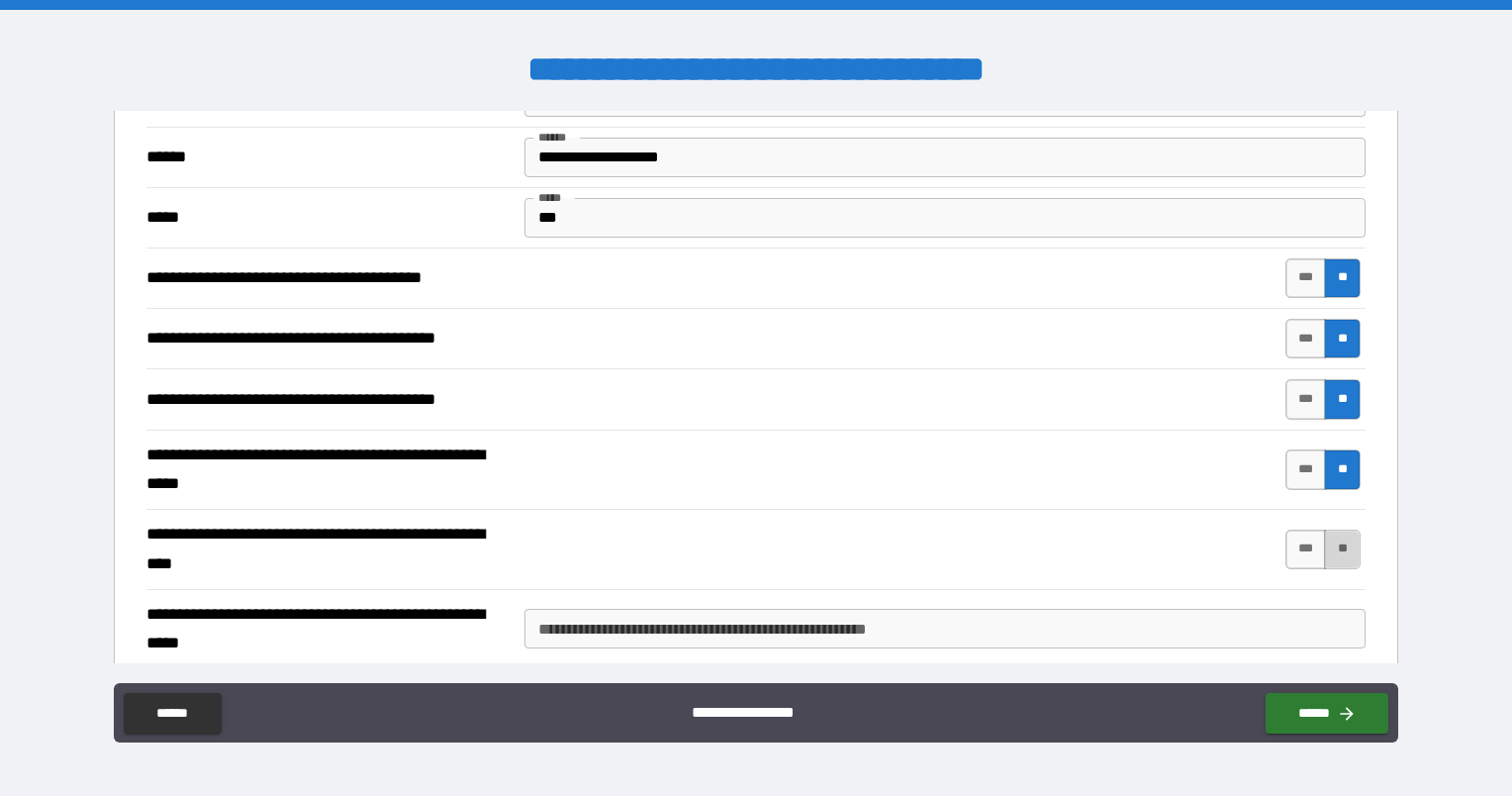 click on "**" at bounding box center [1342, 549] 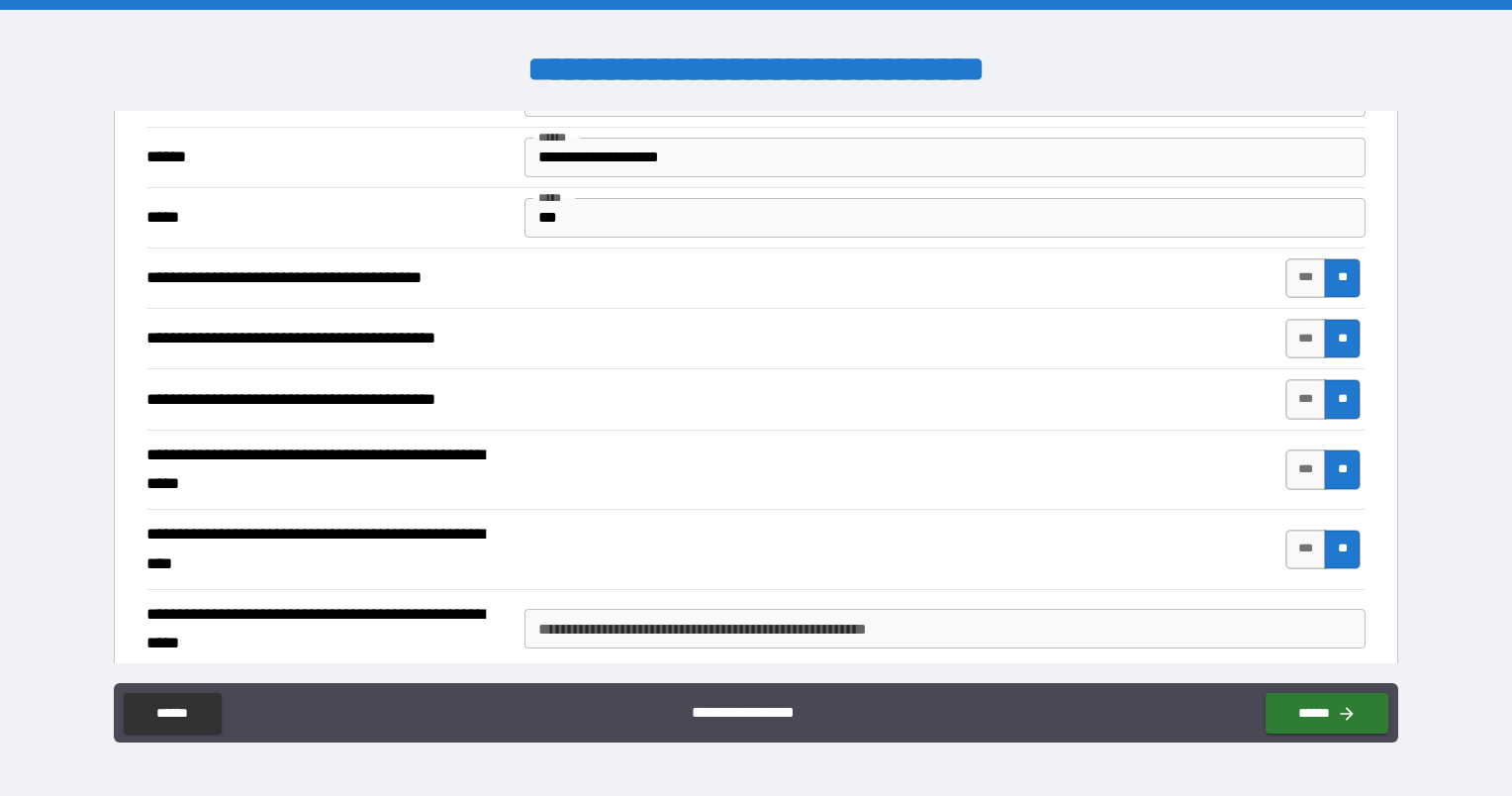 click on "**********" at bounding box center (945, 629) 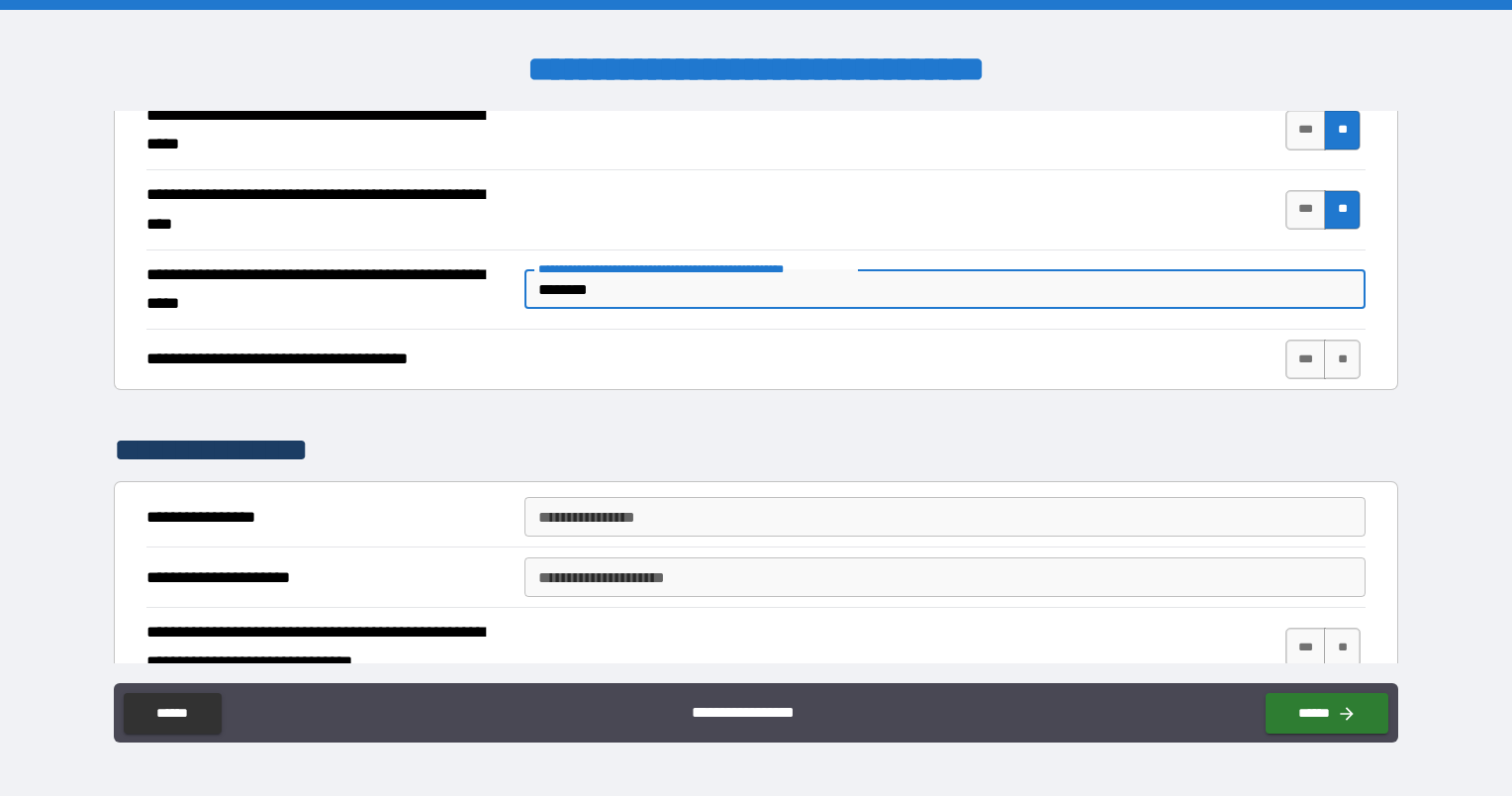 scroll, scrollTop: 659, scrollLeft: 0, axis: vertical 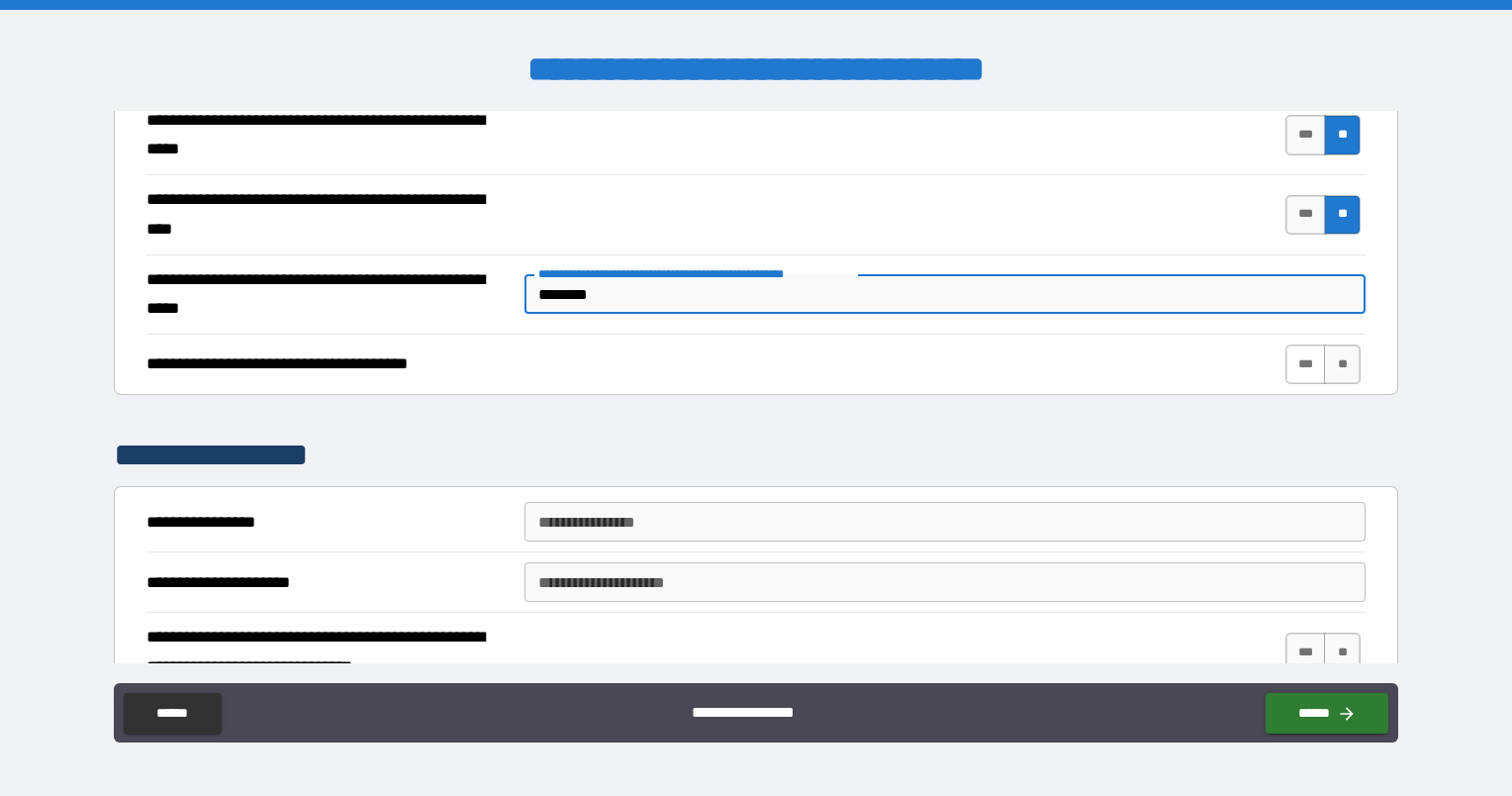 type on "********" 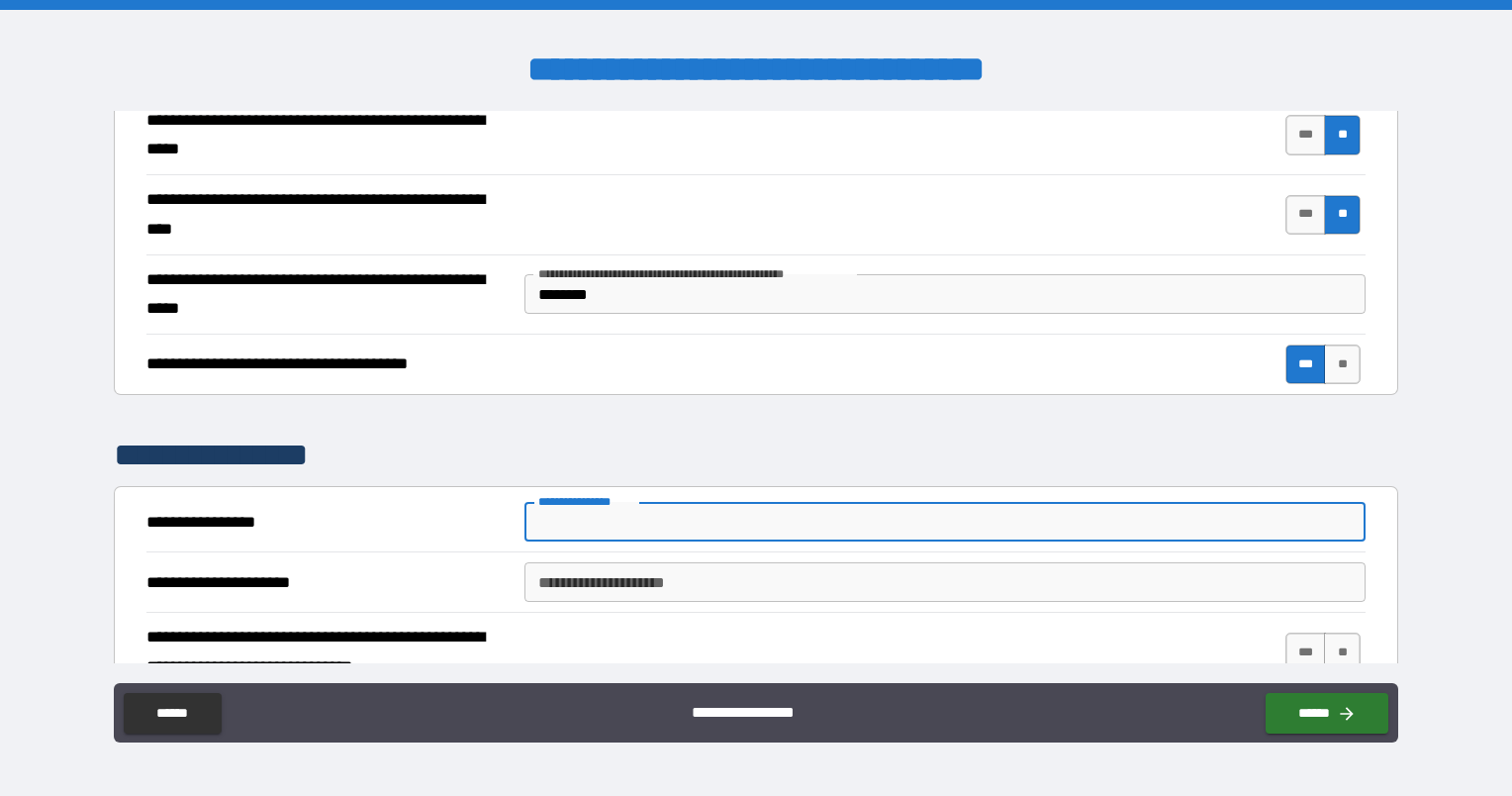 click on "**********" at bounding box center (945, 522) 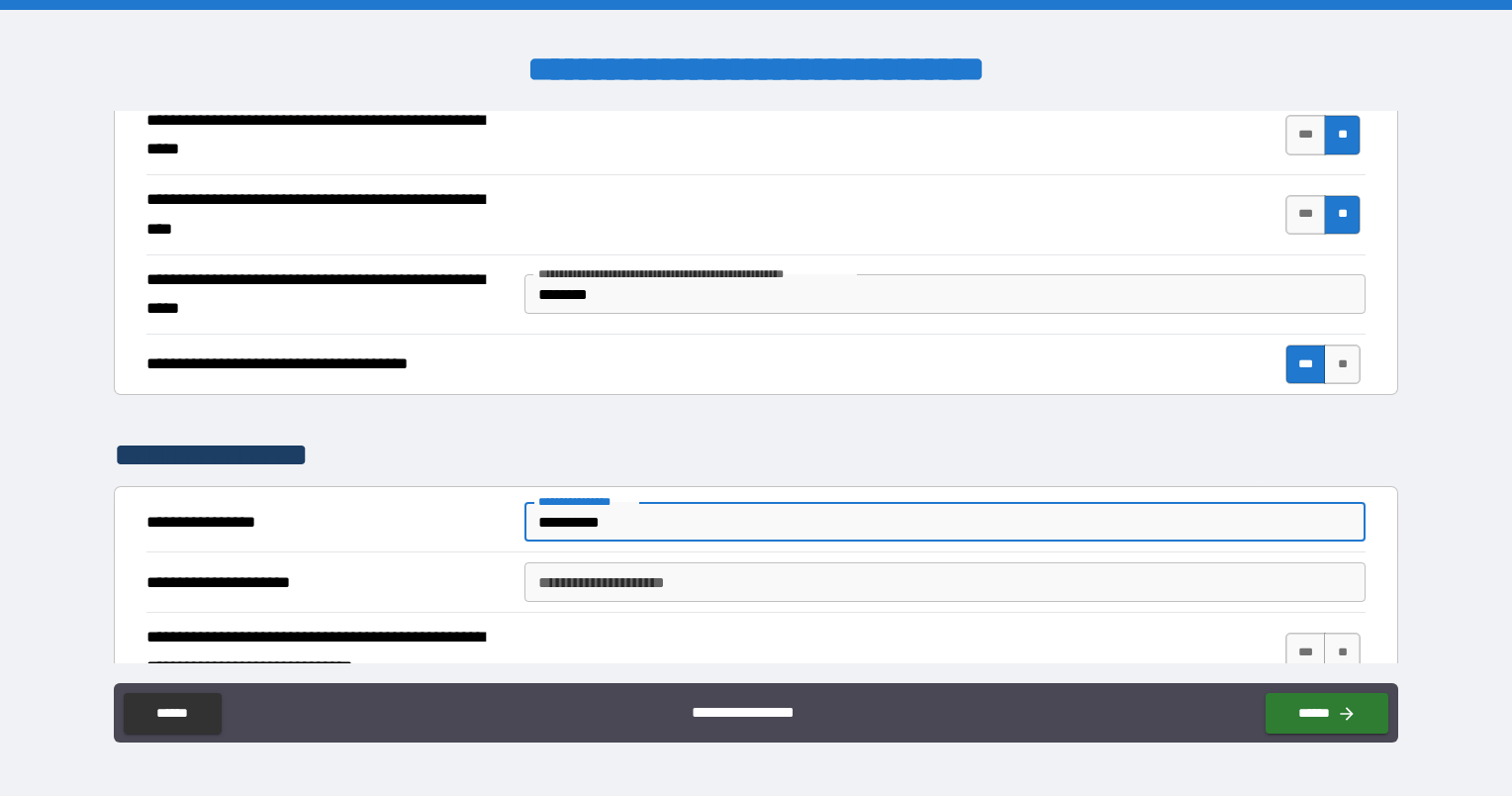 type on "**********" 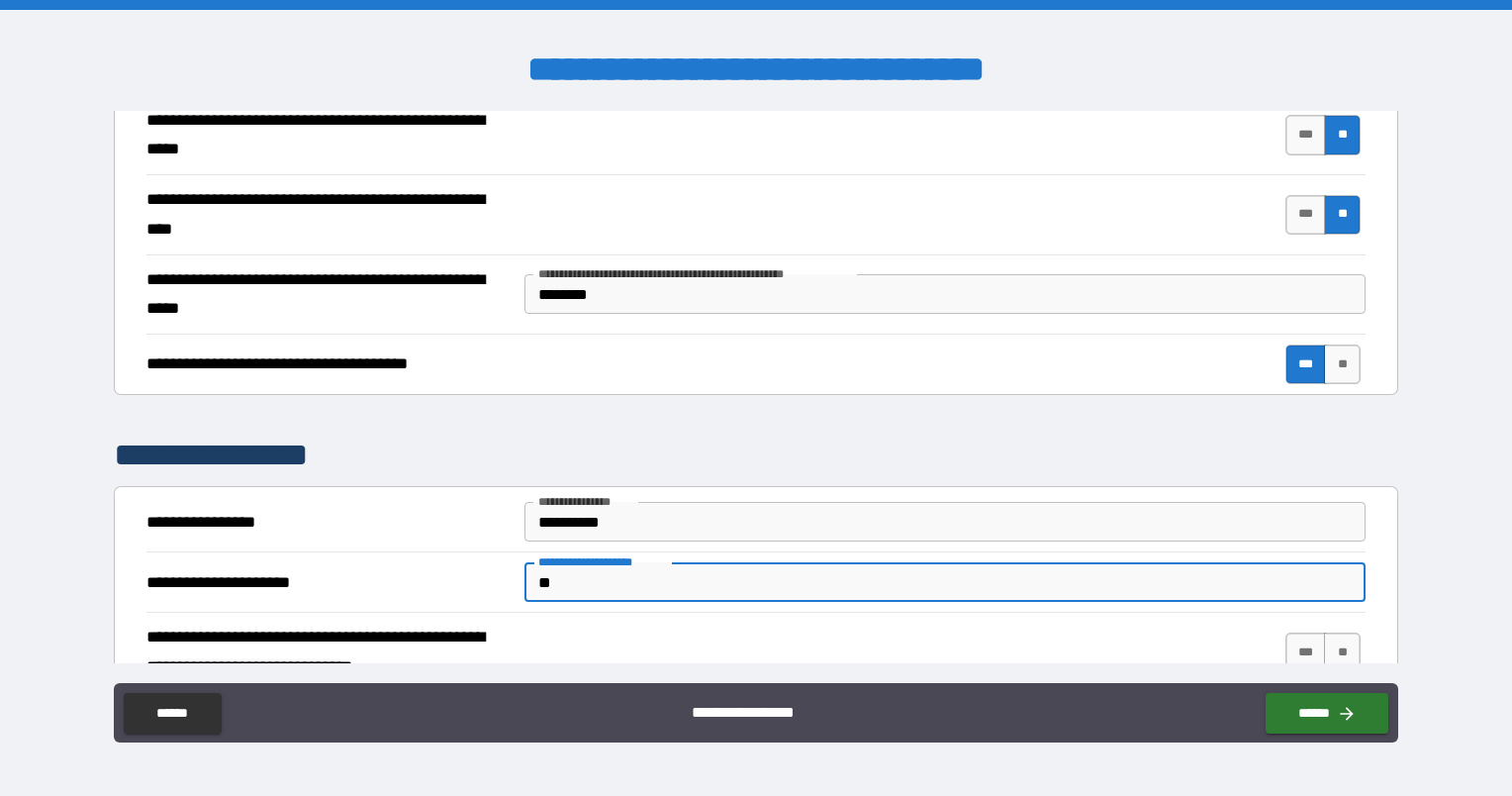 type on "*" 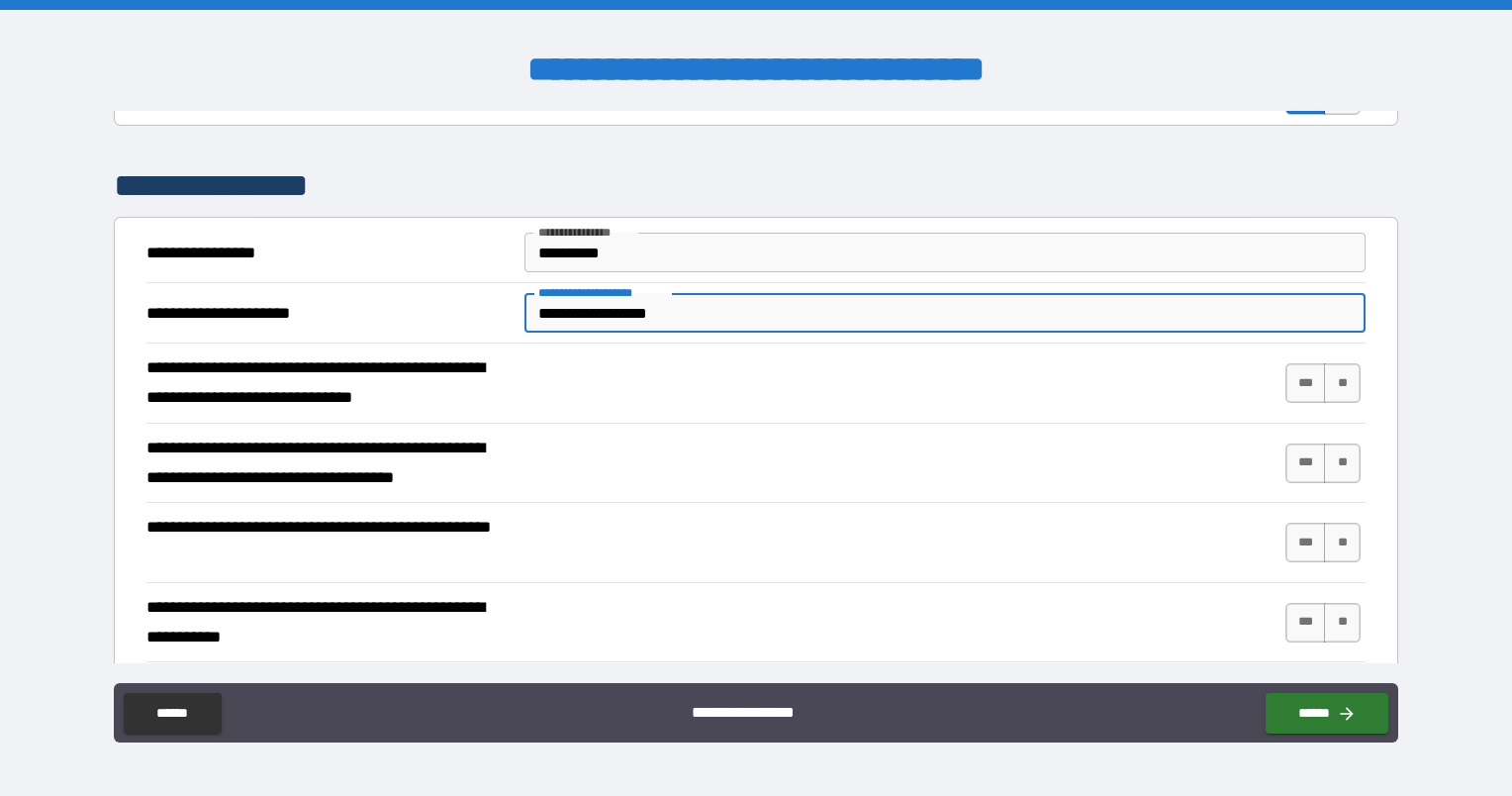 scroll, scrollTop: 957, scrollLeft: 0, axis: vertical 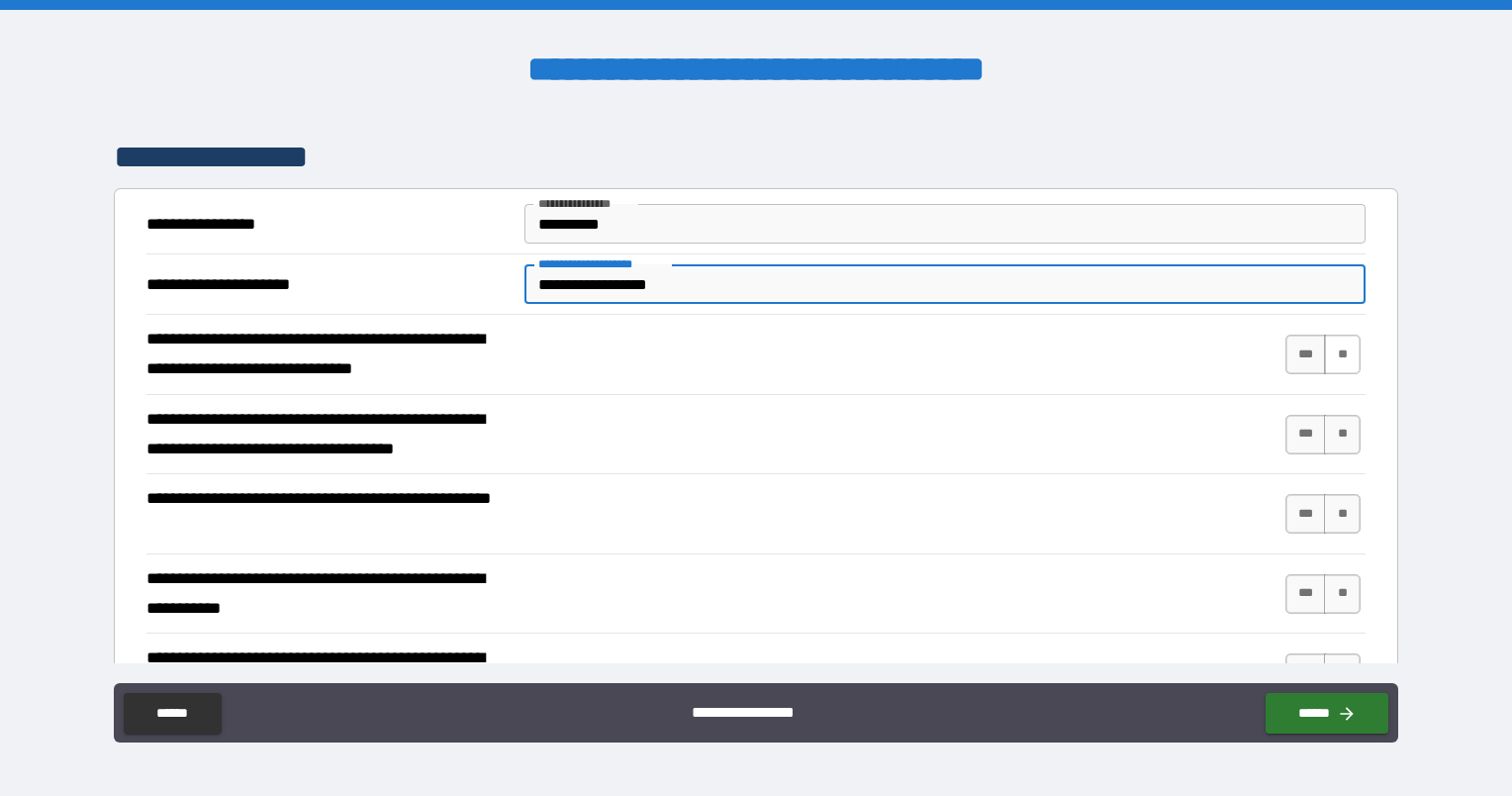 type on "**********" 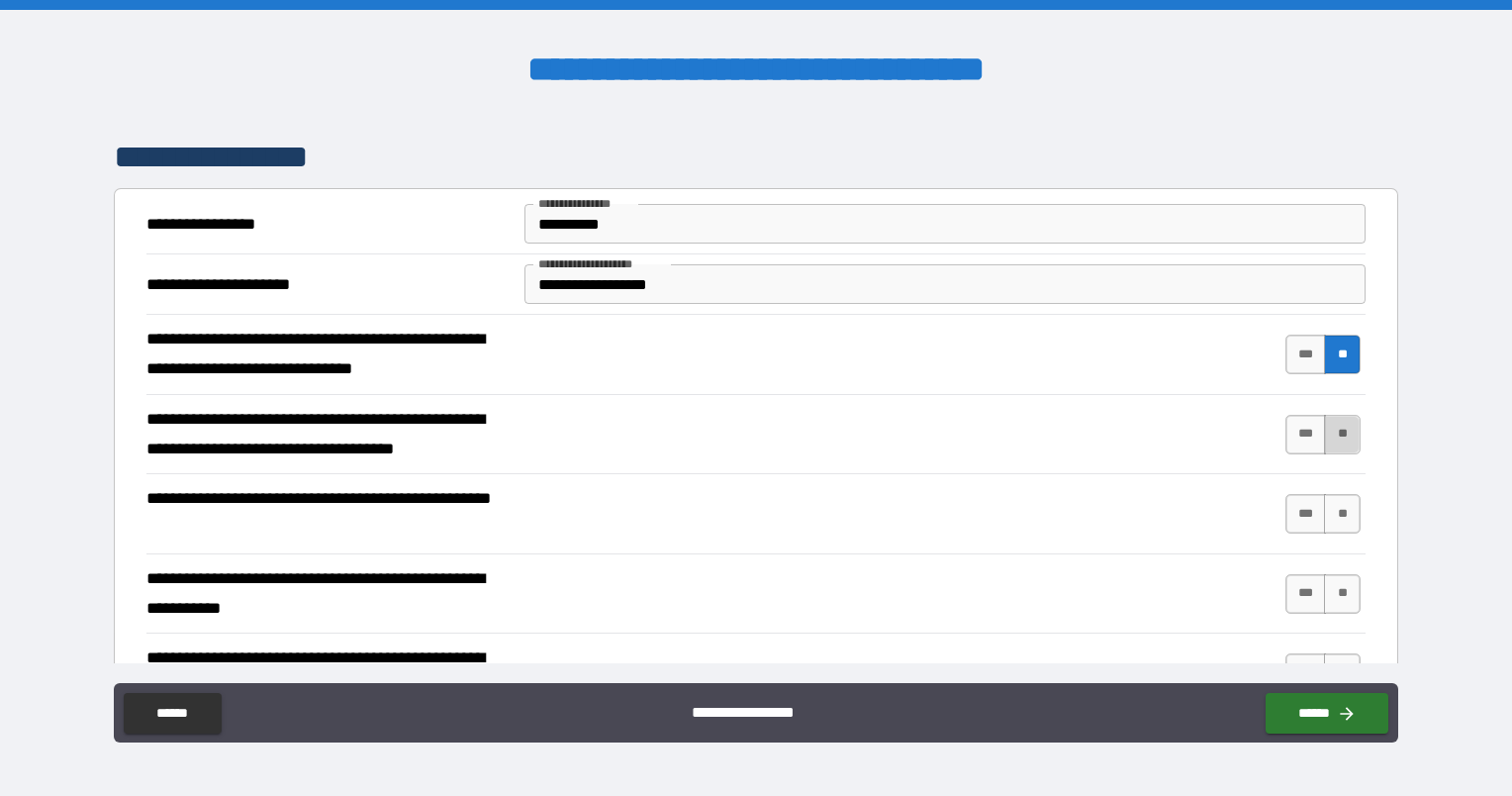 click on "**" at bounding box center [1342, 435] 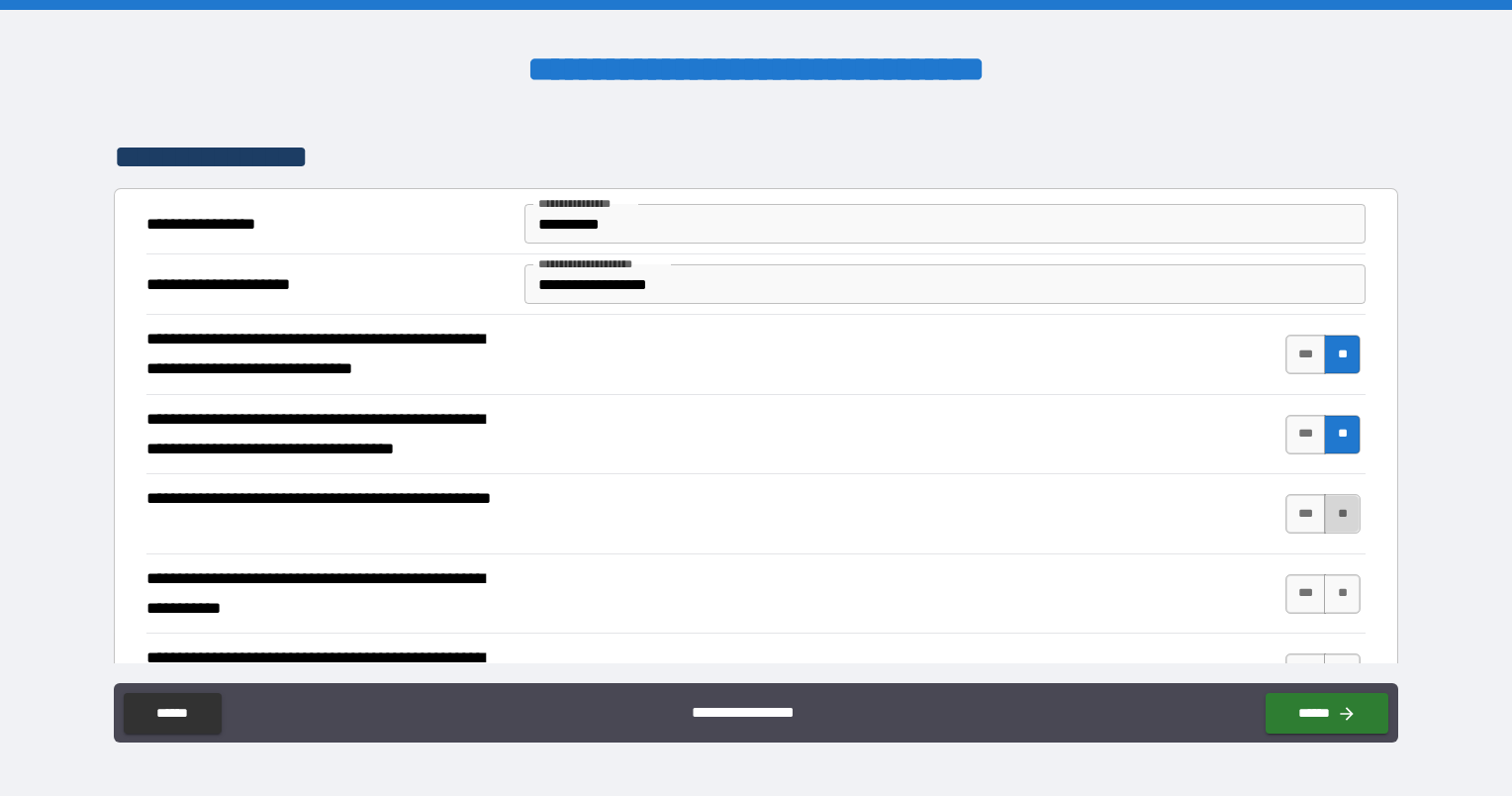 click on "**" at bounding box center [1342, 514] 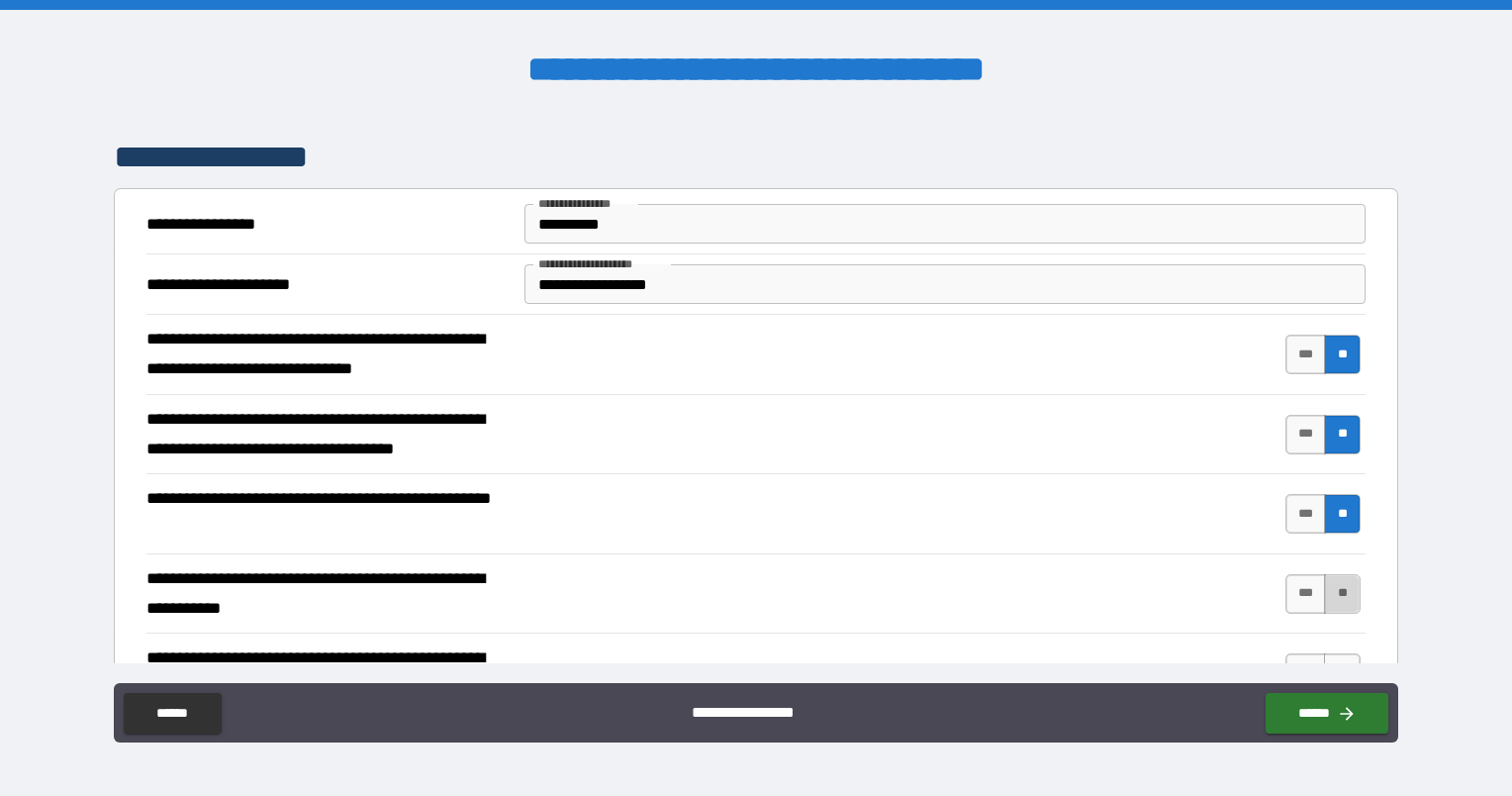 click on "**" at bounding box center (1342, 594) 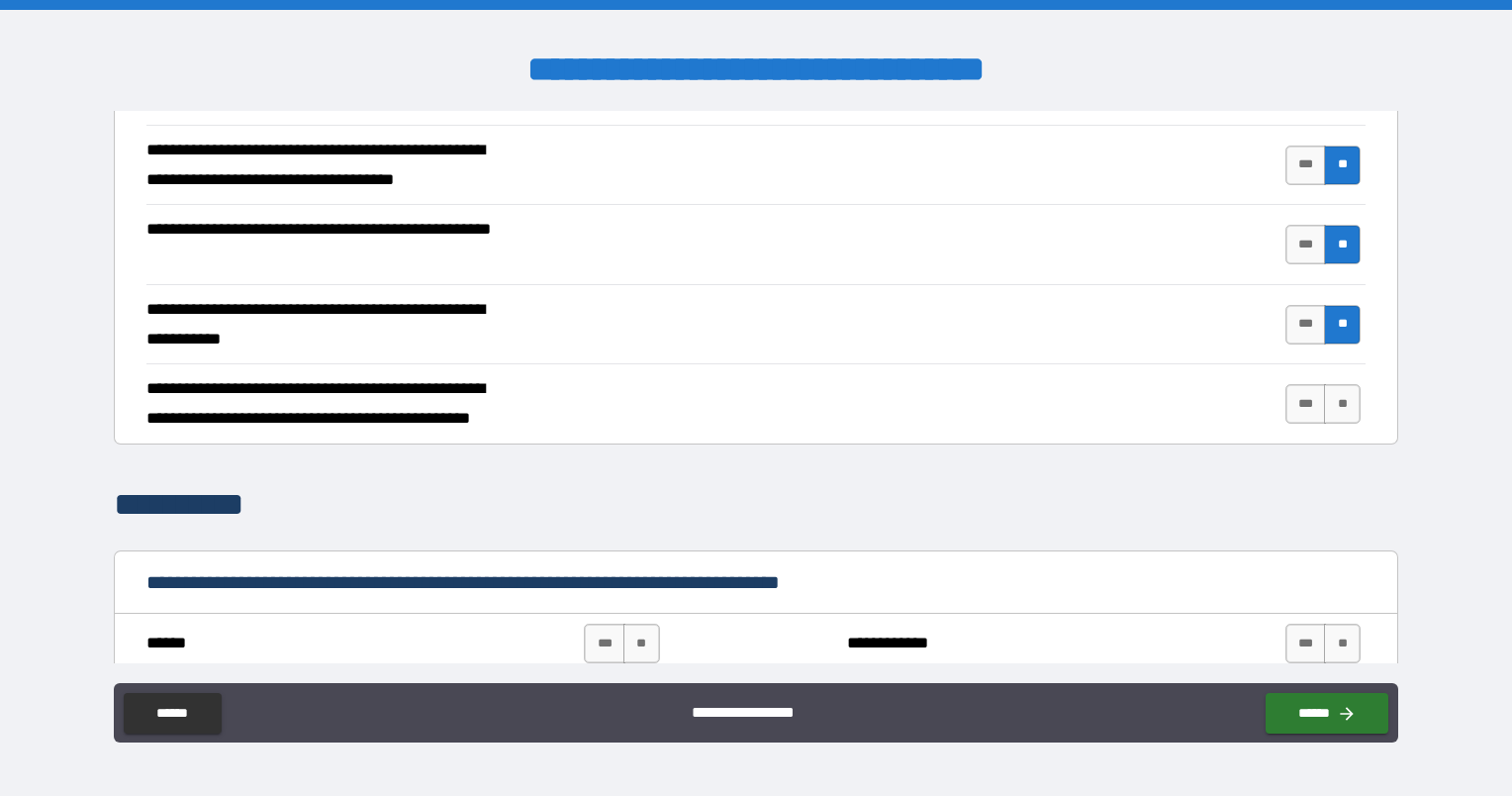scroll, scrollTop: 1278, scrollLeft: 0, axis: vertical 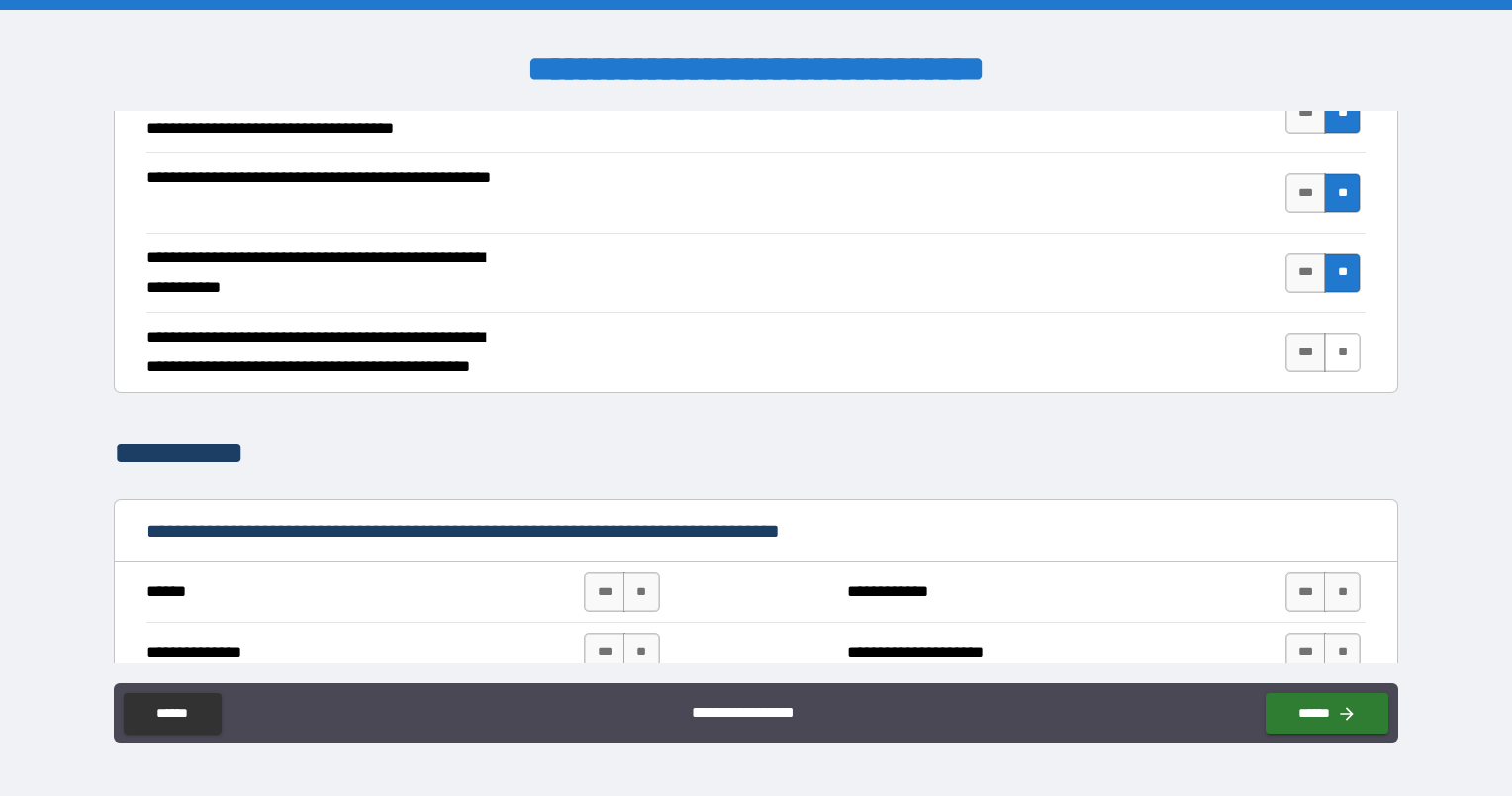 click on "**" at bounding box center [1342, 352] 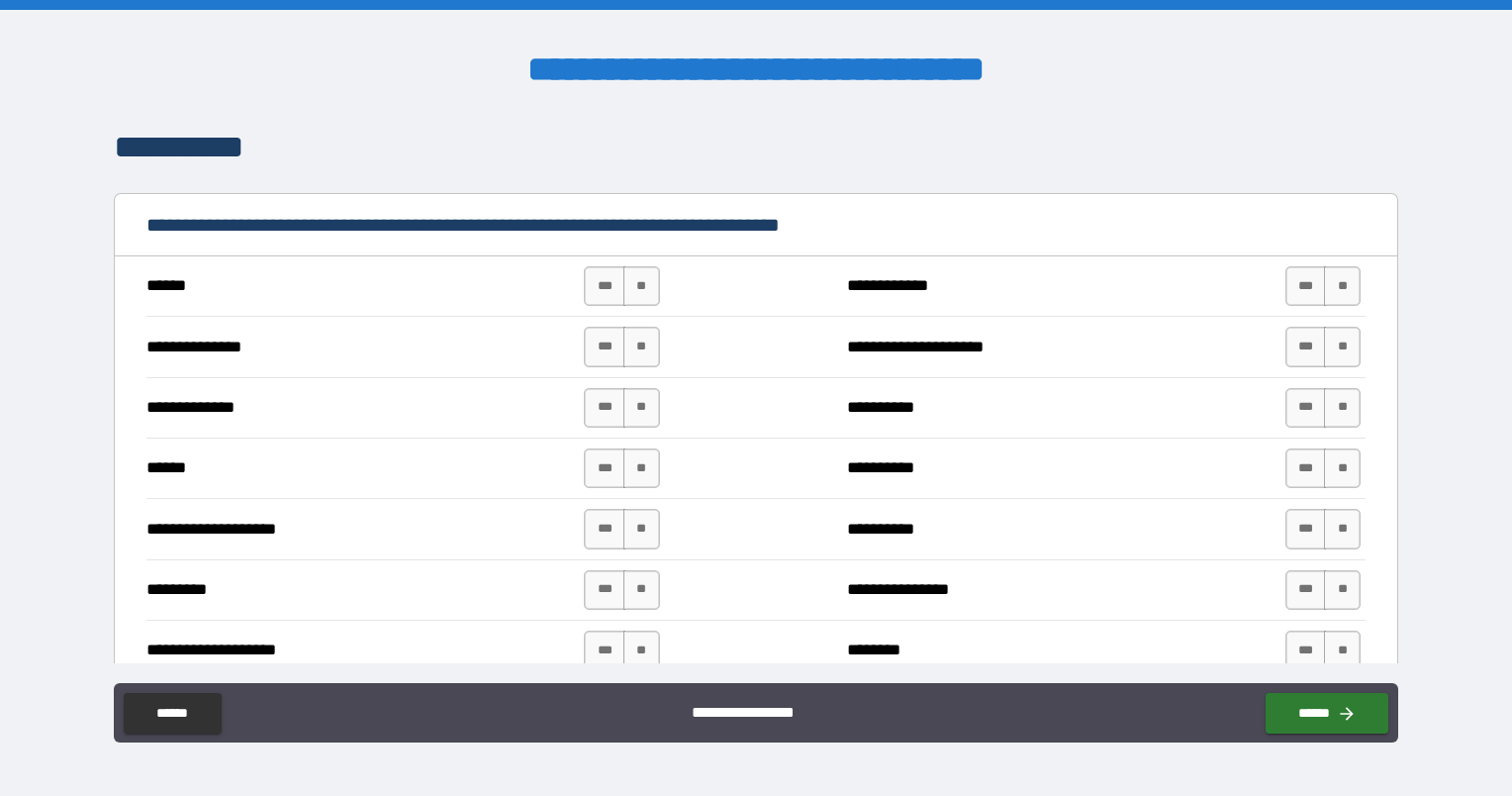 scroll, scrollTop: 1631, scrollLeft: 0, axis: vertical 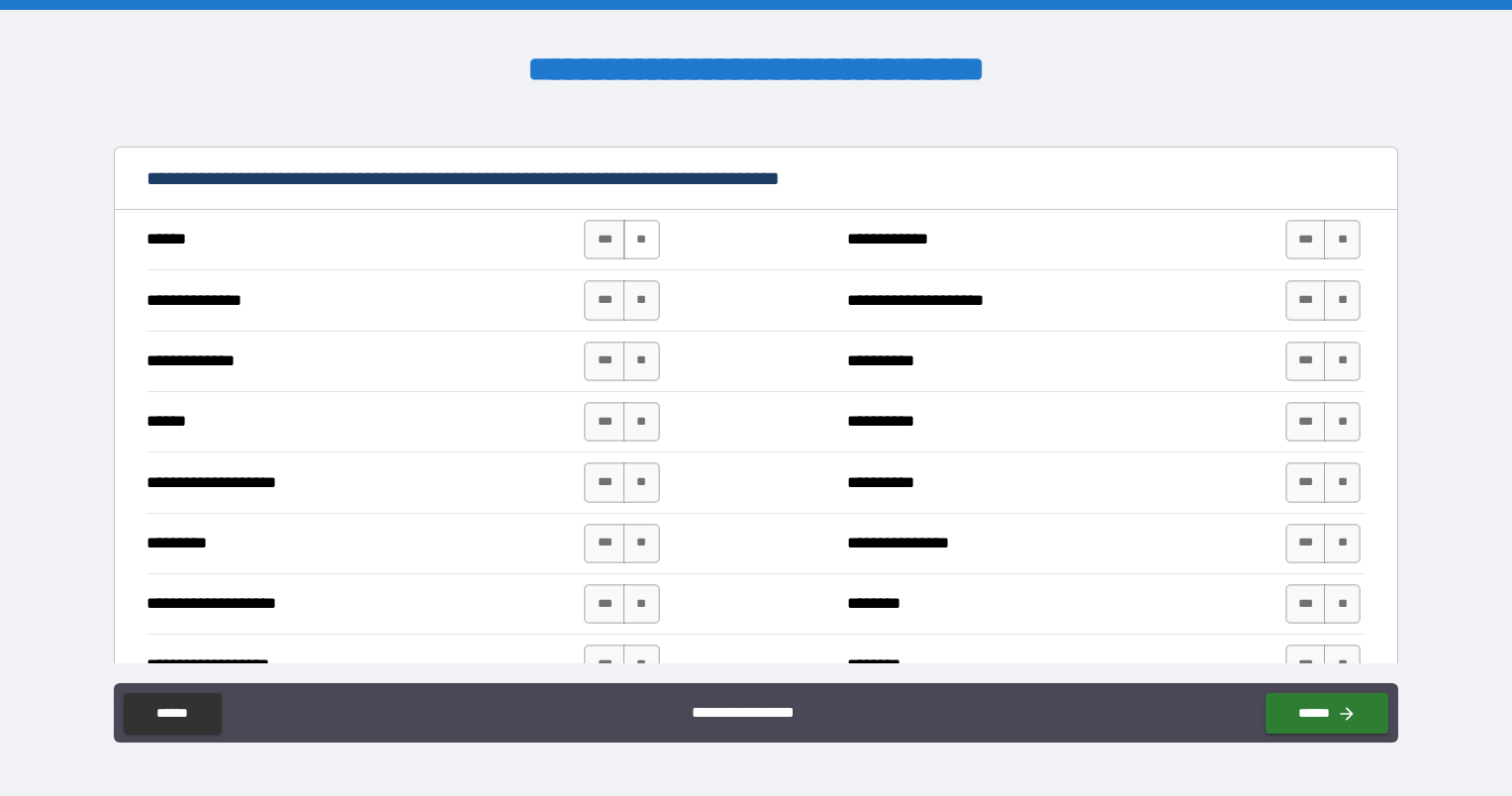 click on "**" at bounding box center [641, 240] 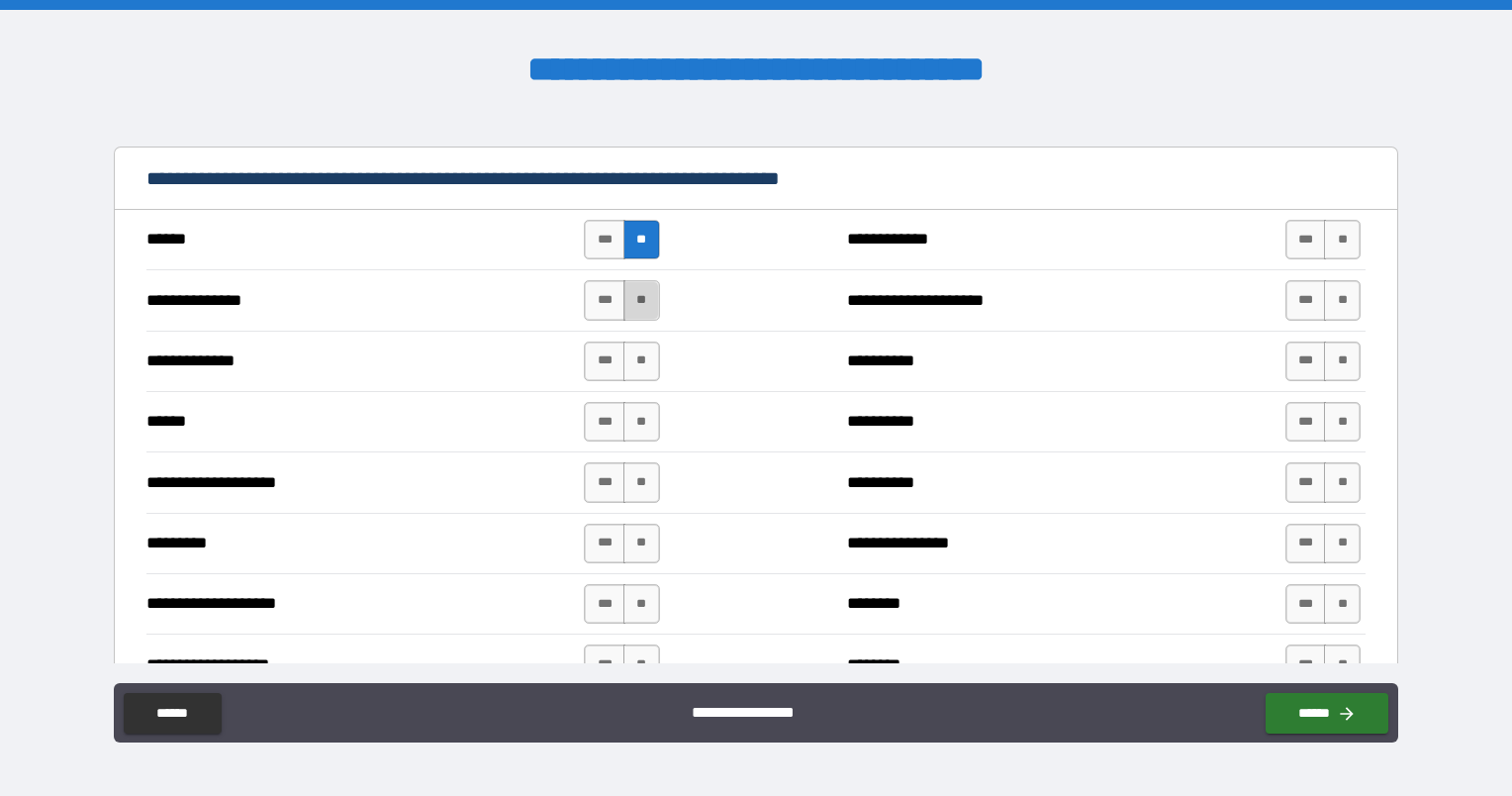 click on "**" at bounding box center [641, 300] 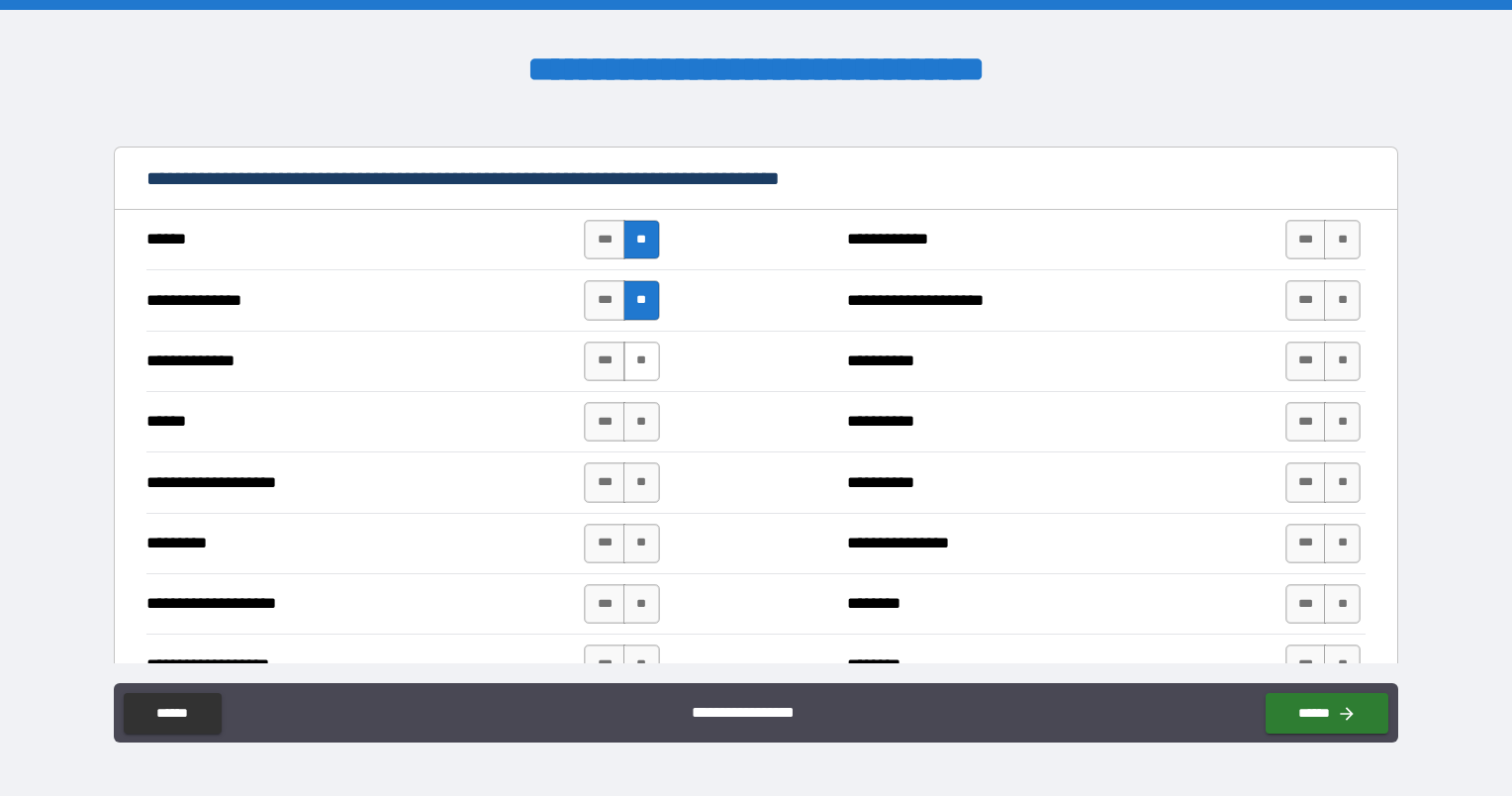 click on "**" at bounding box center [641, 361] 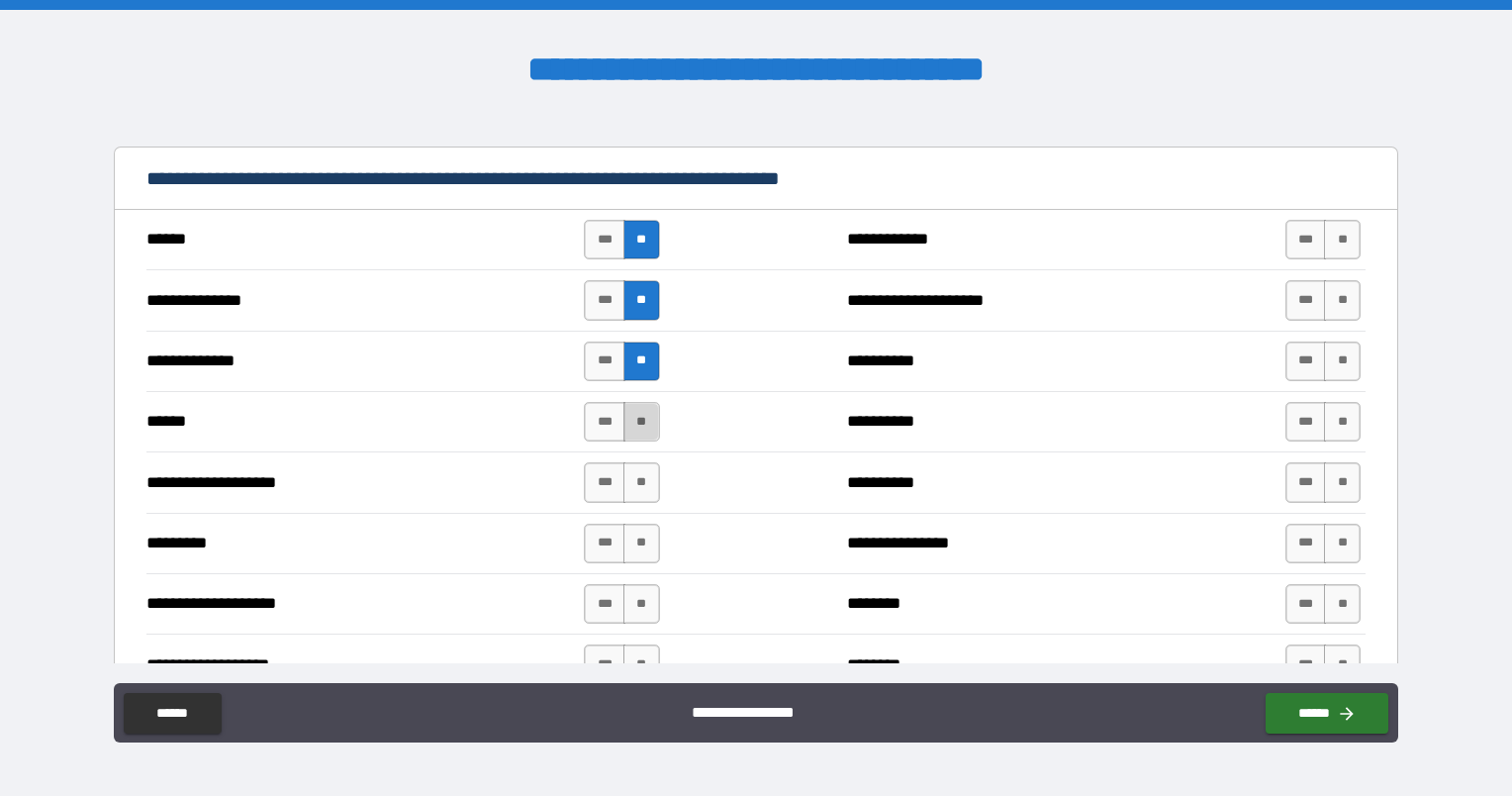 click on "**" at bounding box center [641, 422] 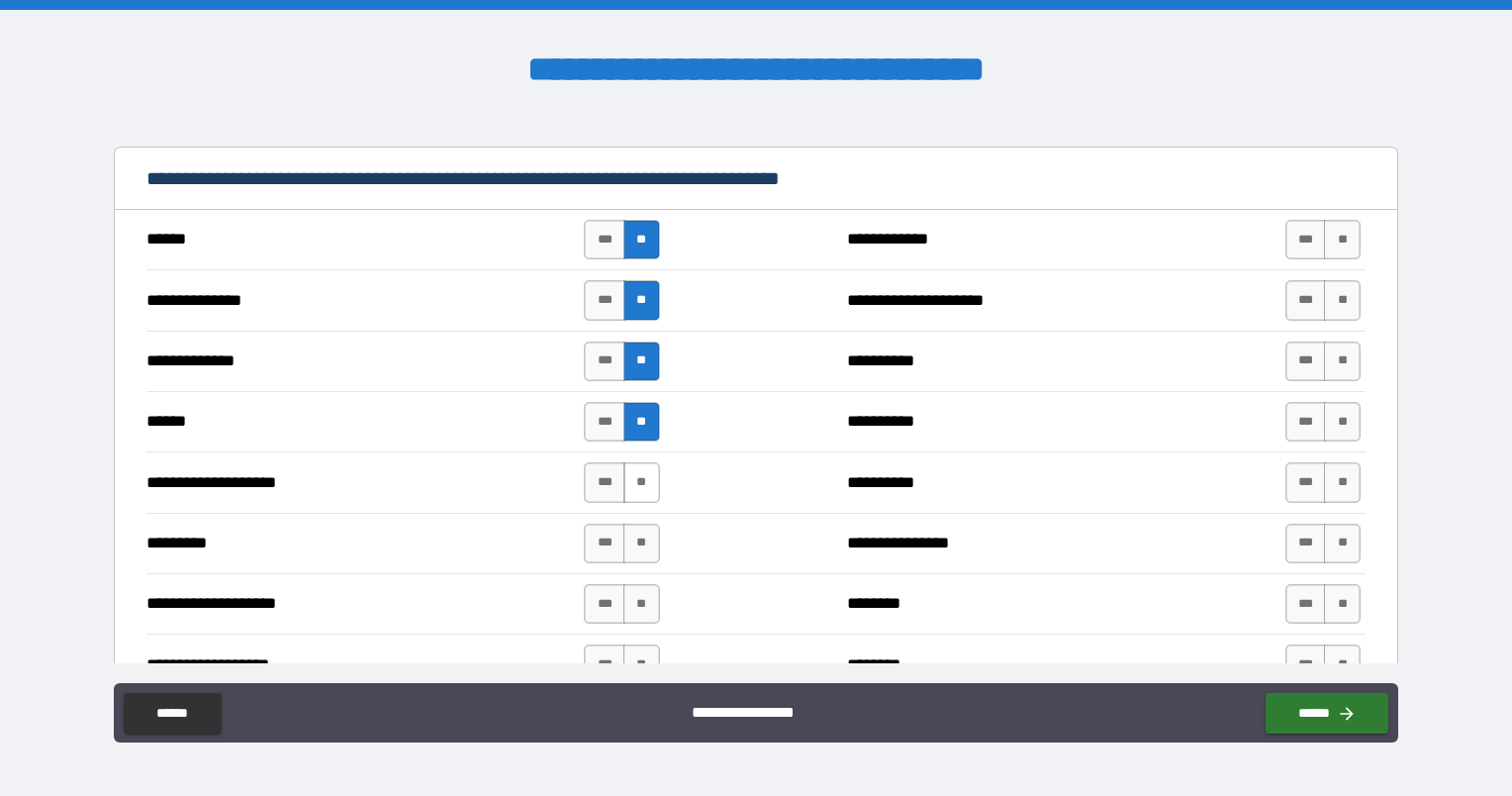 click on "**" at bounding box center [641, 482] 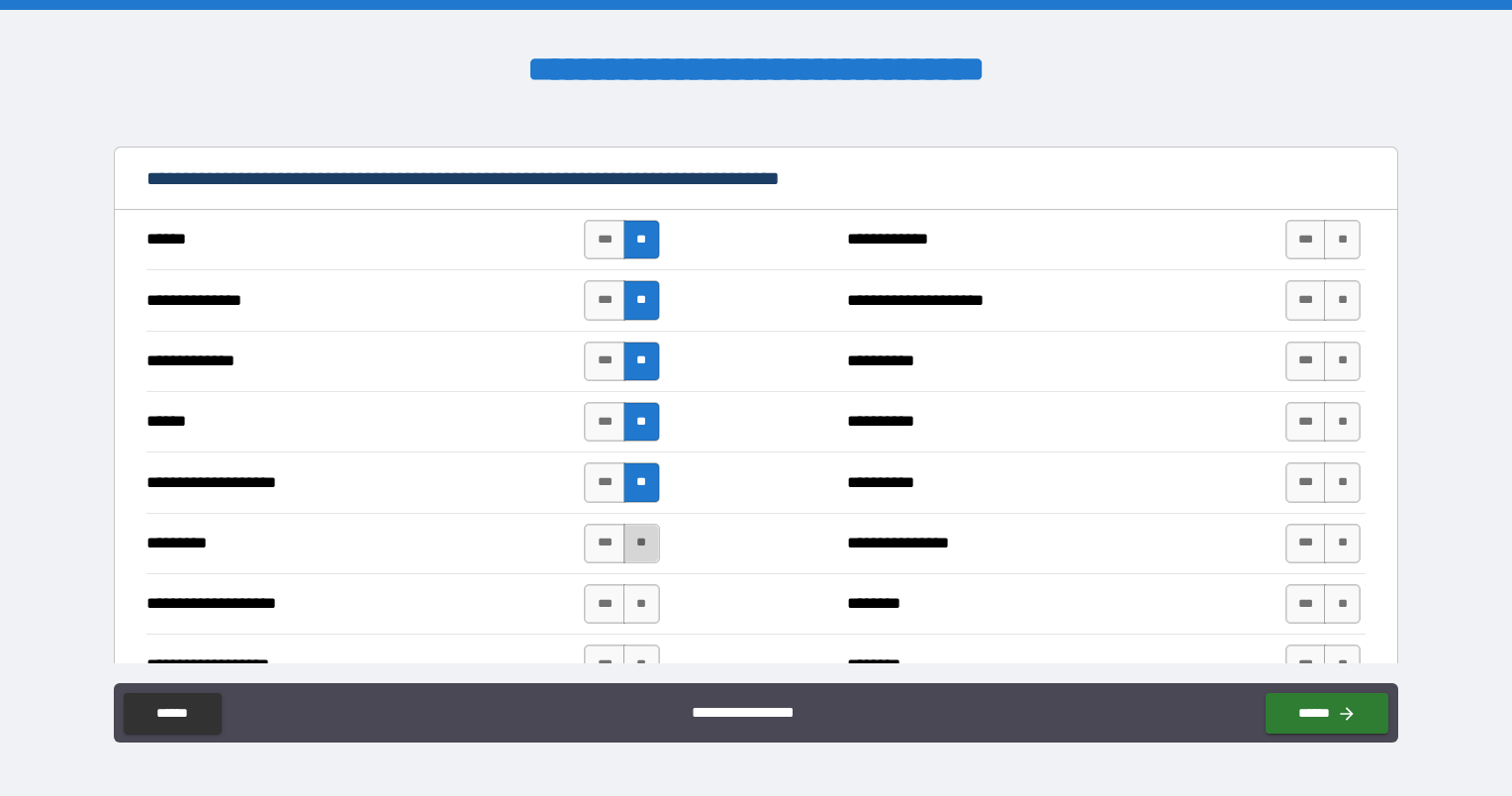 click on "**" at bounding box center [641, 544] 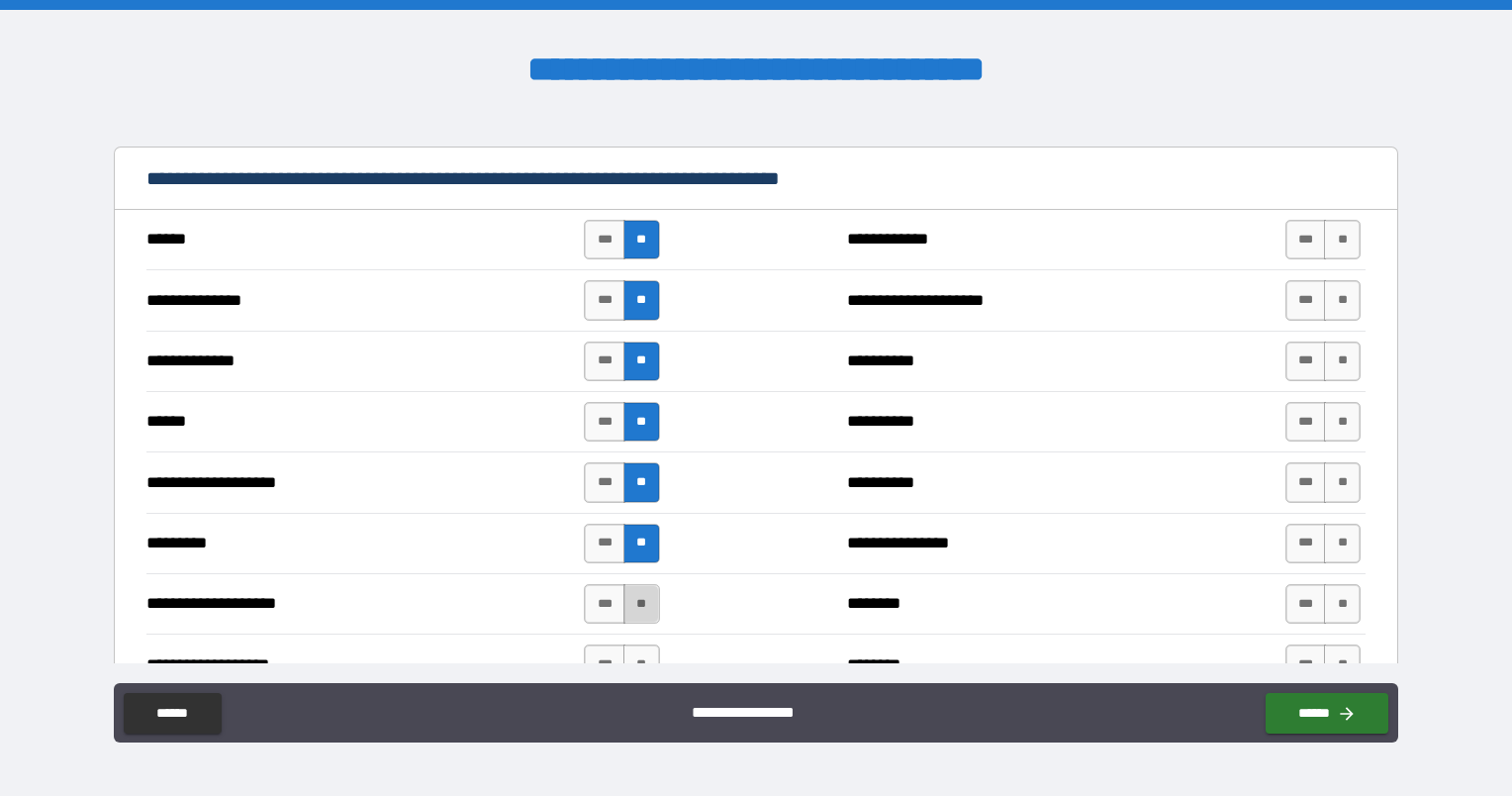 click on "**" at bounding box center (641, 604) 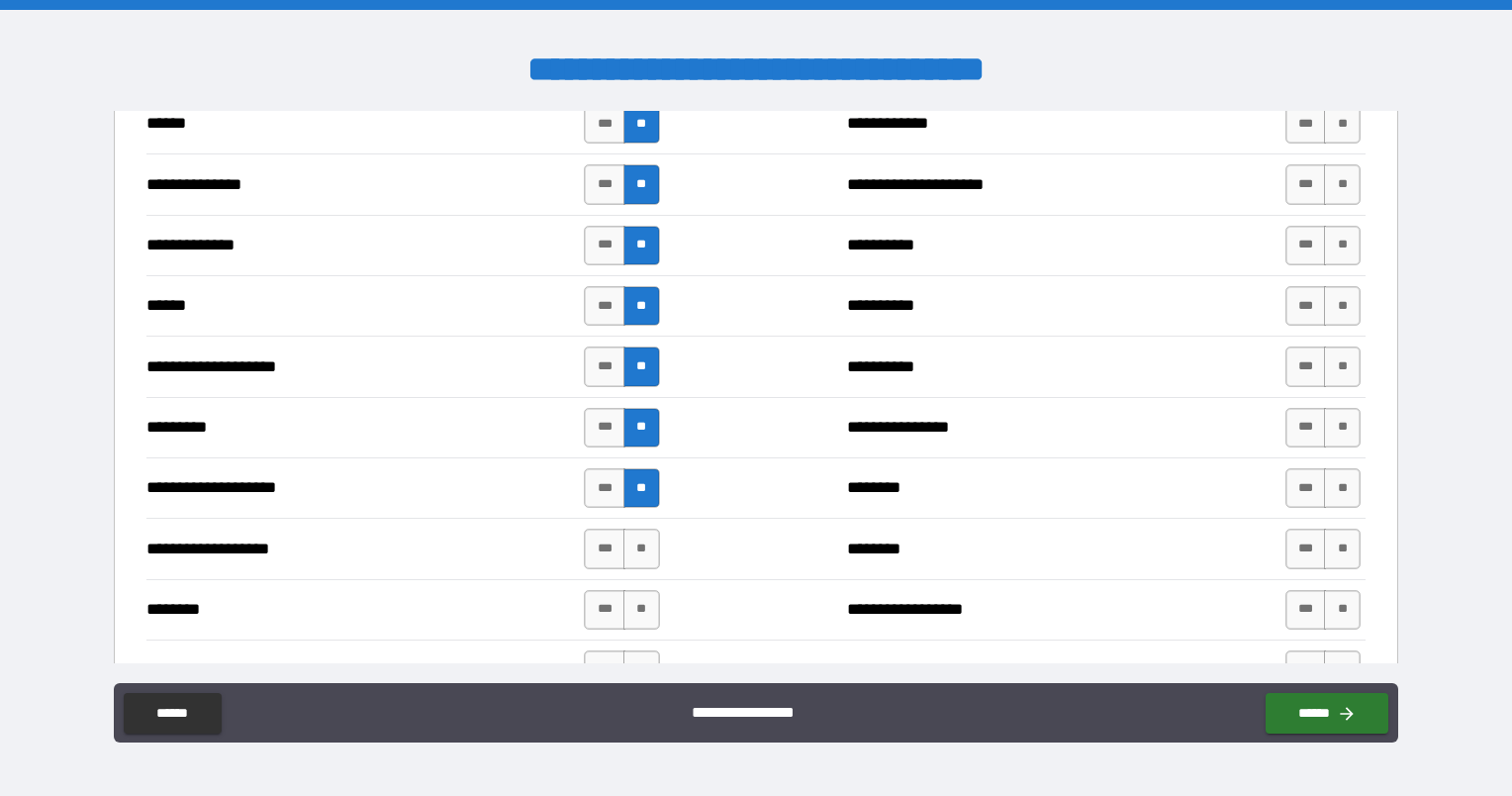 scroll, scrollTop: 1760, scrollLeft: 0, axis: vertical 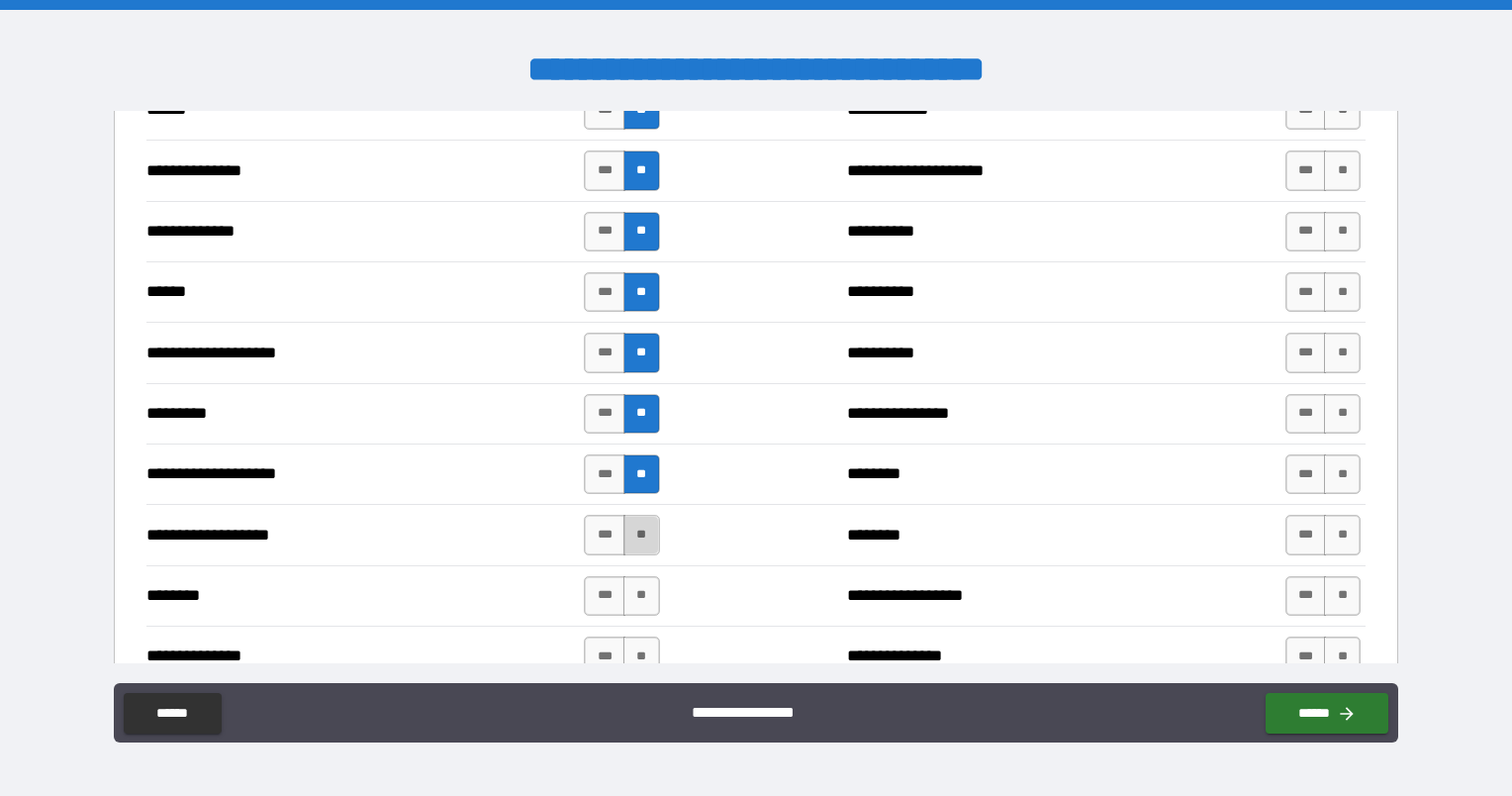 click on "**" at bounding box center (641, 535) 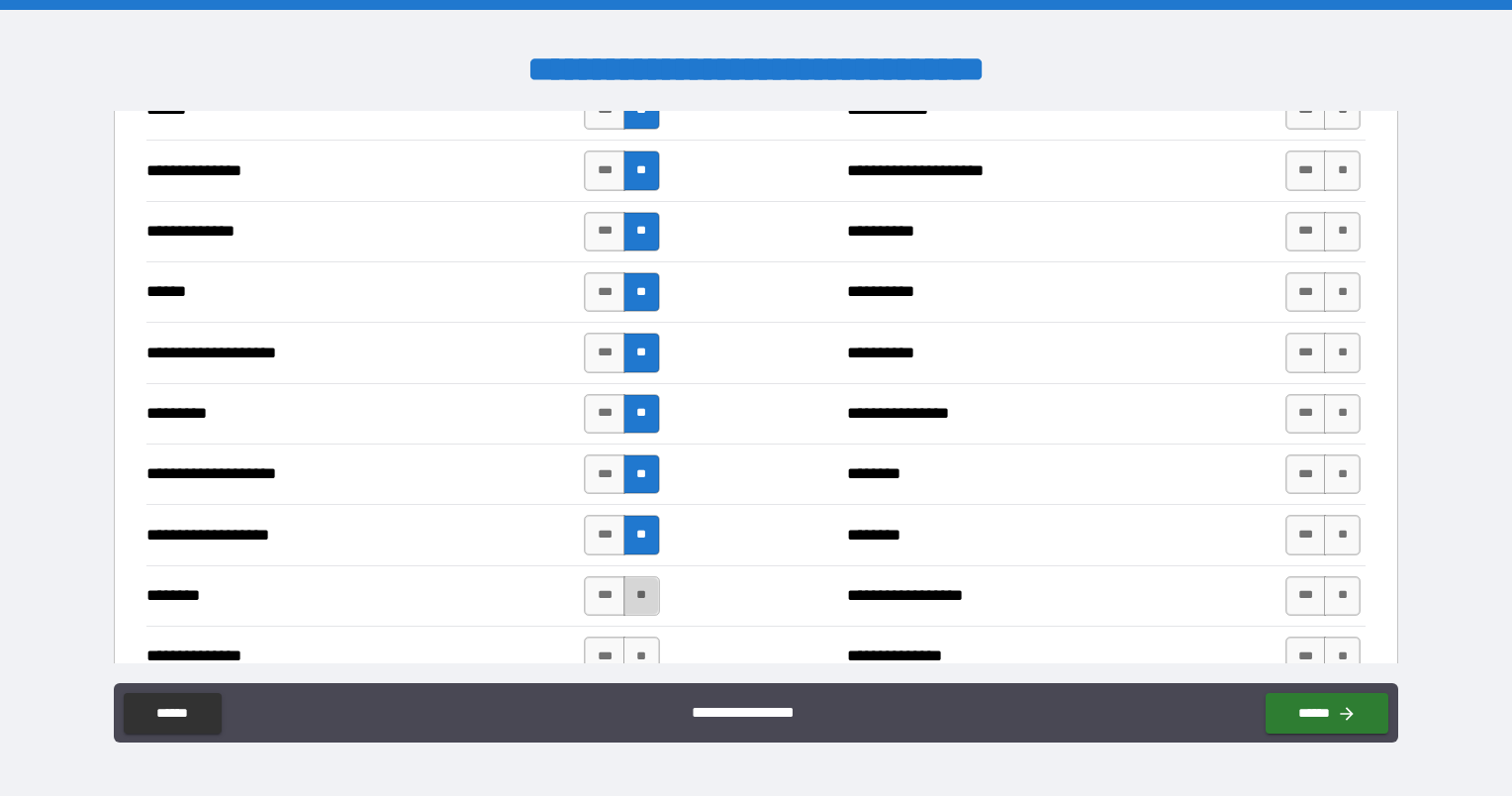 click on "**" at bounding box center (641, 596) 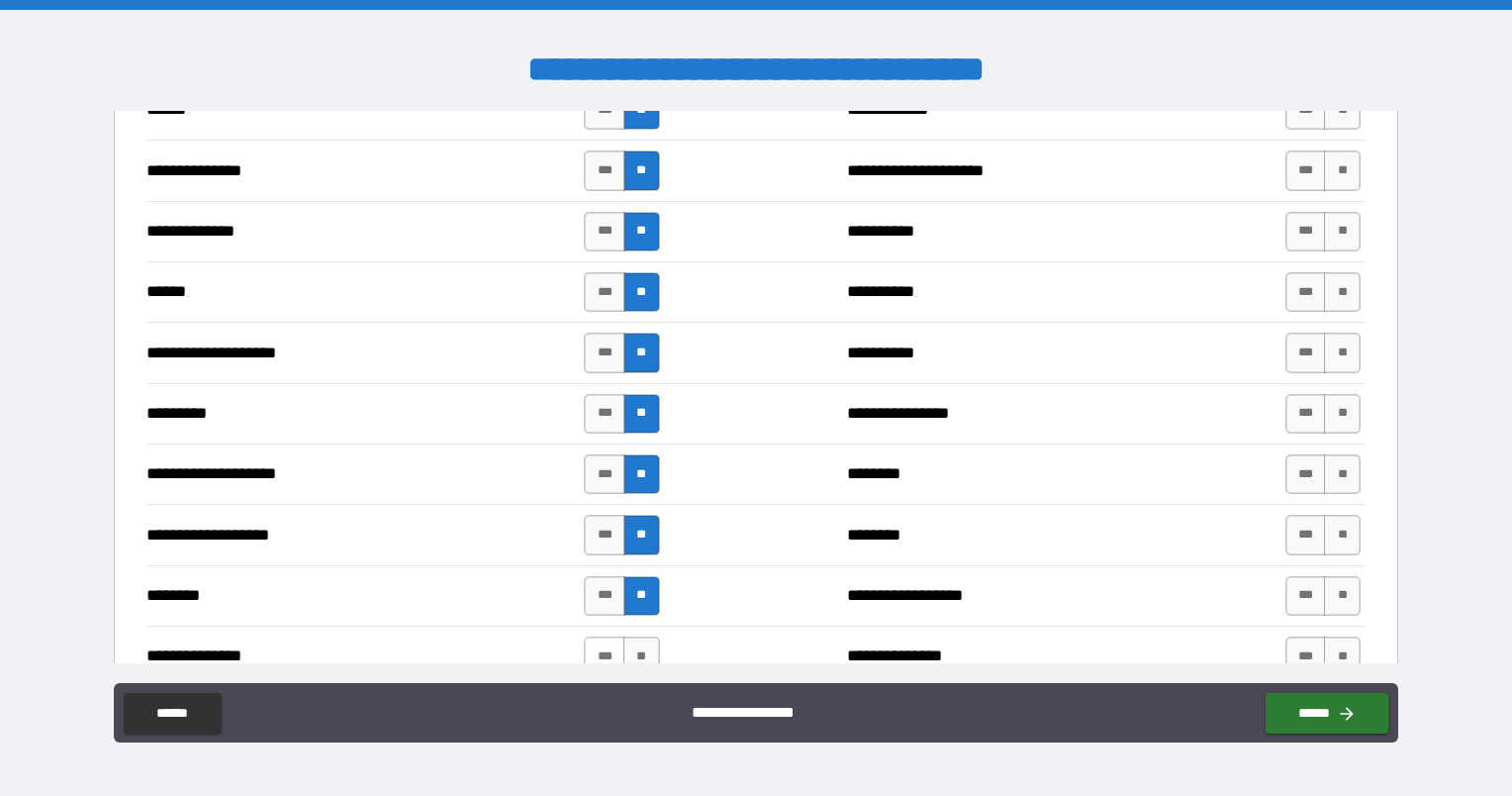 click on "***" at bounding box center (605, 656) 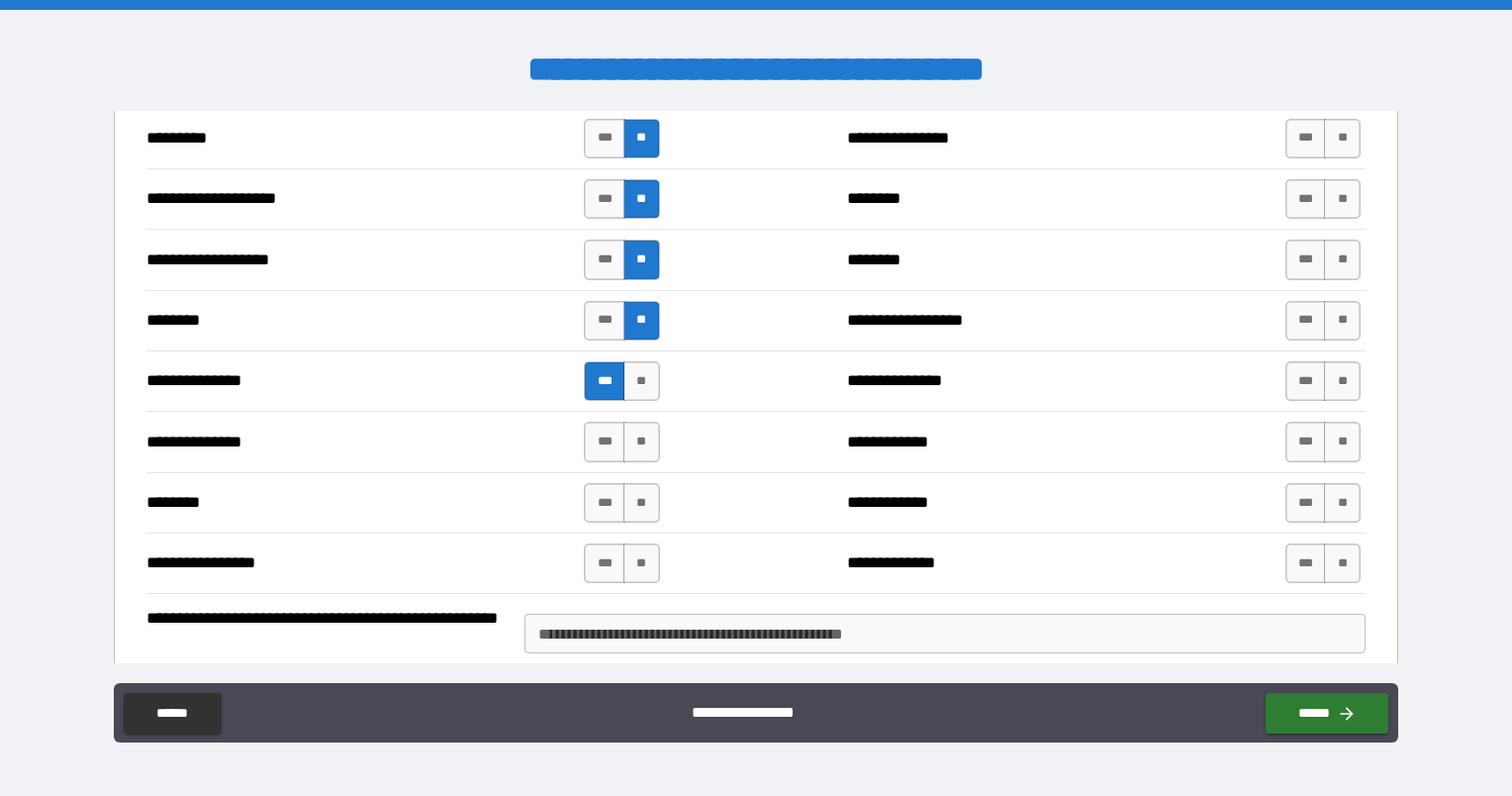 scroll, scrollTop: 2076, scrollLeft: 0, axis: vertical 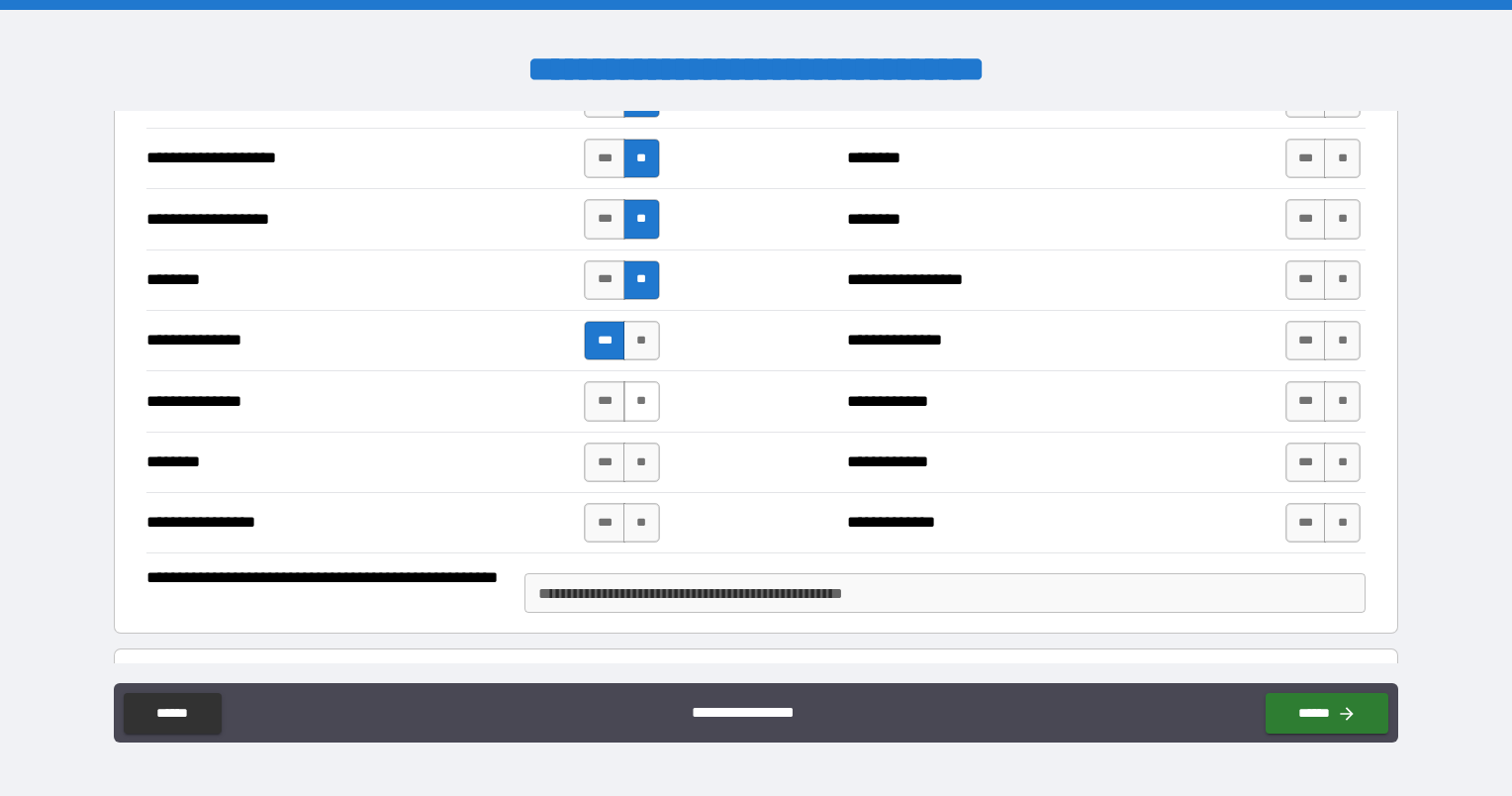 click on "**" at bounding box center [641, 401] 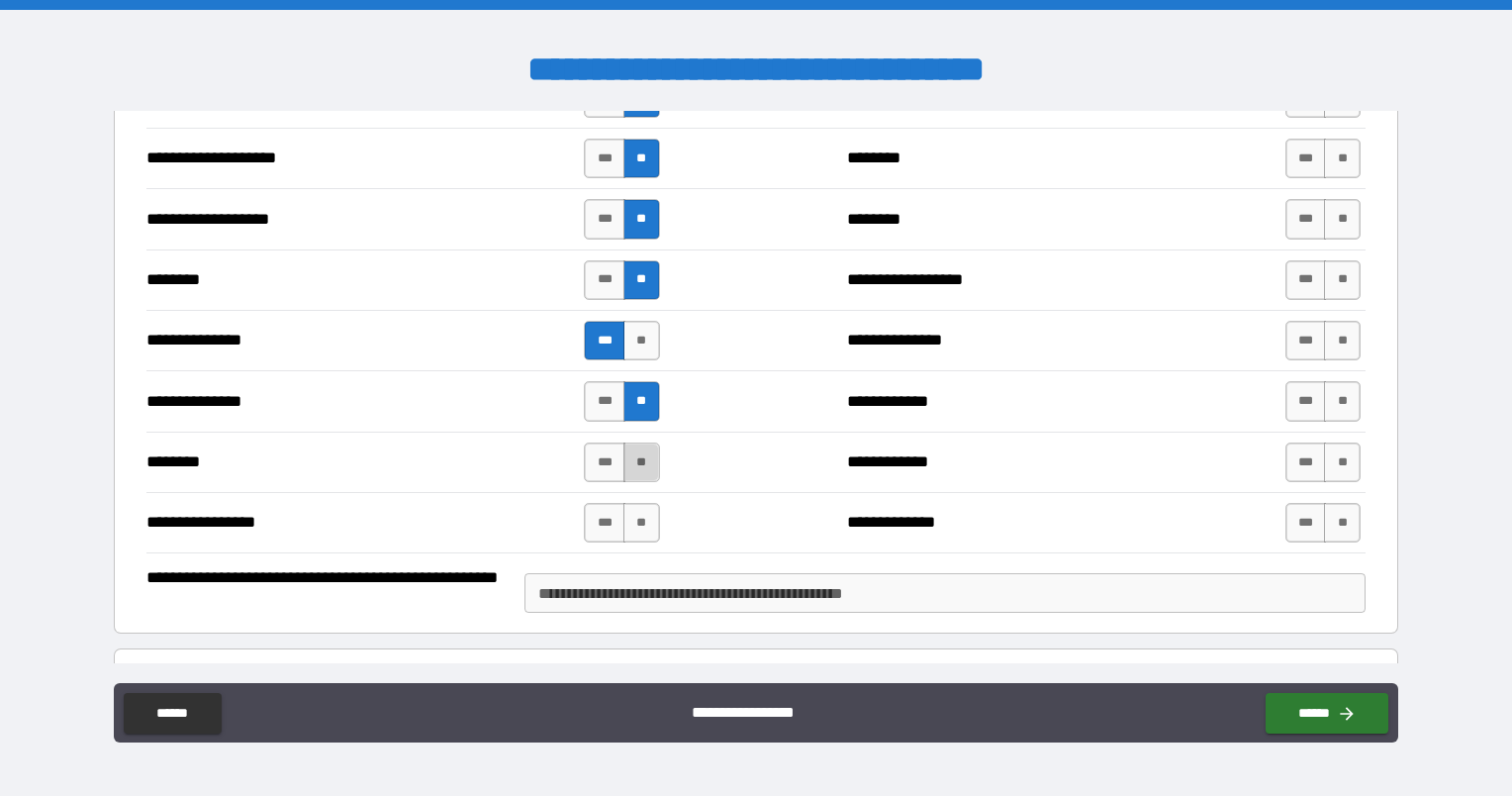 click on "**" at bounding box center (641, 462) 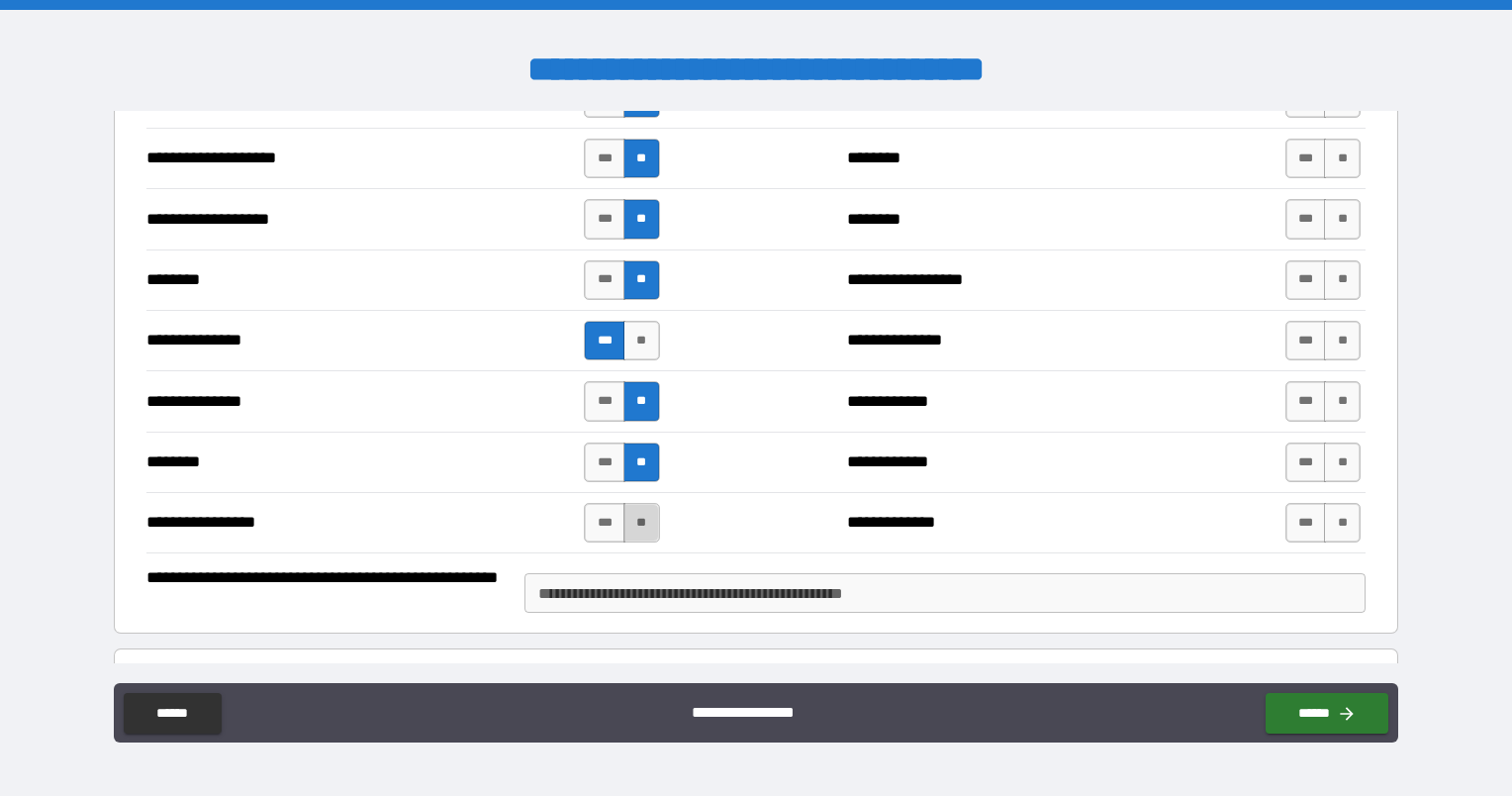 click on "**" at bounding box center [641, 523] 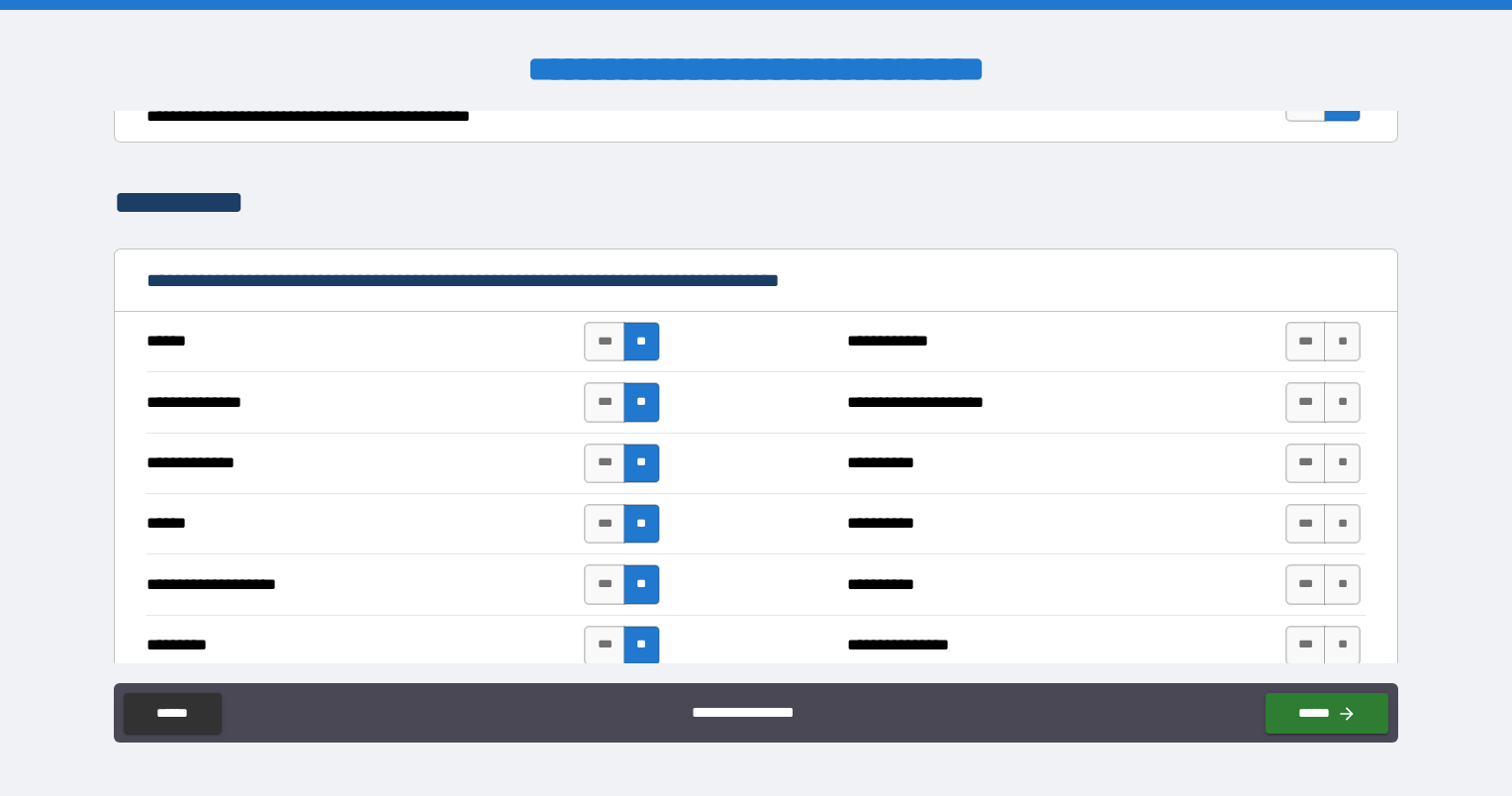 scroll, scrollTop: 1519, scrollLeft: 0, axis: vertical 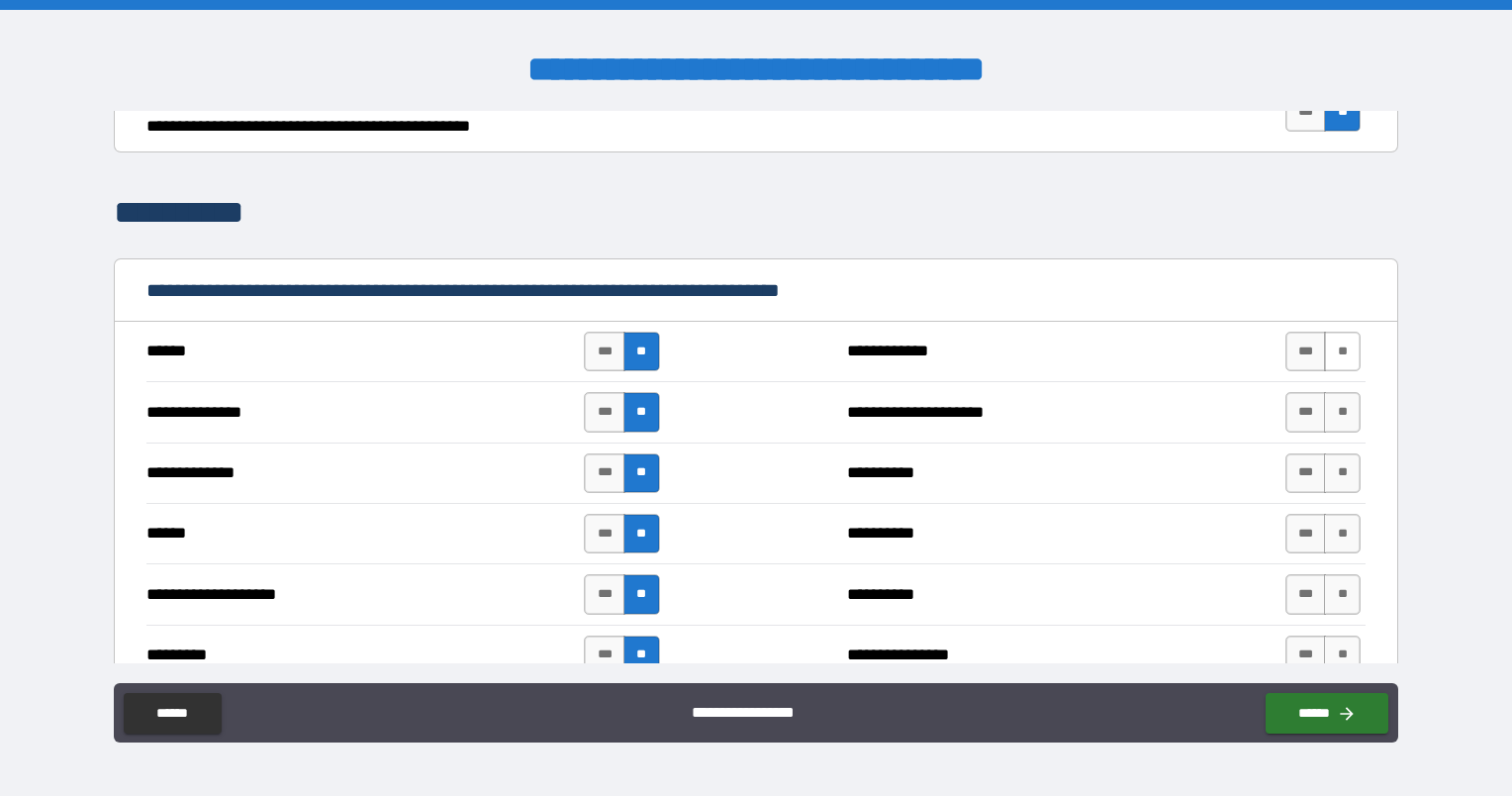 click on "**" at bounding box center (1342, 351) 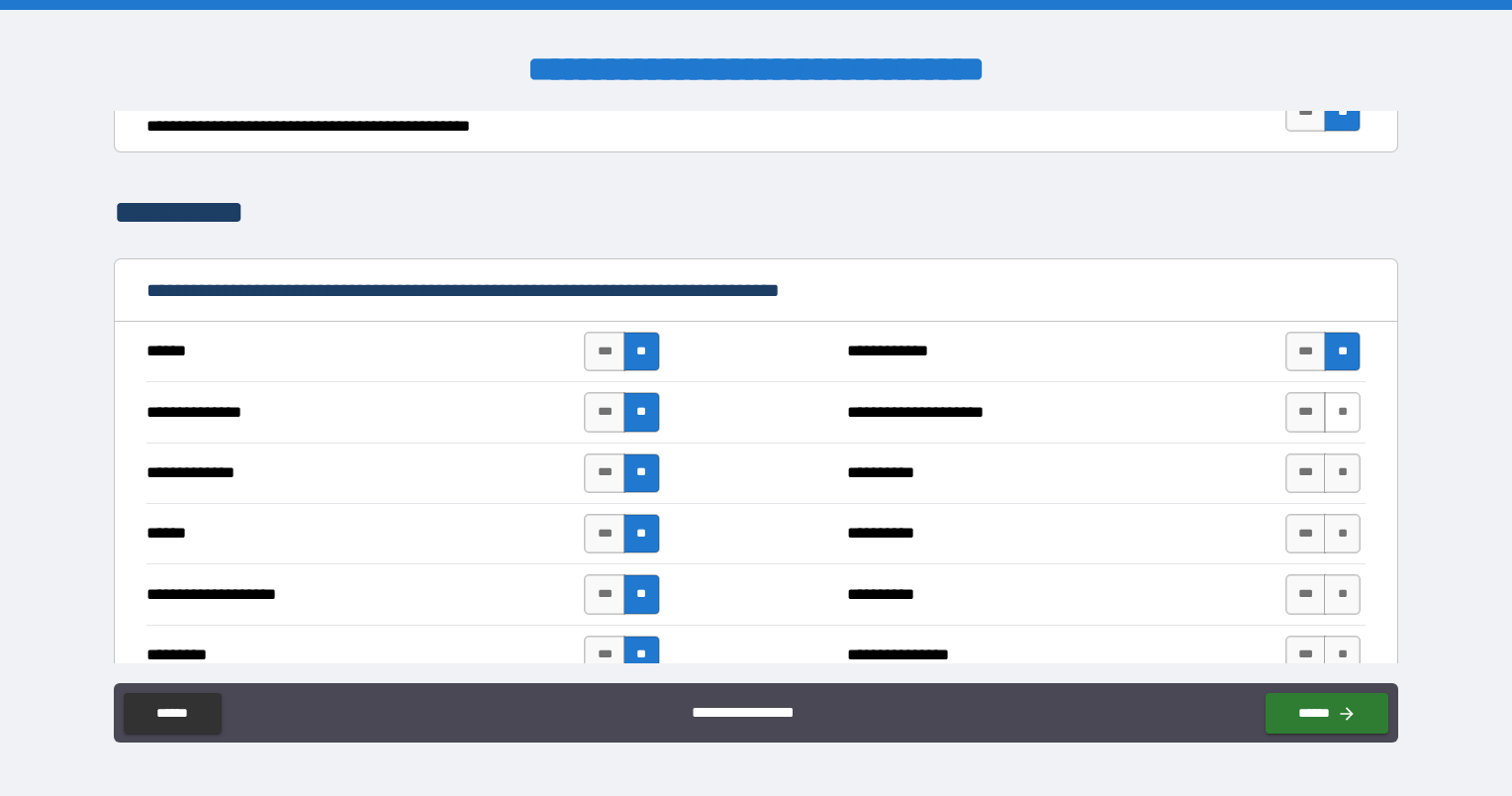 click on "**" at bounding box center (1342, 412) 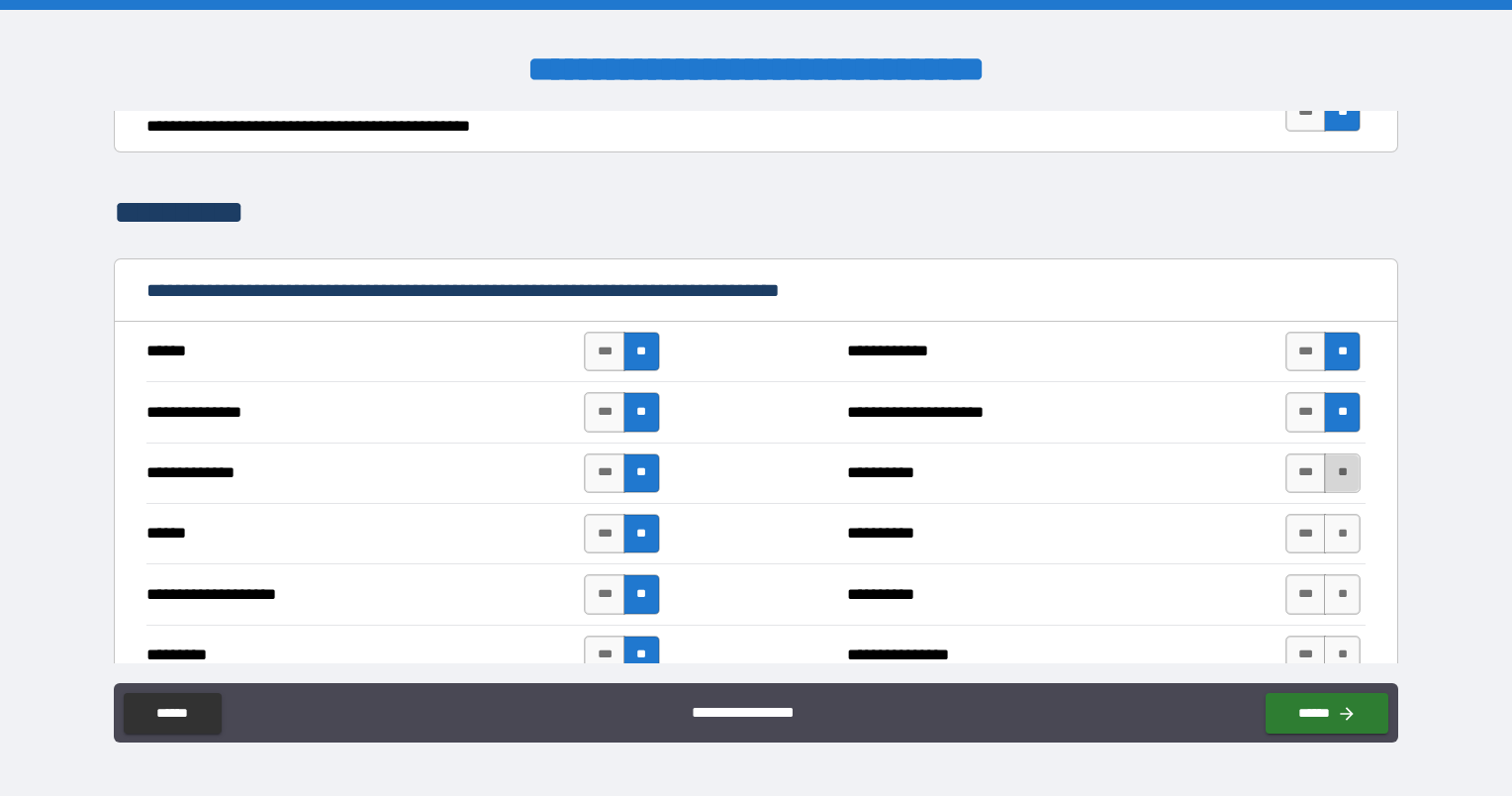 click on "**" at bounding box center [1342, 473] 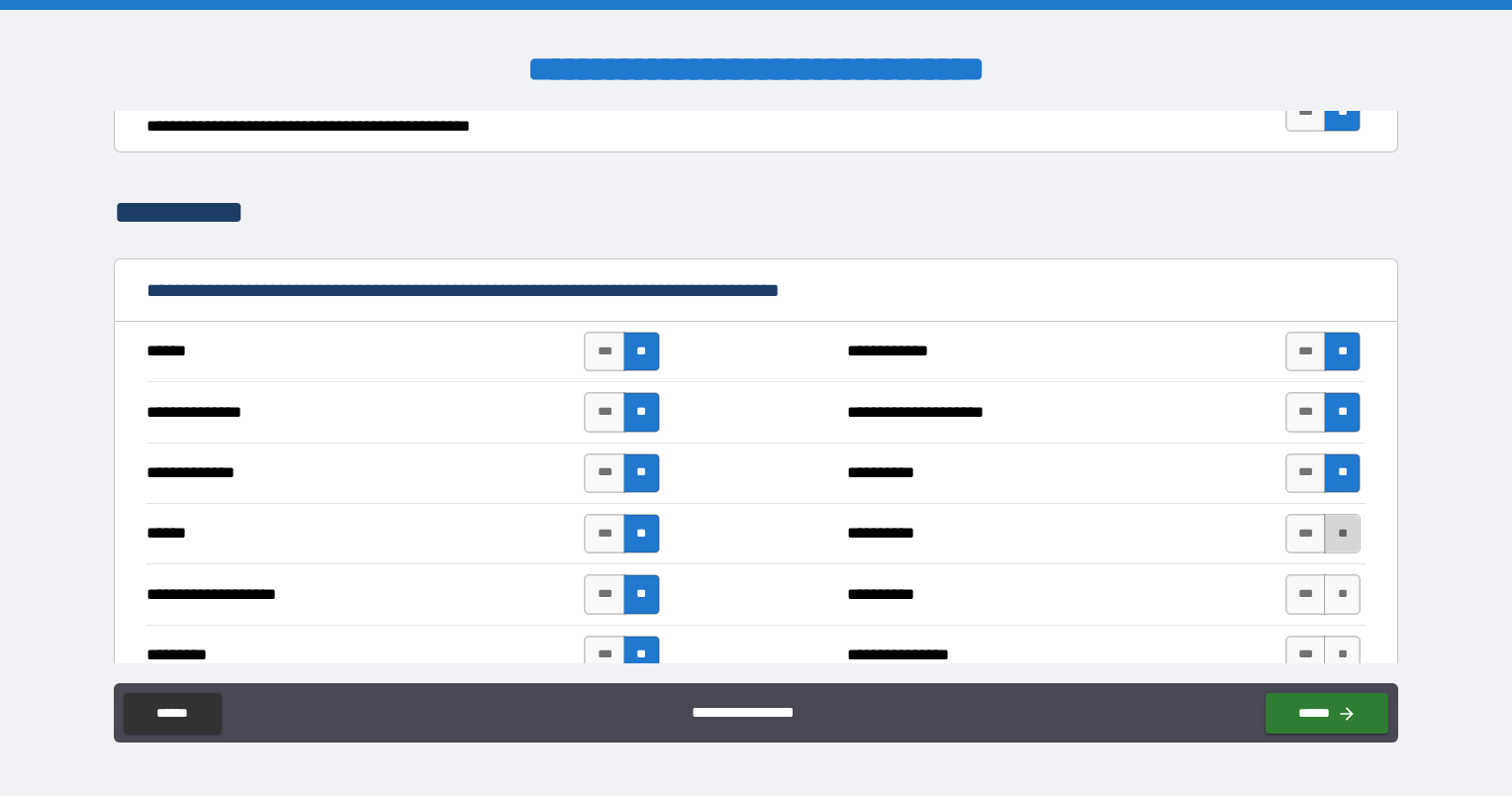 click on "**" at bounding box center [1342, 534] 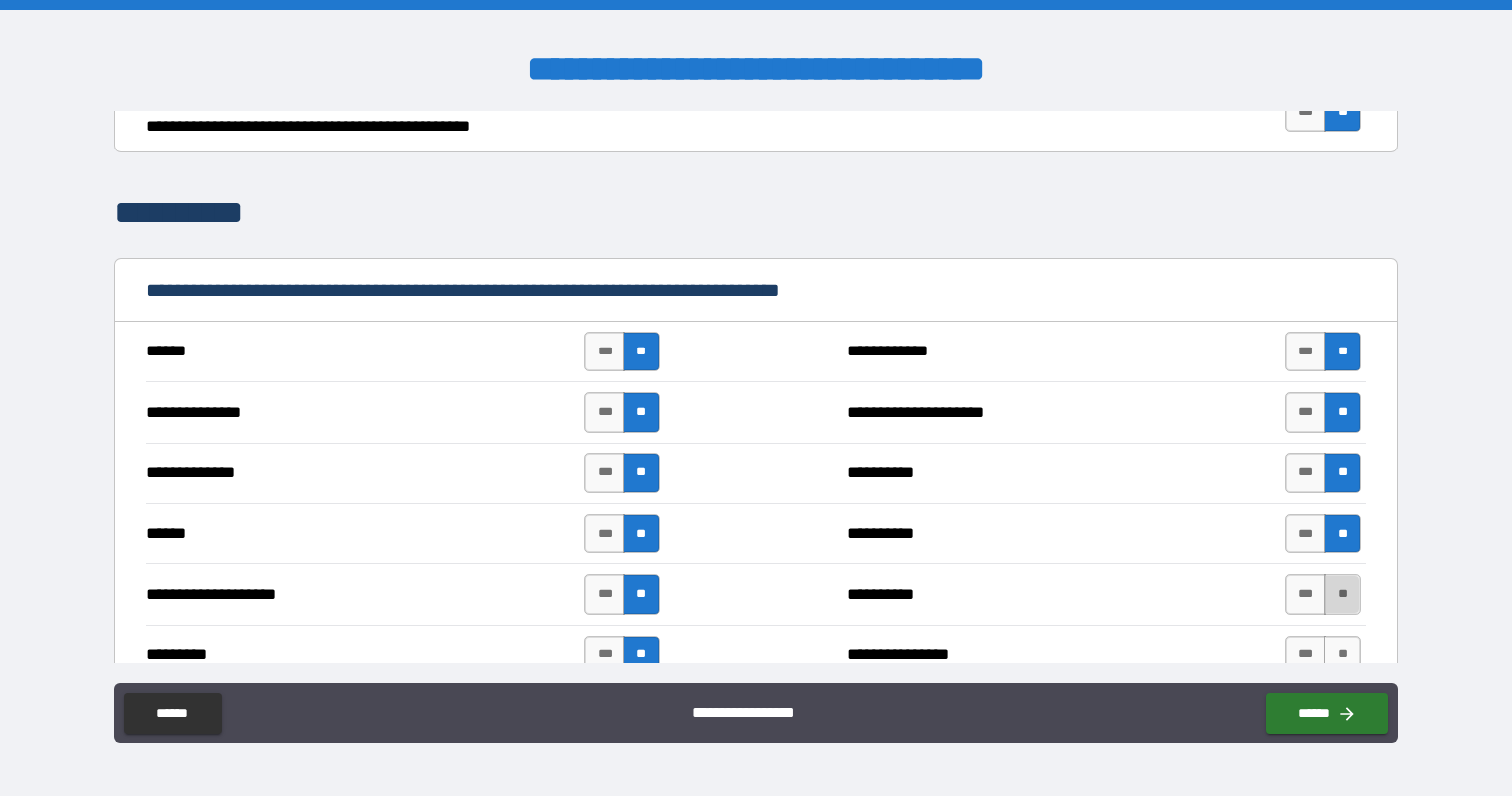 click on "**" at bounding box center [1342, 594] 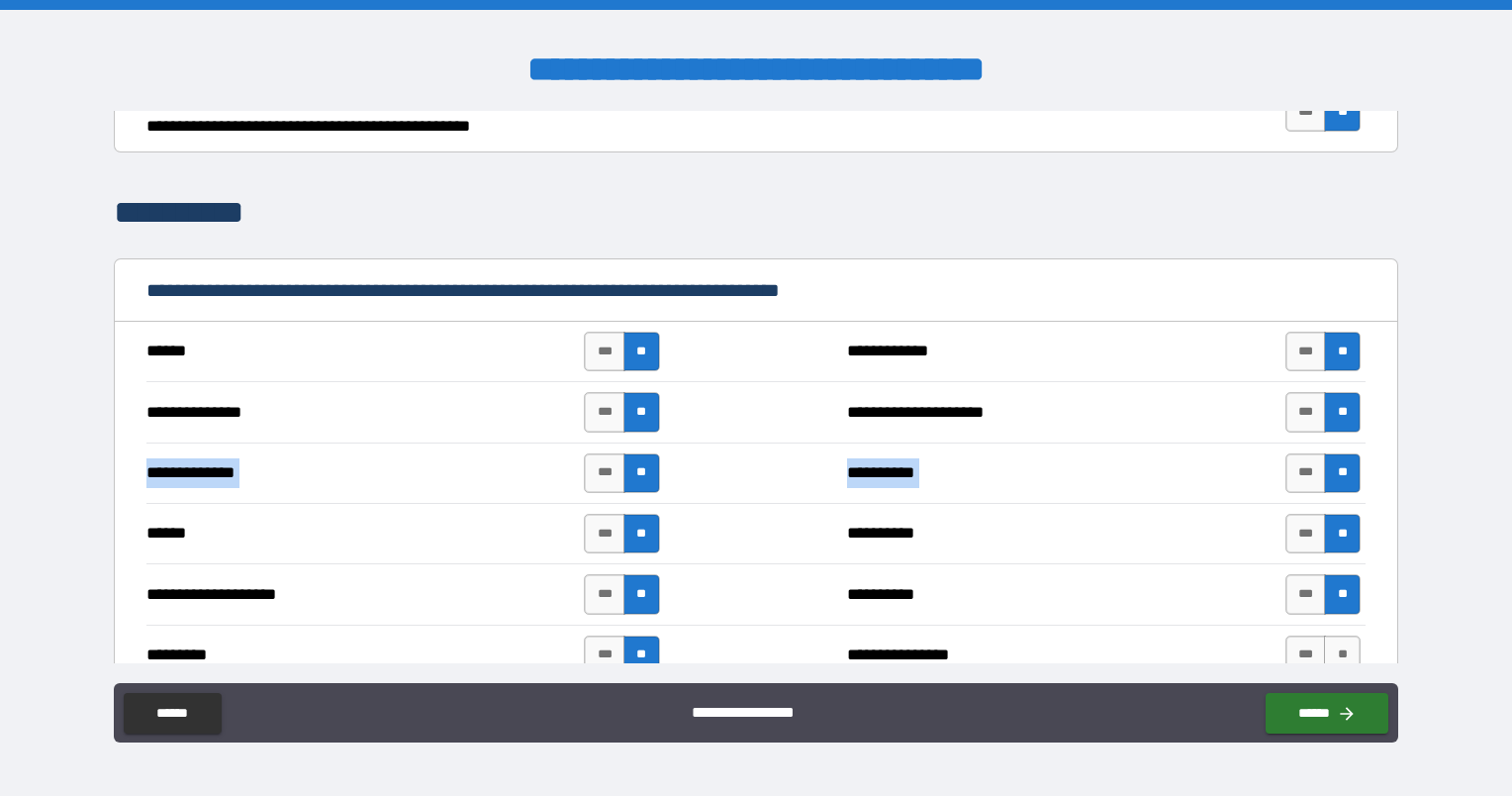 drag, startPoint x: 1398, startPoint y: 426, endPoint x: 1389, endPoint y: 449, distance: 24.698178 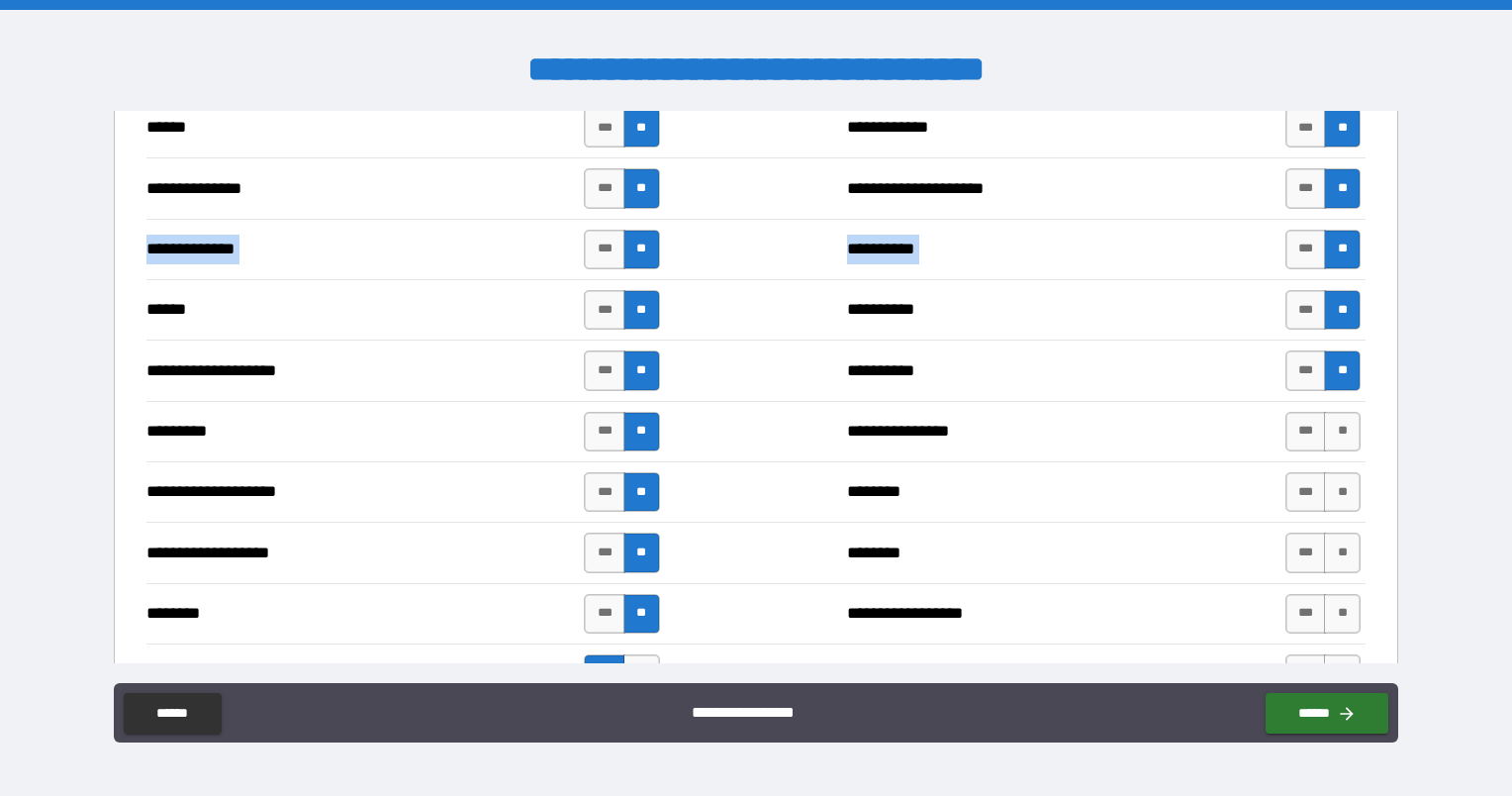 scroll, scrollTop: 1756, scrollLeft: 0, axis: vertical 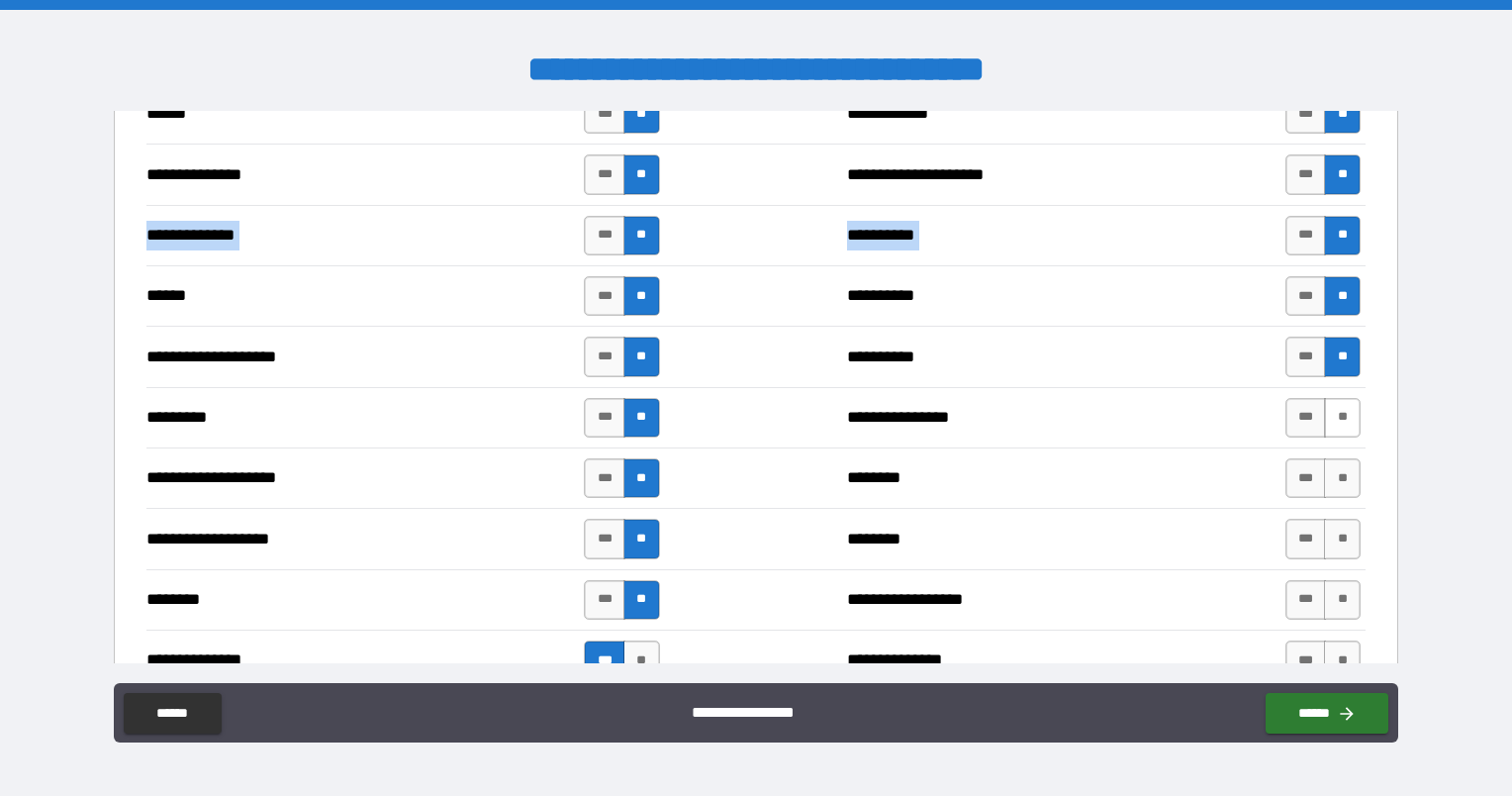 click on "**" at bounding box center [1342, 418] 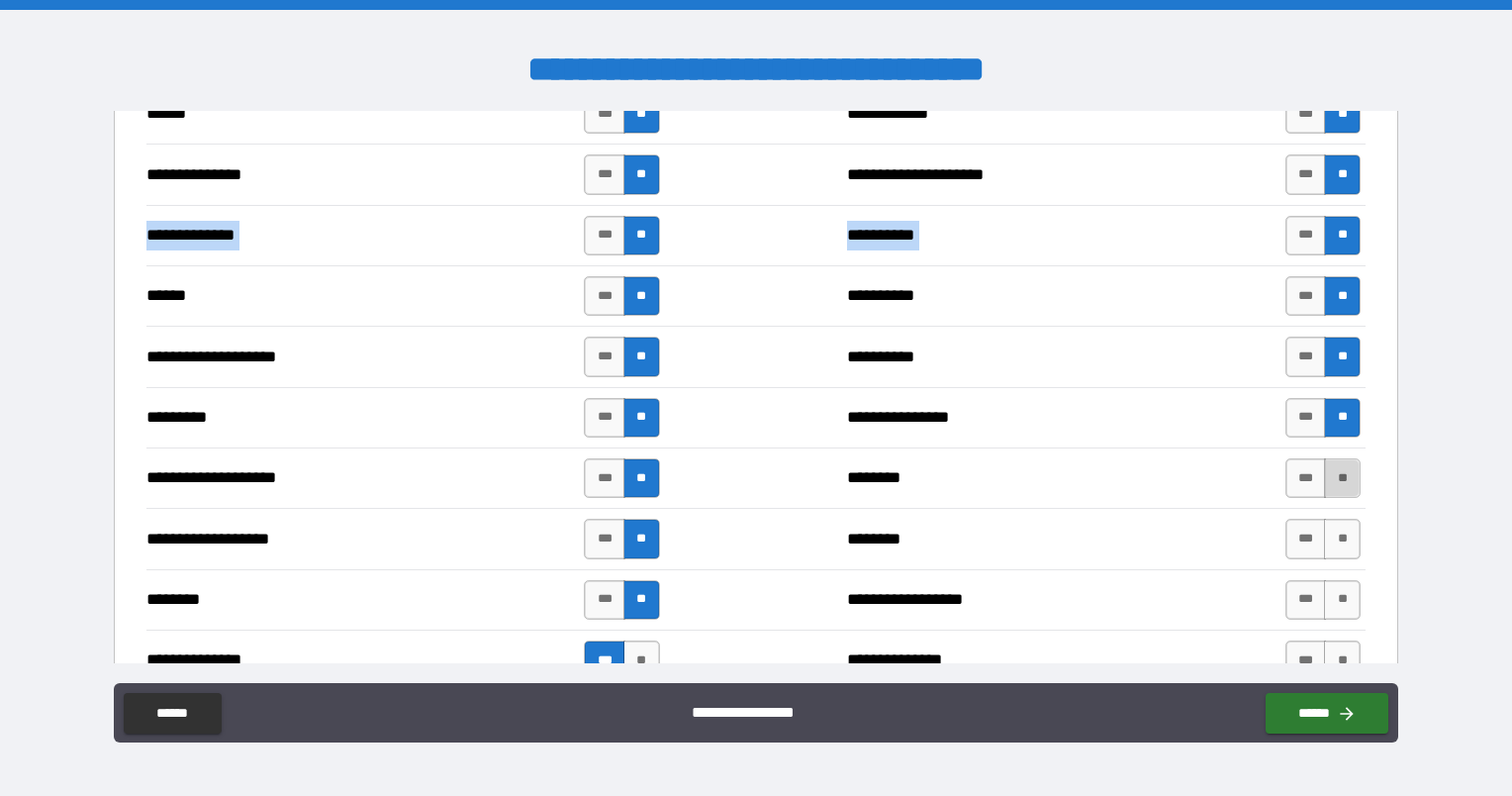 click on "**" at bounding box center [1342, 478] 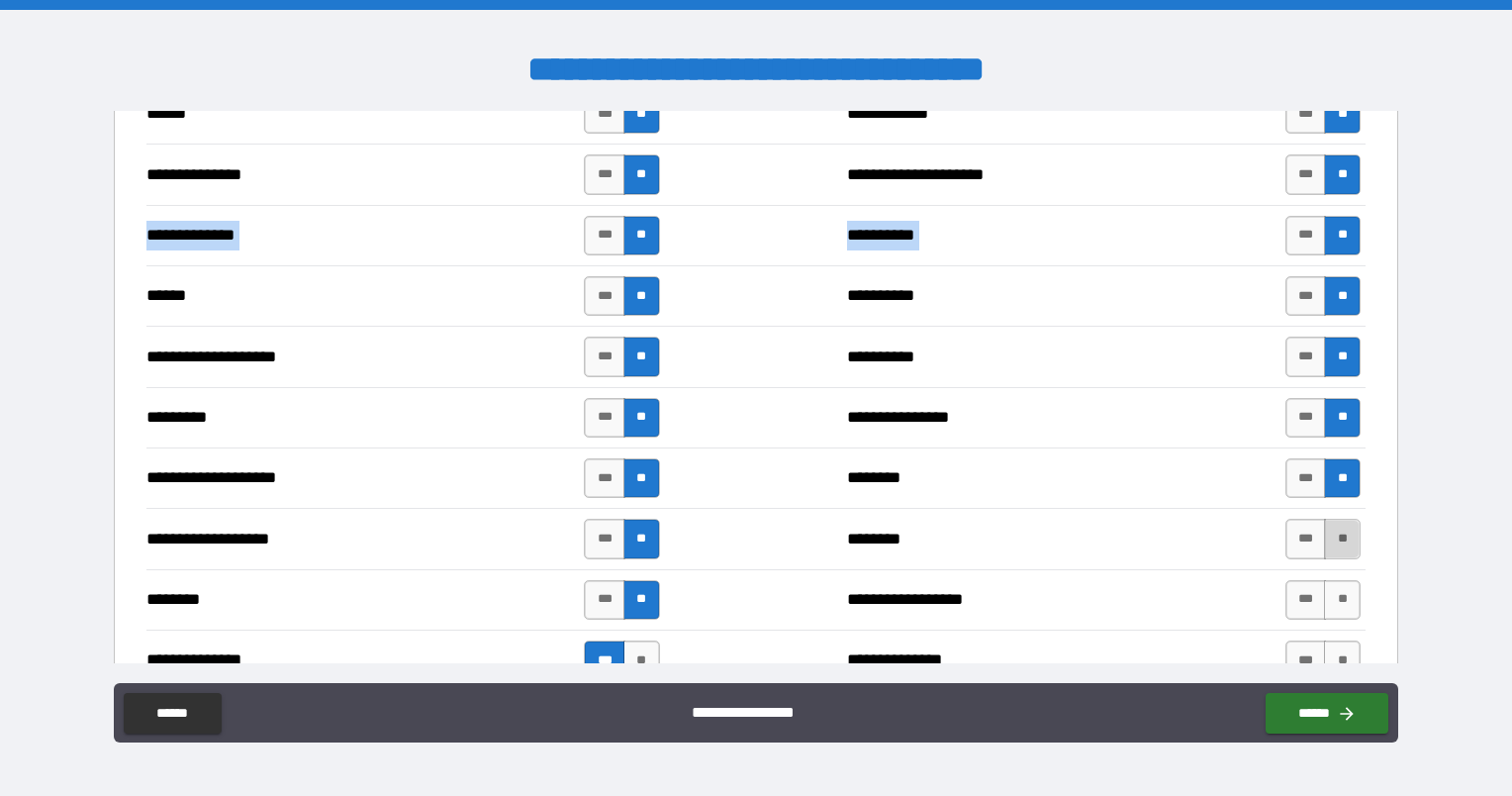 click on "**" at bounding box center (1342, 539) 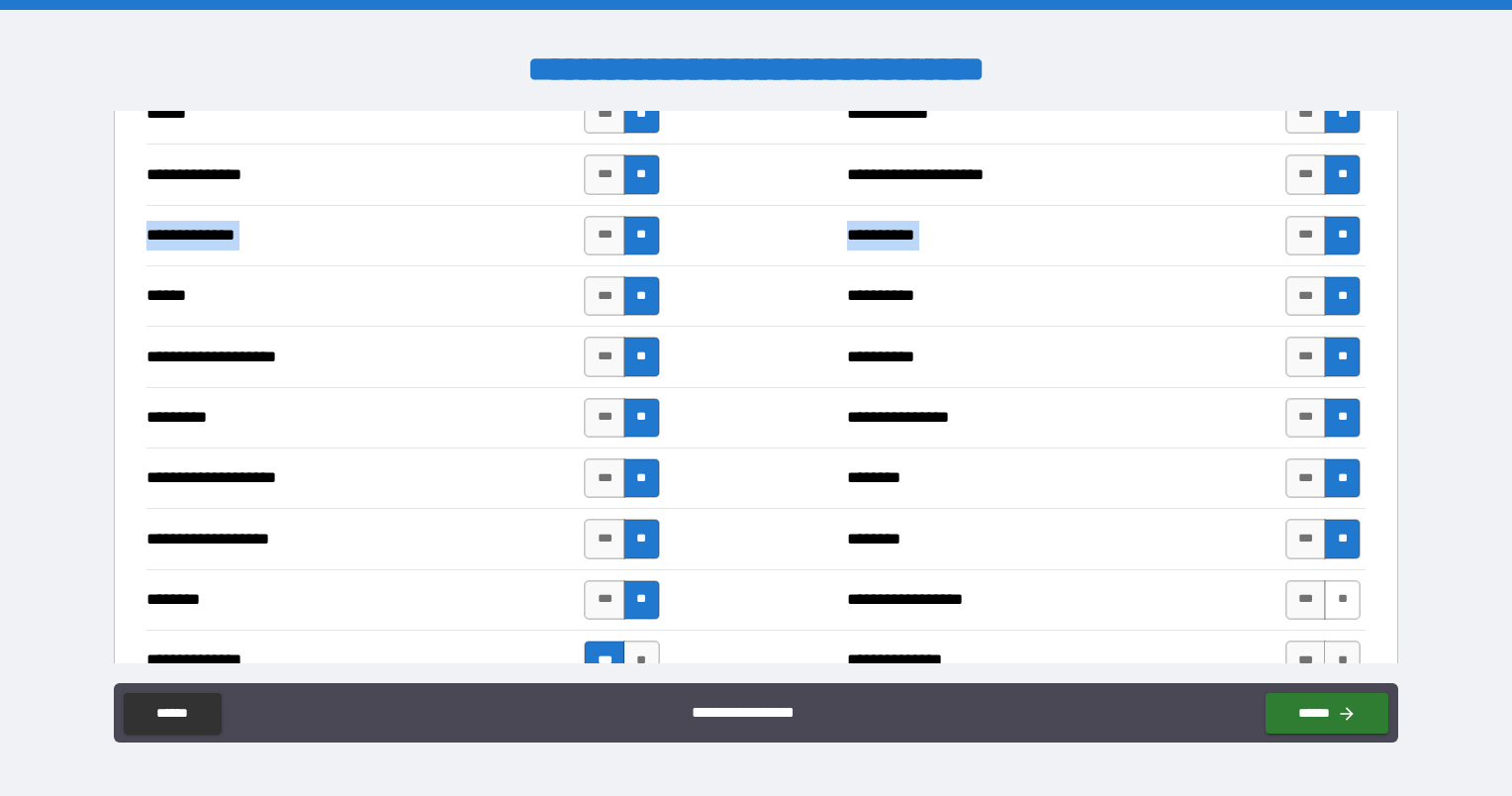 click on "**" at bounding box center (1342, 600) 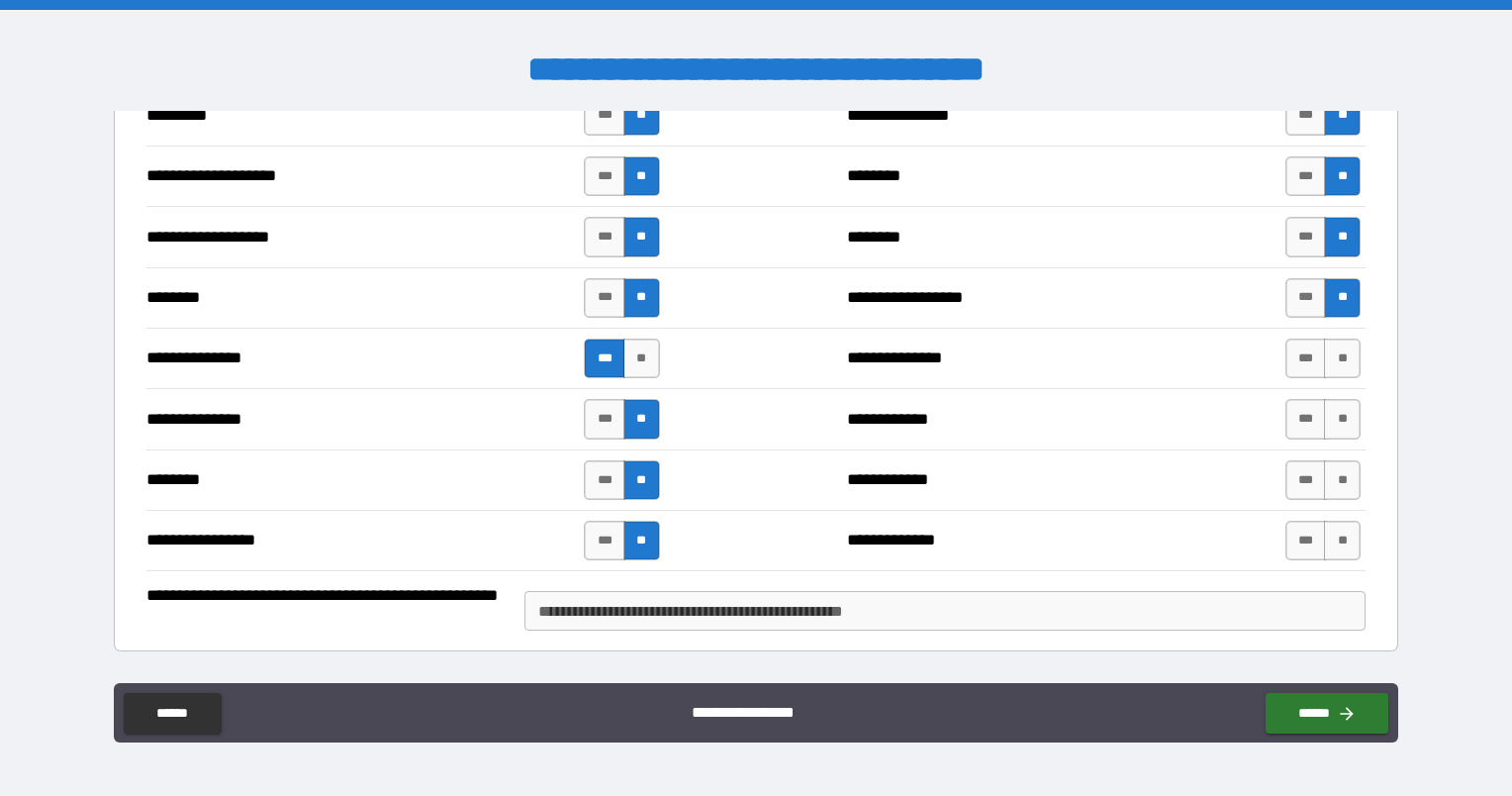 scroll, scrollTop: 2076, scrollLeft: 0, axis: vertical 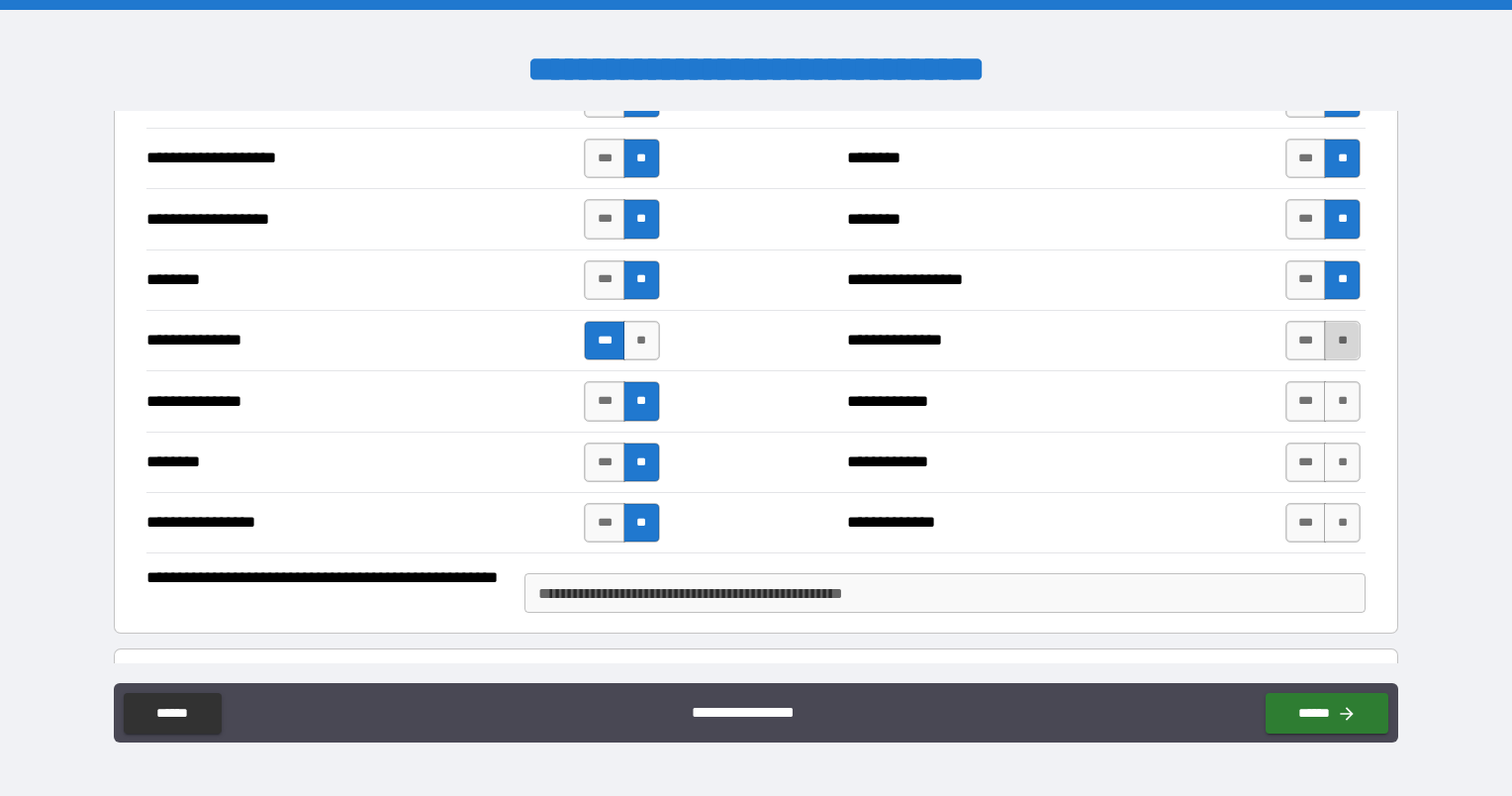 click on "**" at bounding box center [1342, 341] 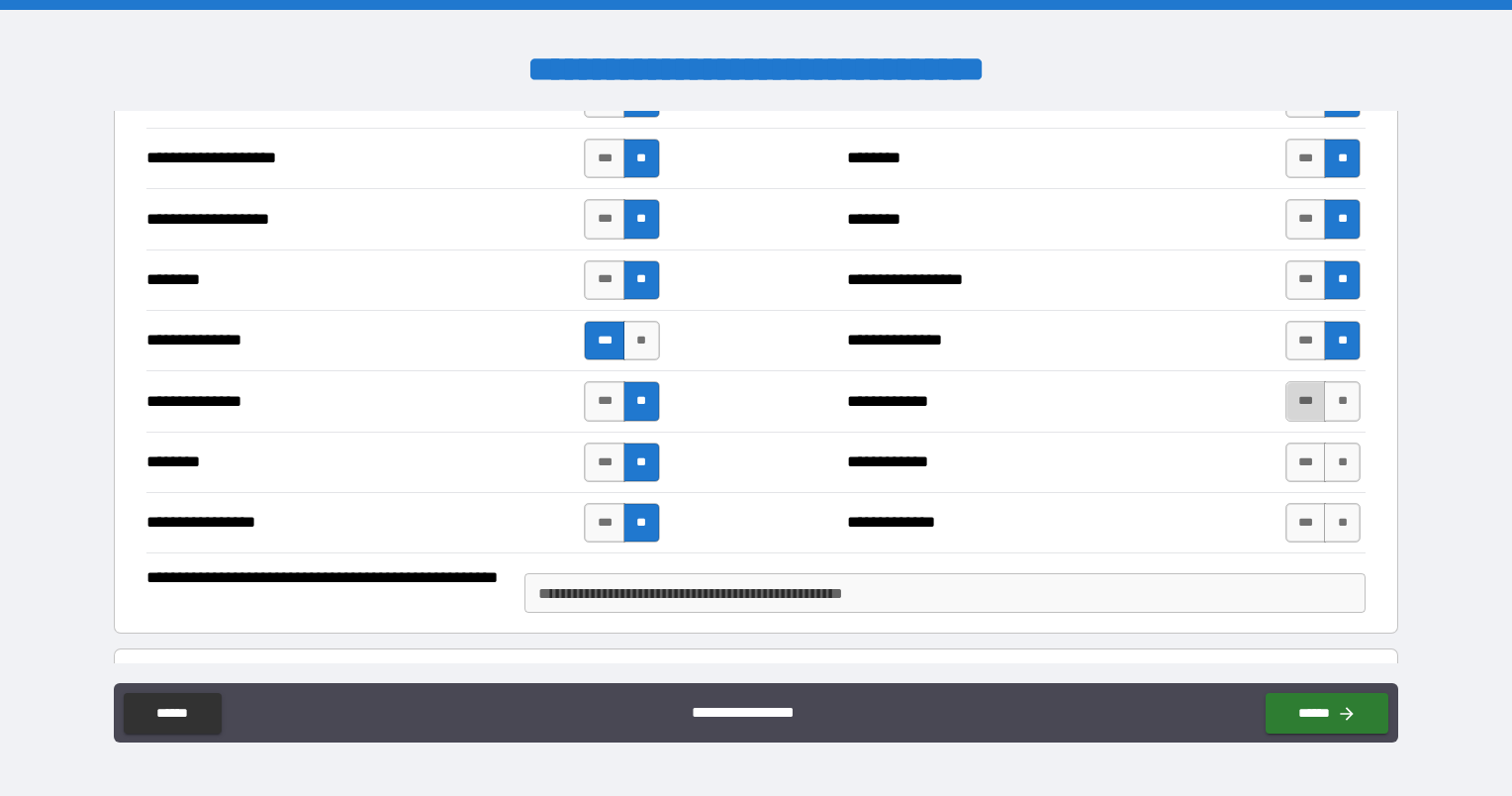 click on "***" at bounding box center (1306, 401) 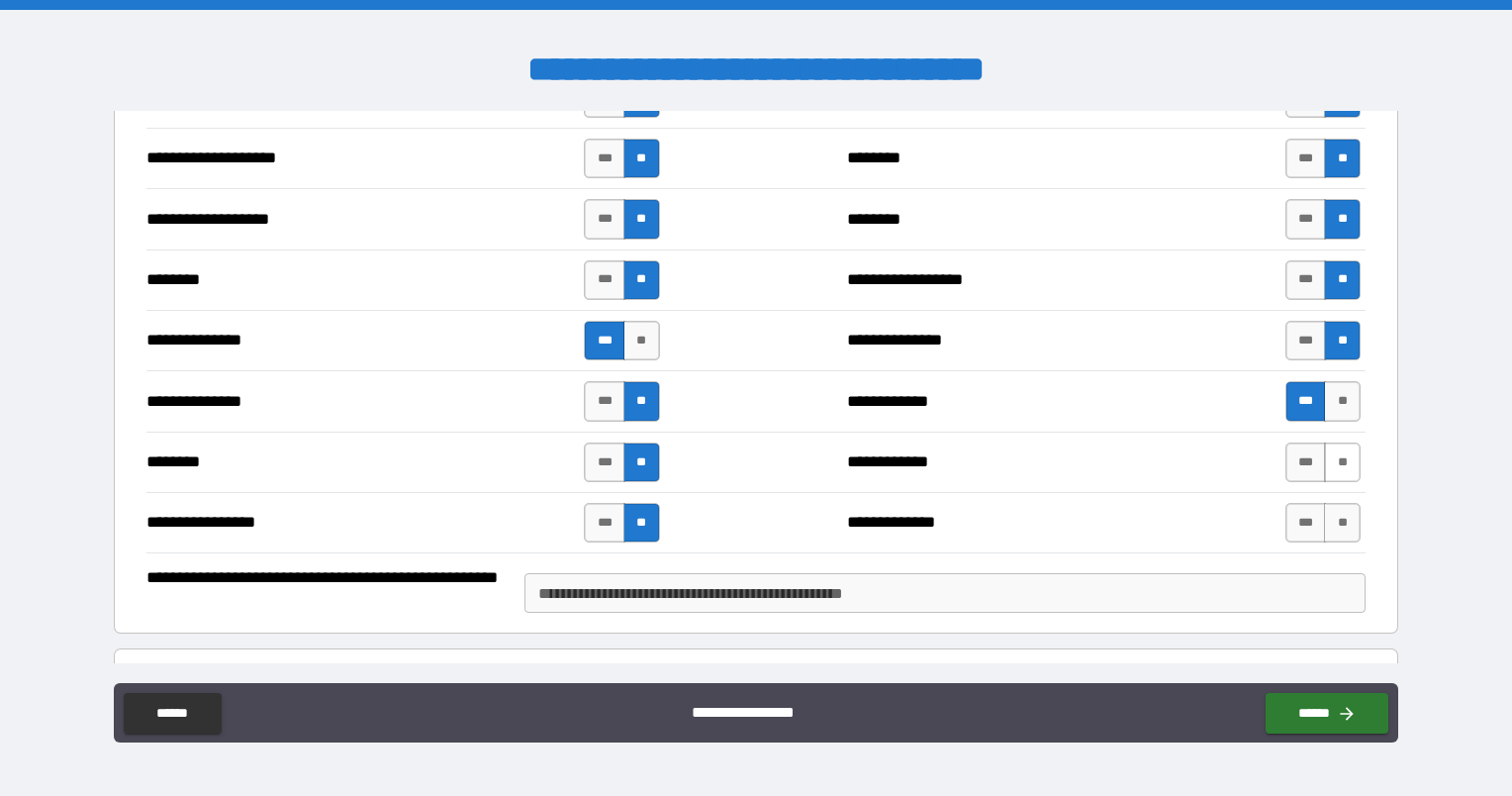 click on "**" at bounding box center [1342, 462] 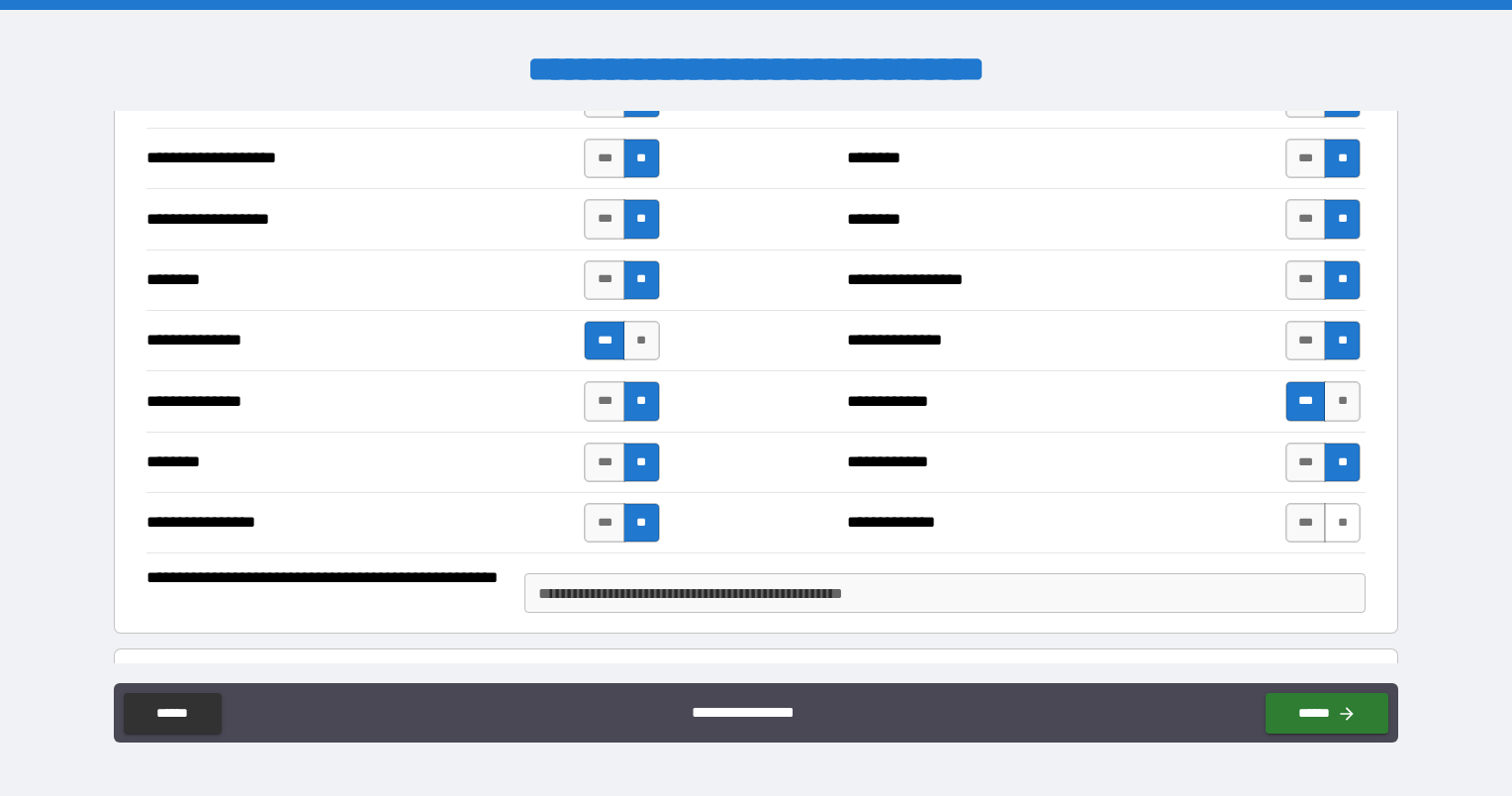 click on "**" at bounding box center [1342, 523] 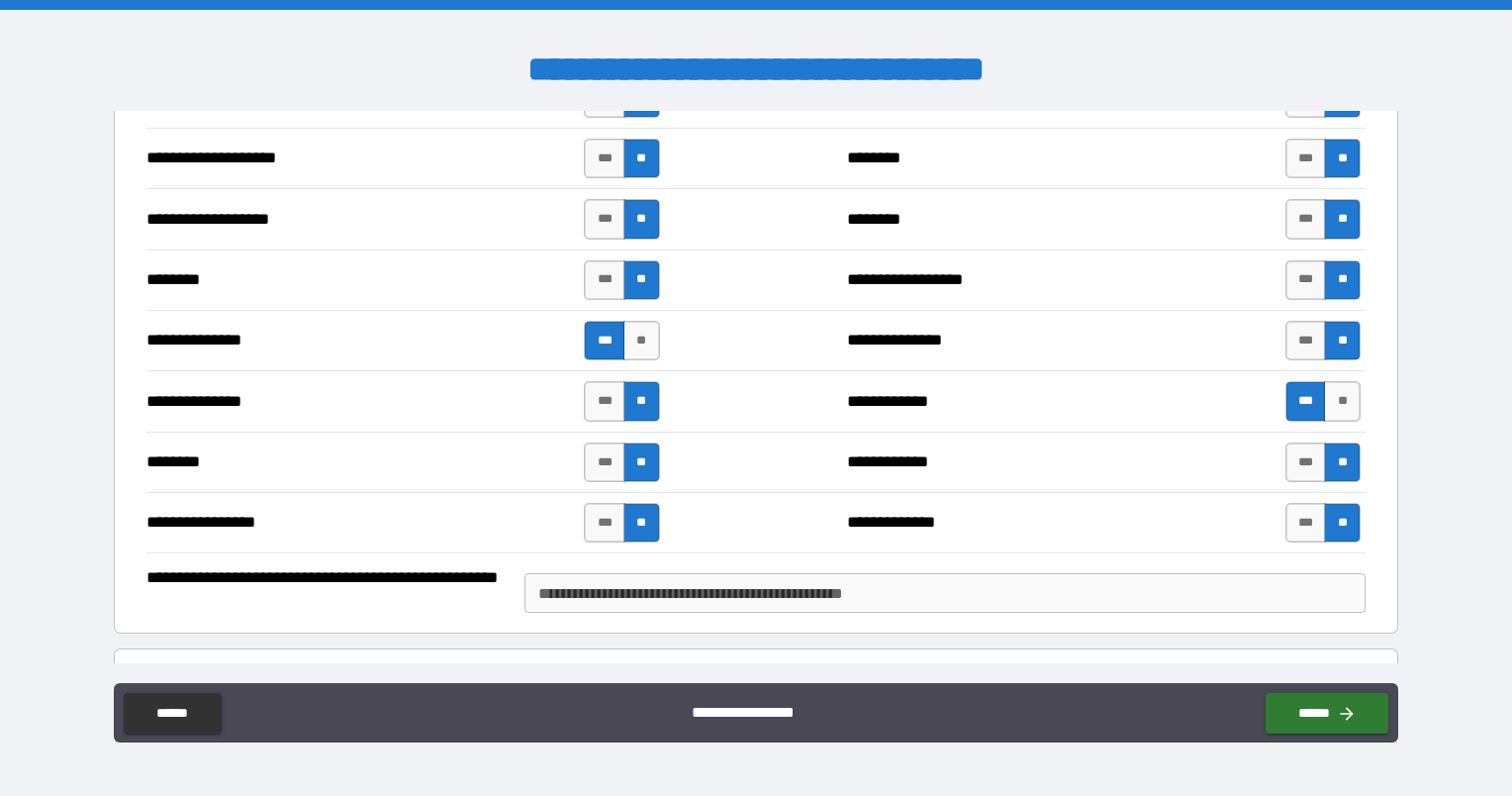 drag, startPoint x: 1398, startPoint y: 495, endPoint x: 1390, endPoint y: 521, distance: 27.202941 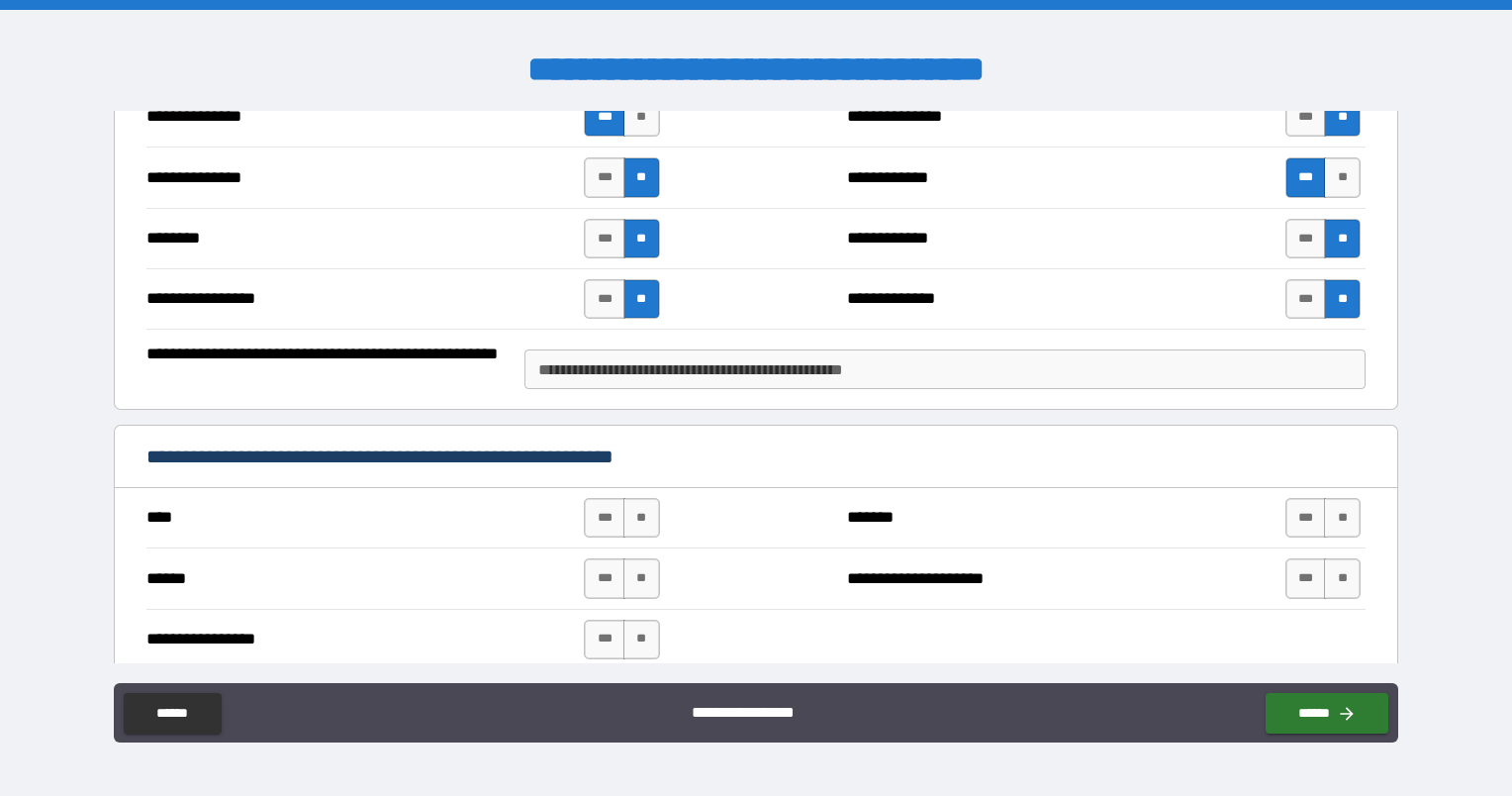 scroll, scrollTop: 2388, scrollLeft: 0, axis: vertical 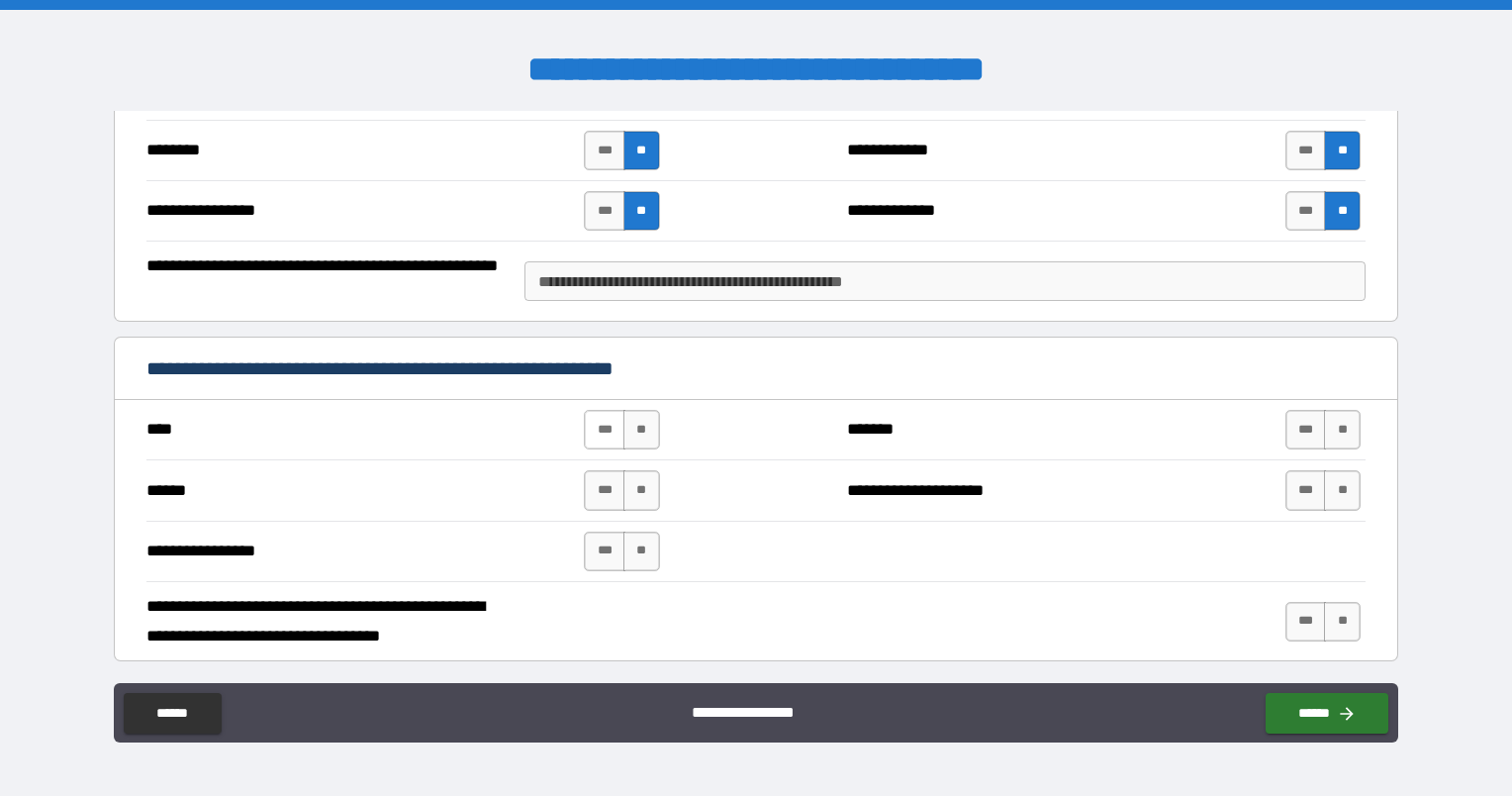 click on "***" at bounding box center [605, 430] 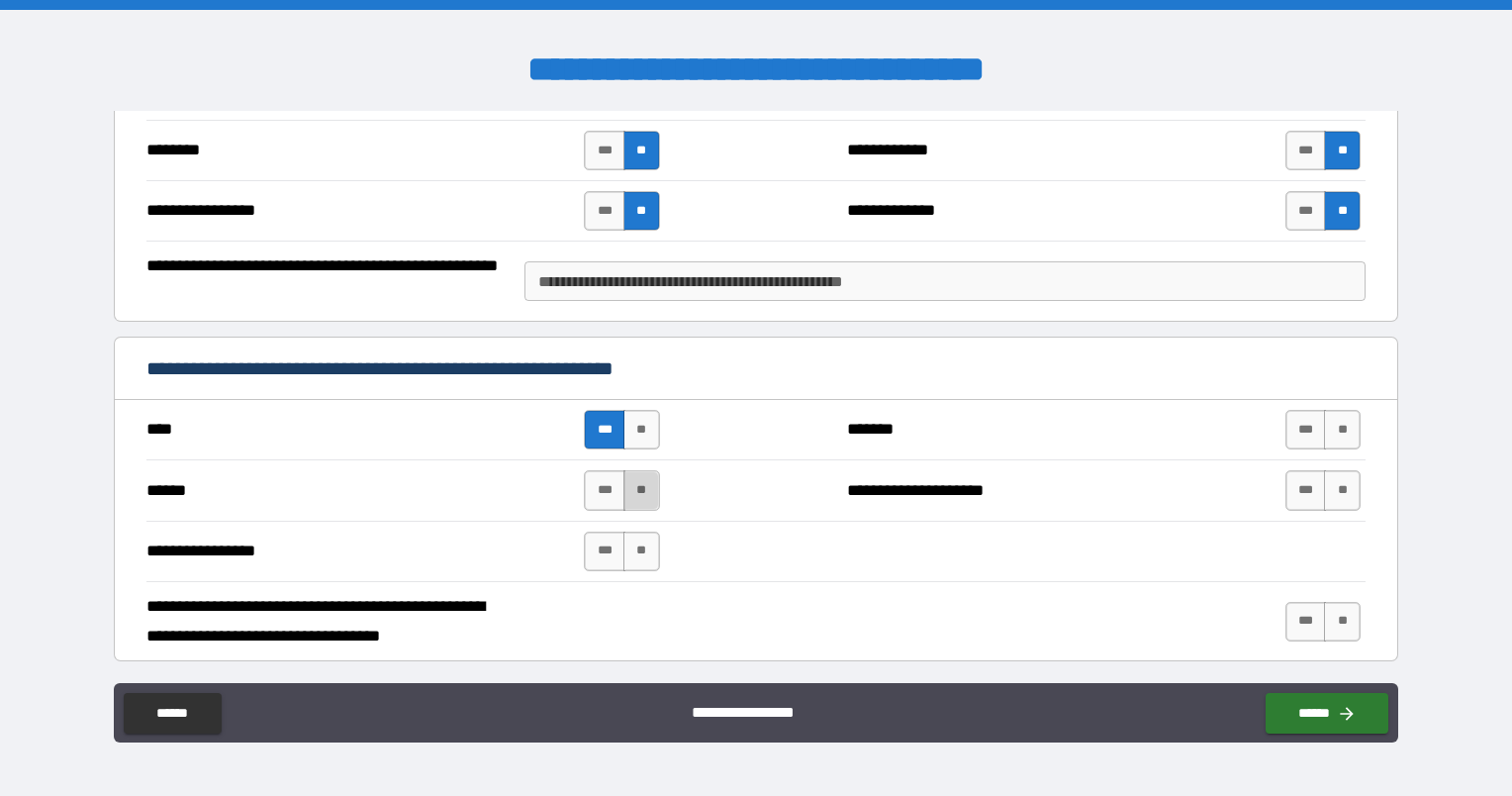 click on "**" at bounding box center [641, 490] 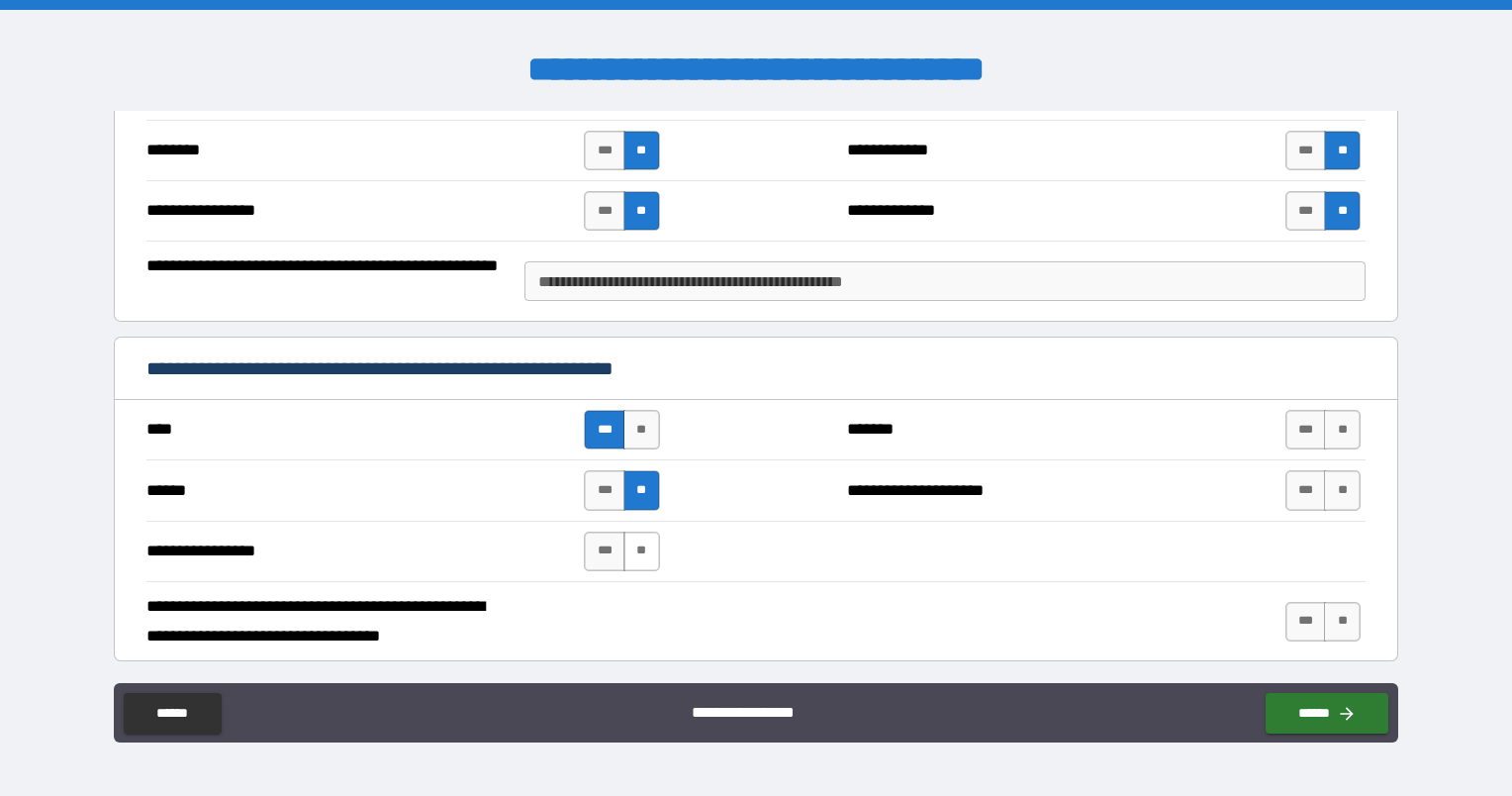 click on "**" at bounding box center (641, 551) 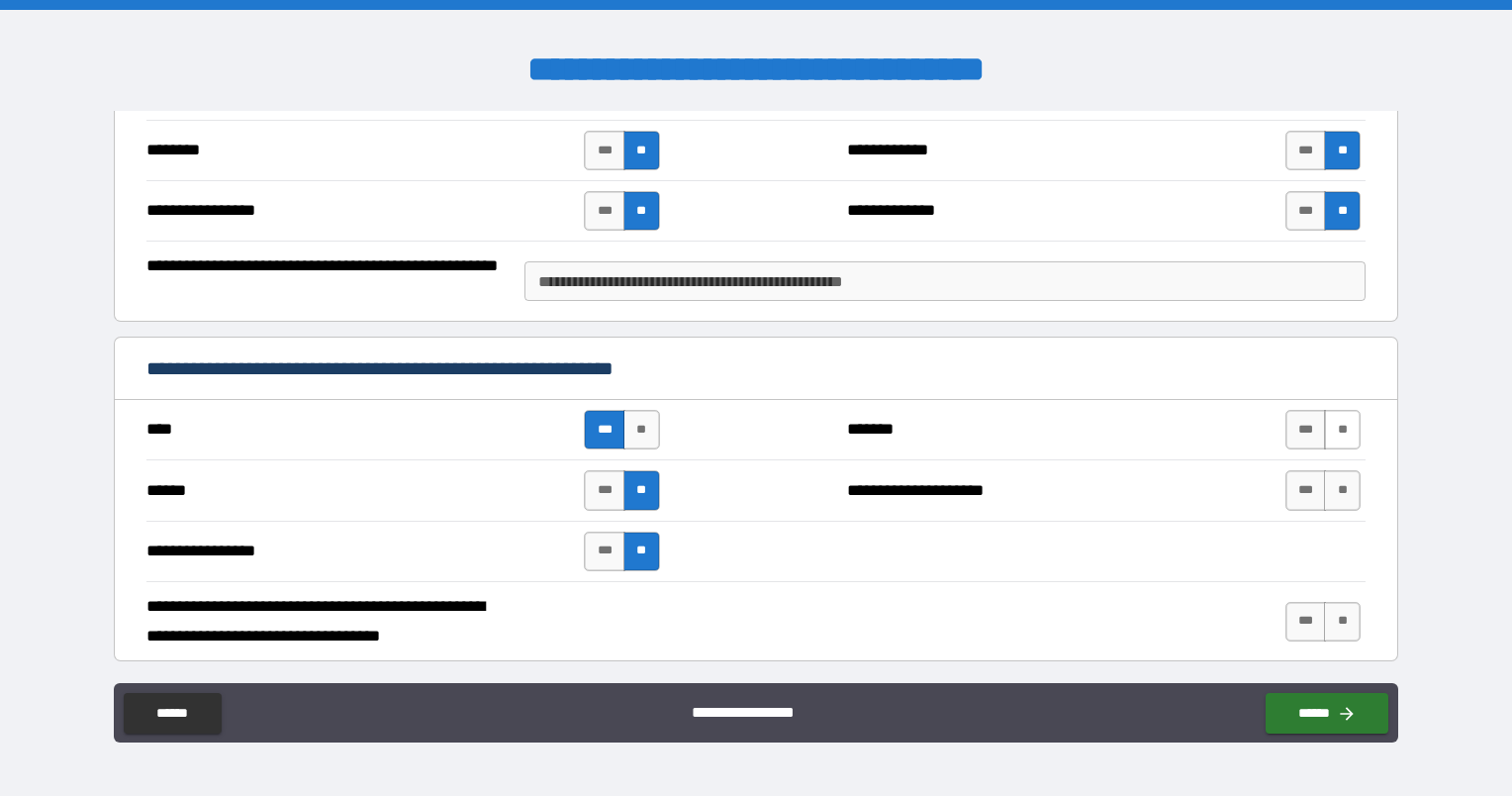 click on "**" at bounding box center (1342, 430) 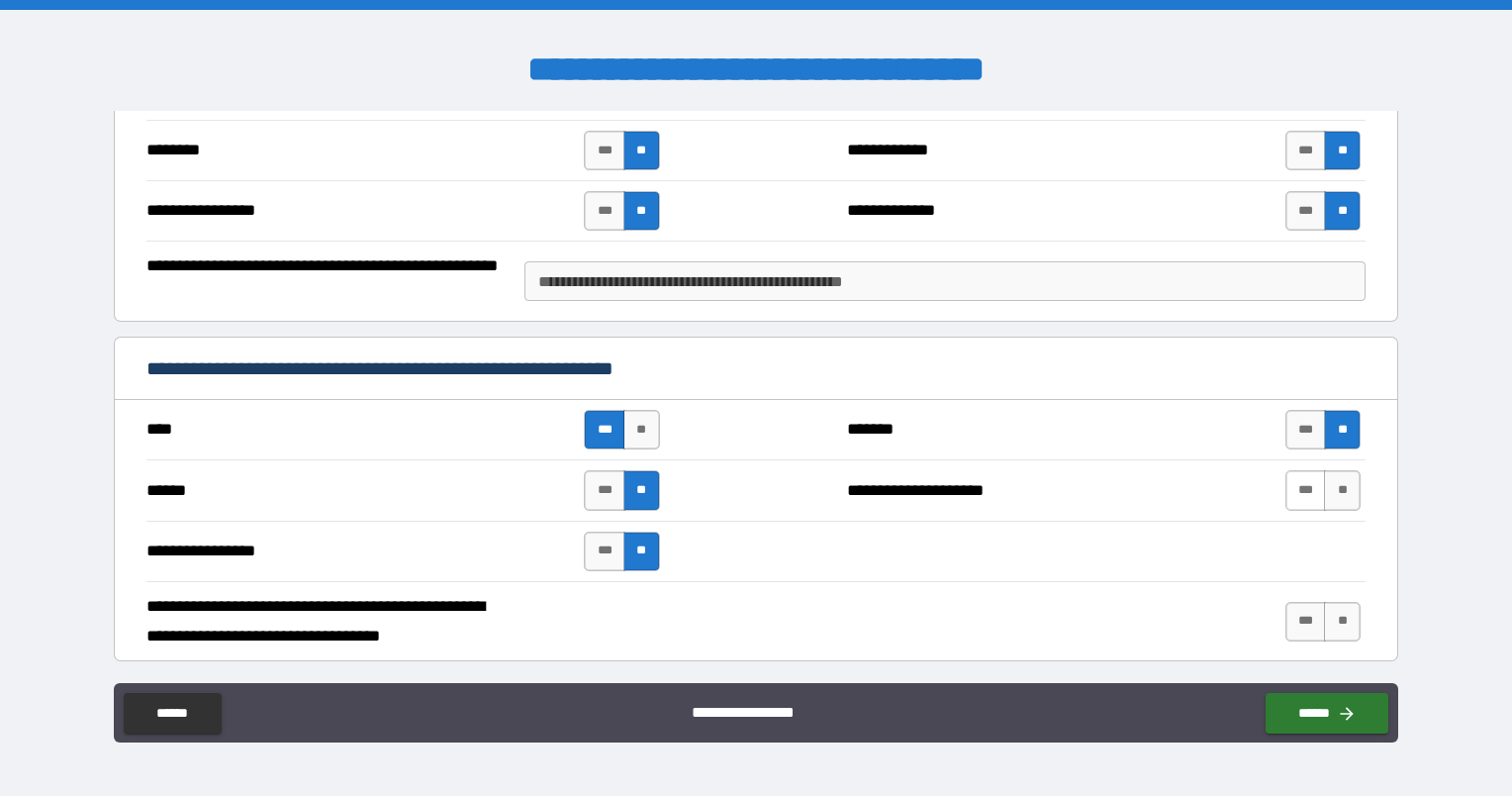 click on "***" at bounding box center [1306, 490] 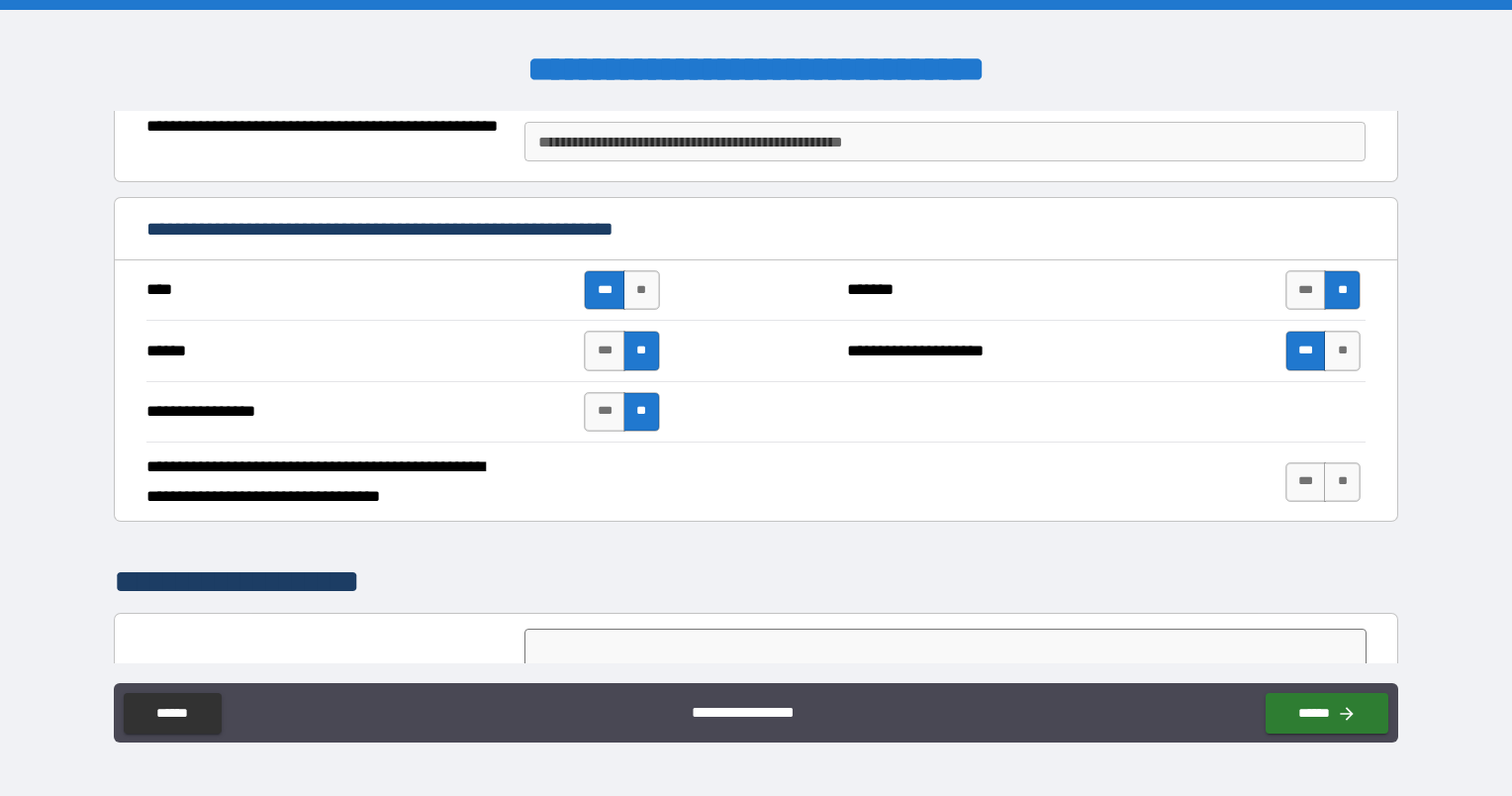scroll, scrollTop: 2550, scrollLeft: 0, axis: vertical 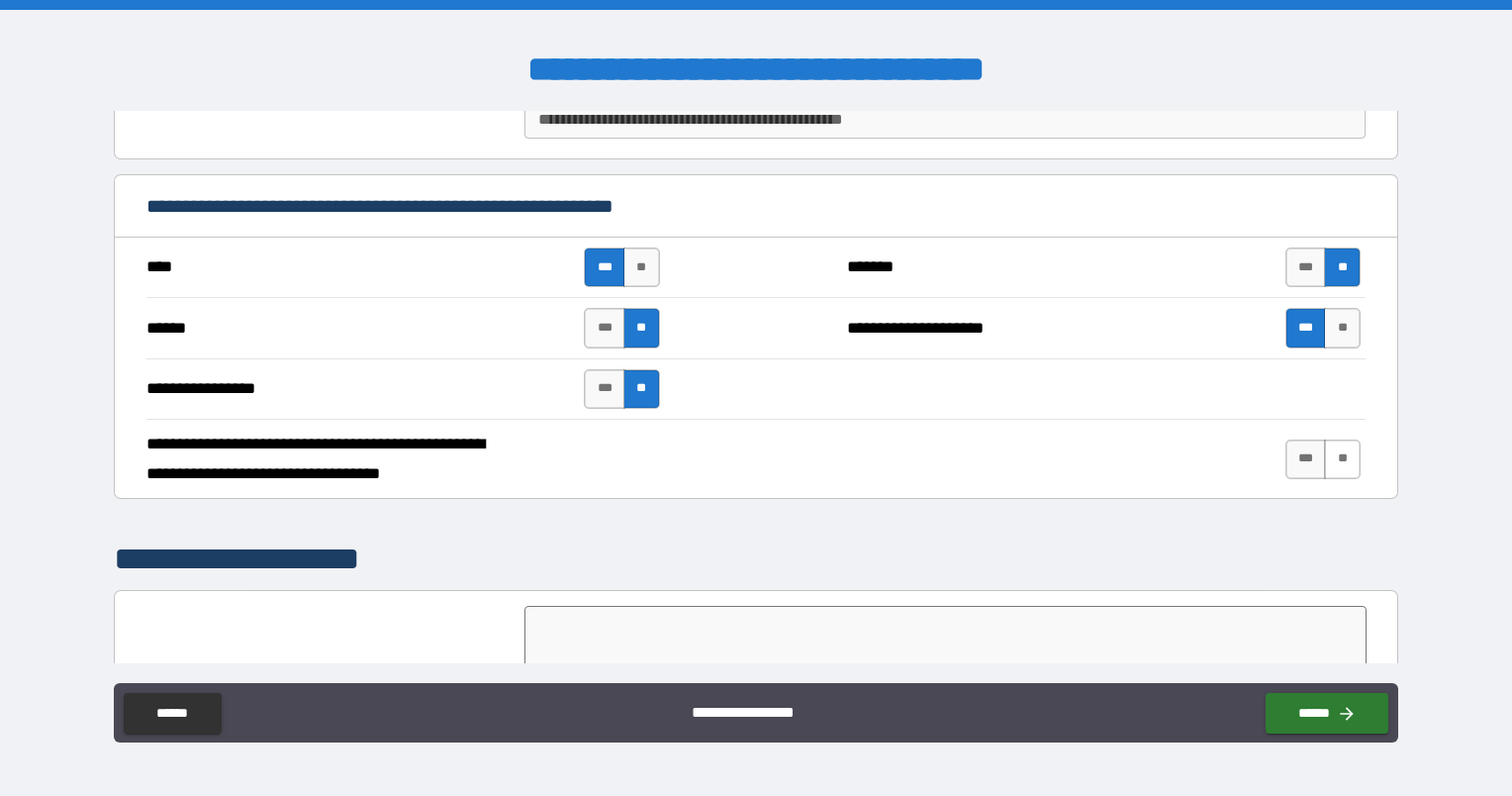 click on "**" at bounding box center (1342, 459) 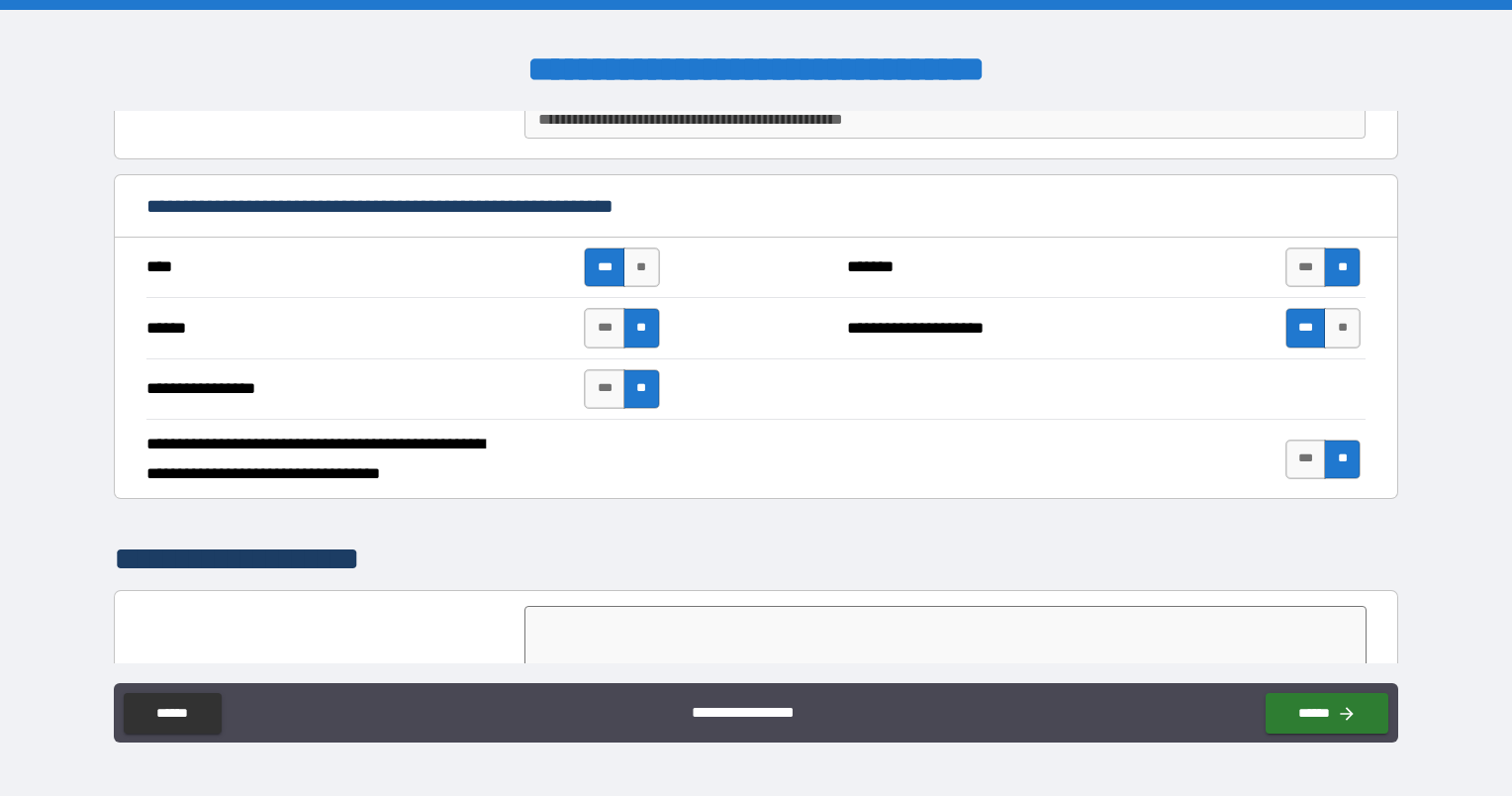 drag, startPoint x: 1399, startPoint y: 581, endPoint x: 1393, endPoint y: 604, distance: 23.769729 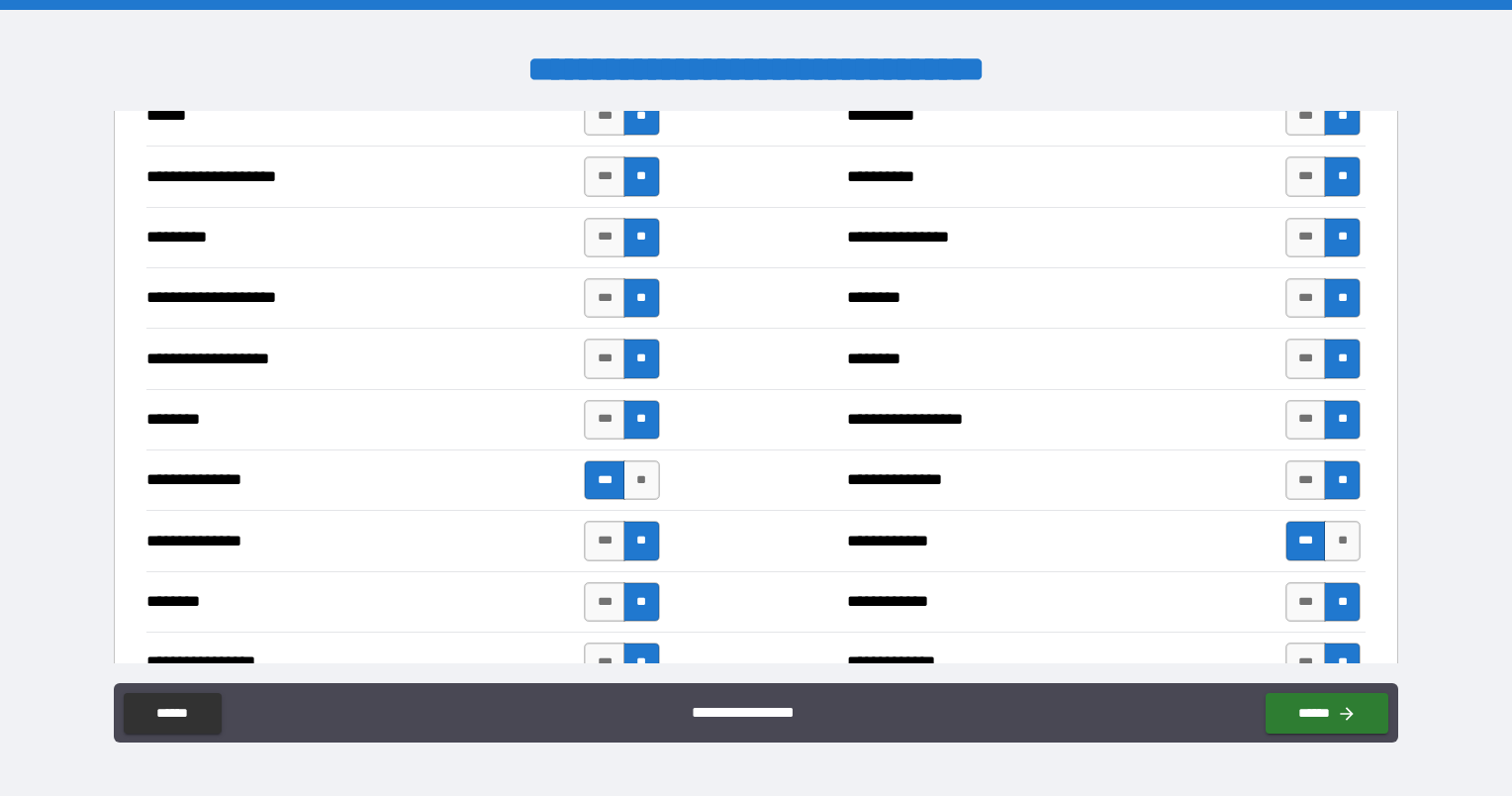 scroll, scrollTop: 1895, scrollLeft: 0, axis: vertical 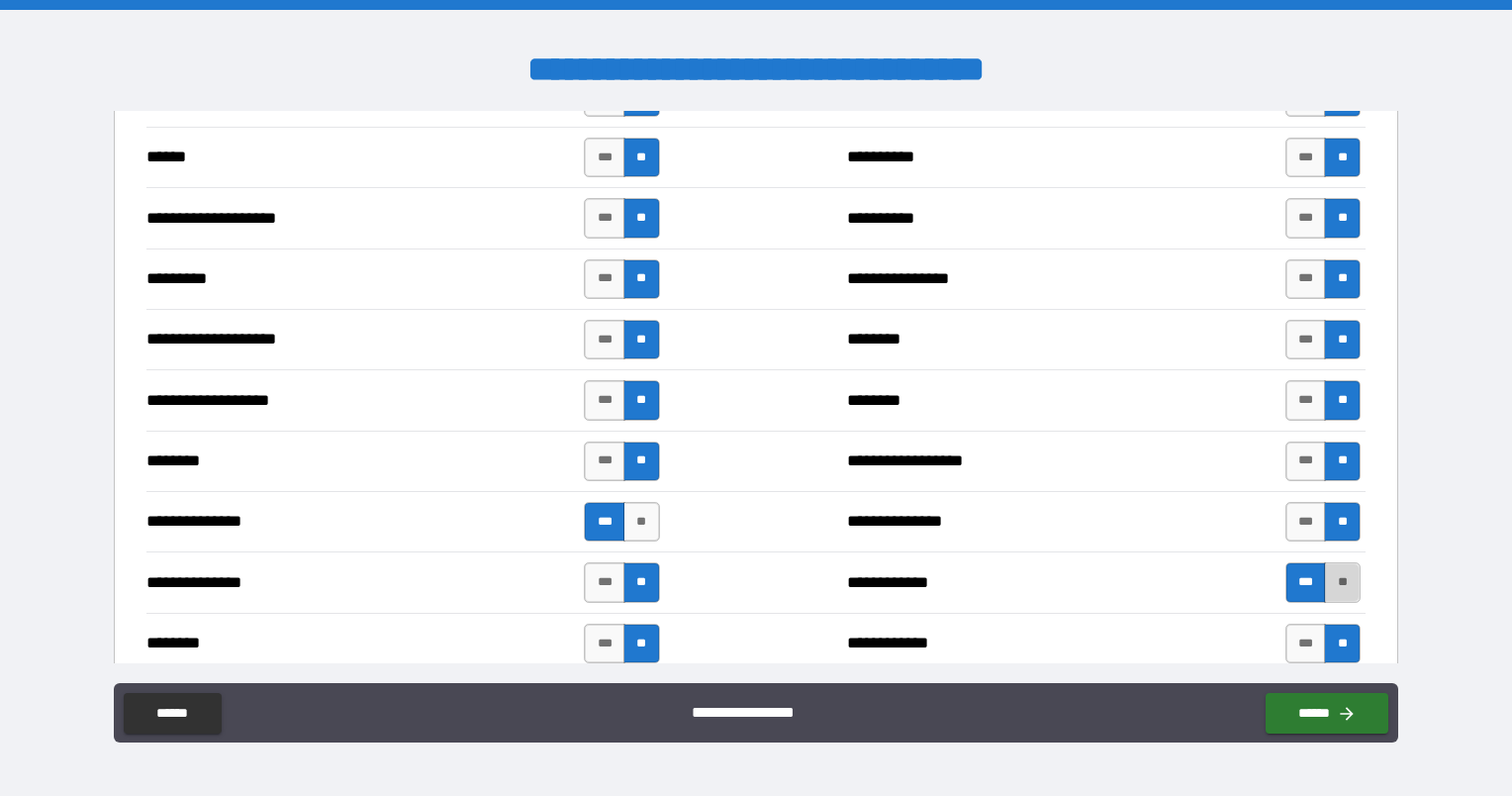 click on "**" at bounding box center [1342, 582] 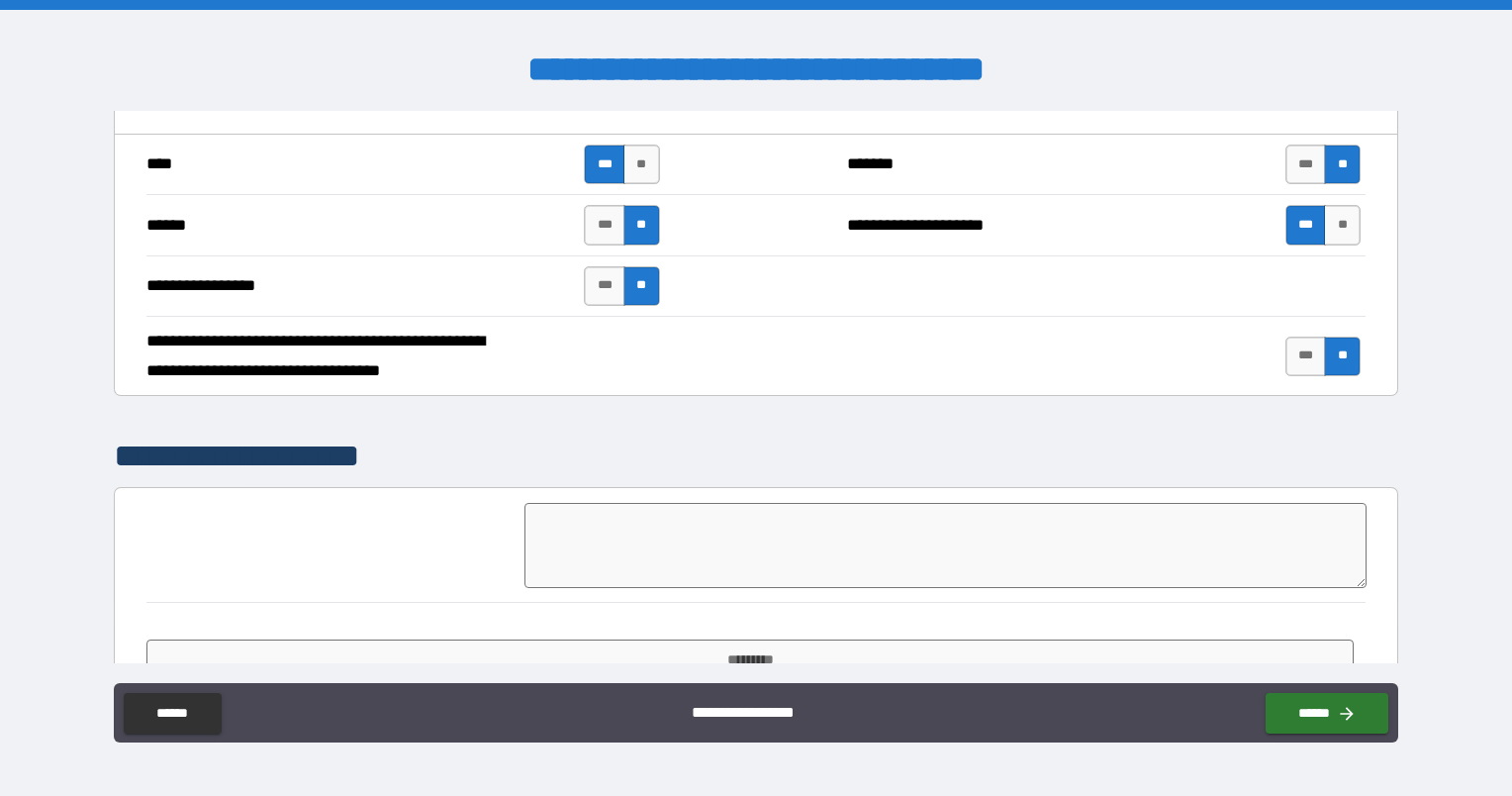 scroll, scrollTop: 2689, scrollLeft: 0, axis: vertical 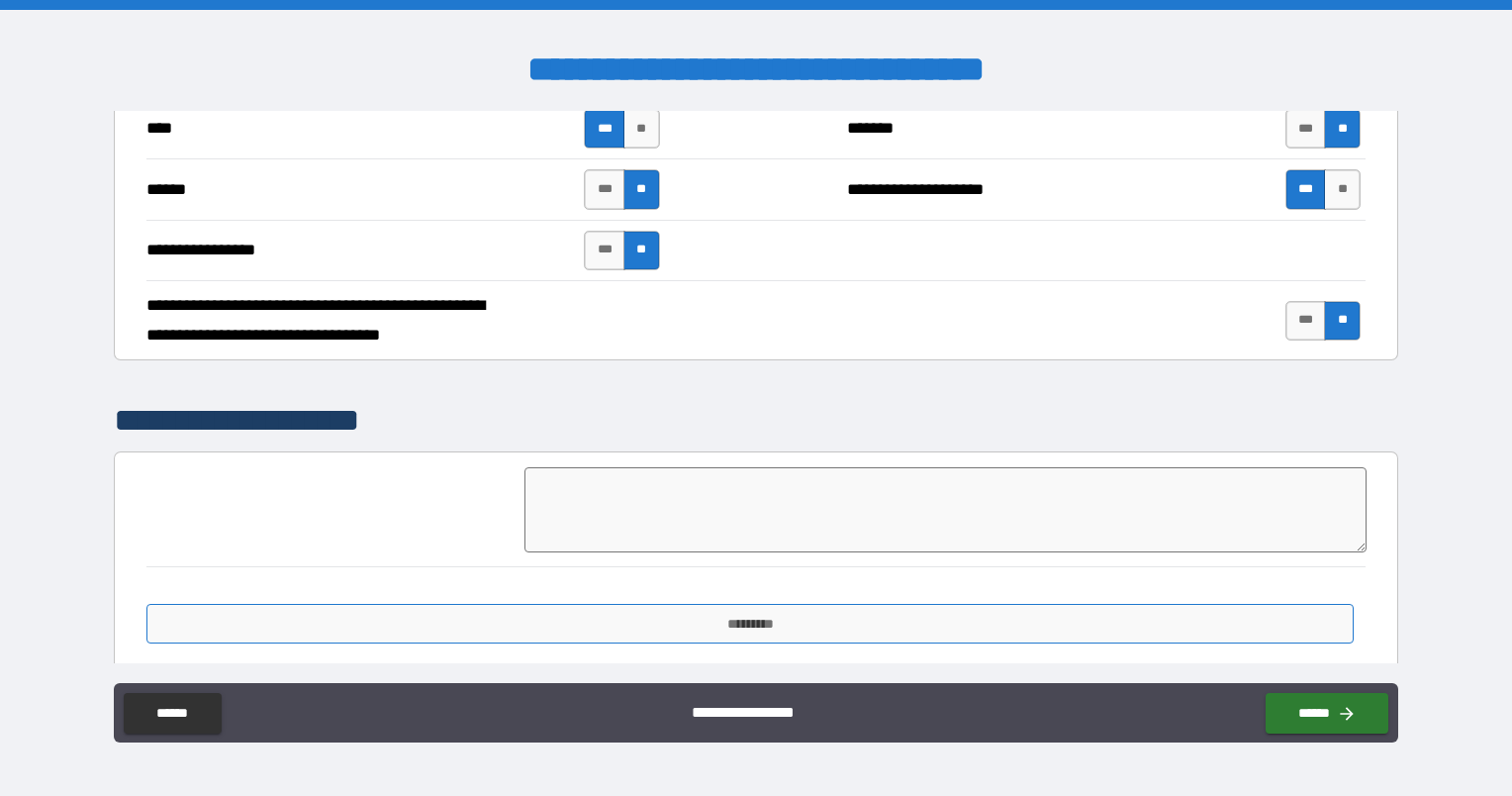 click on "*********" at bounding box center (750, 624) 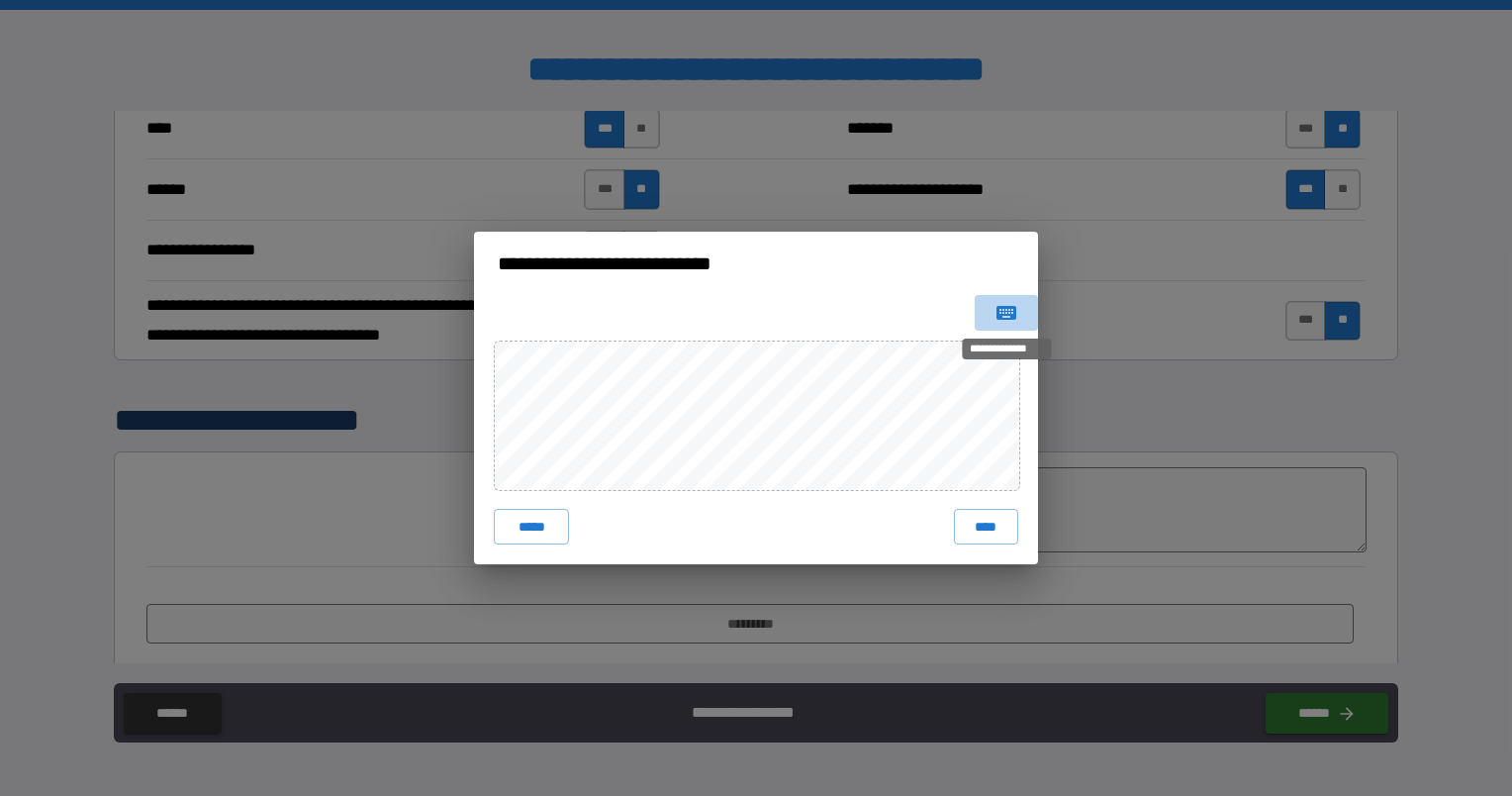 click 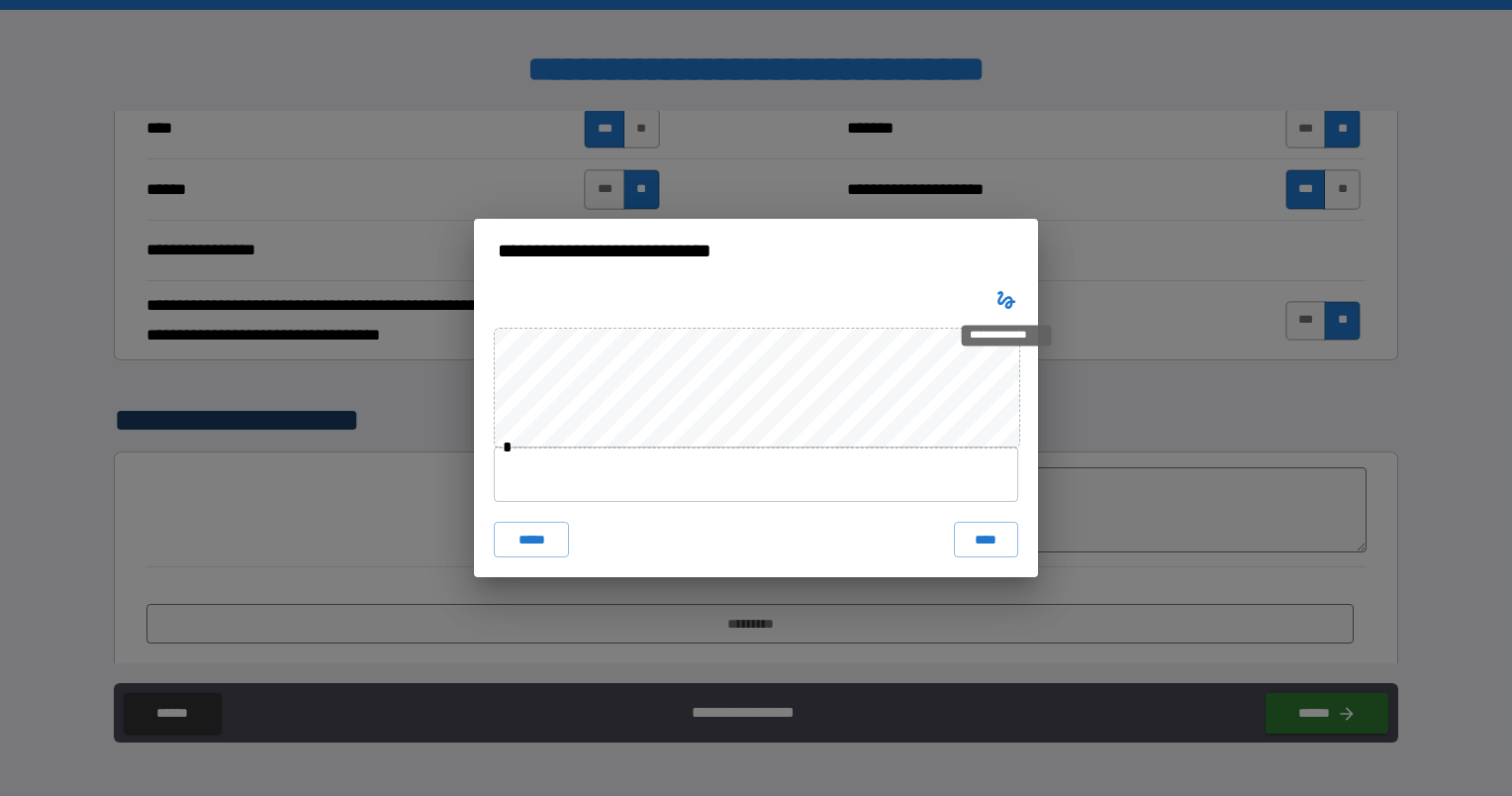 type 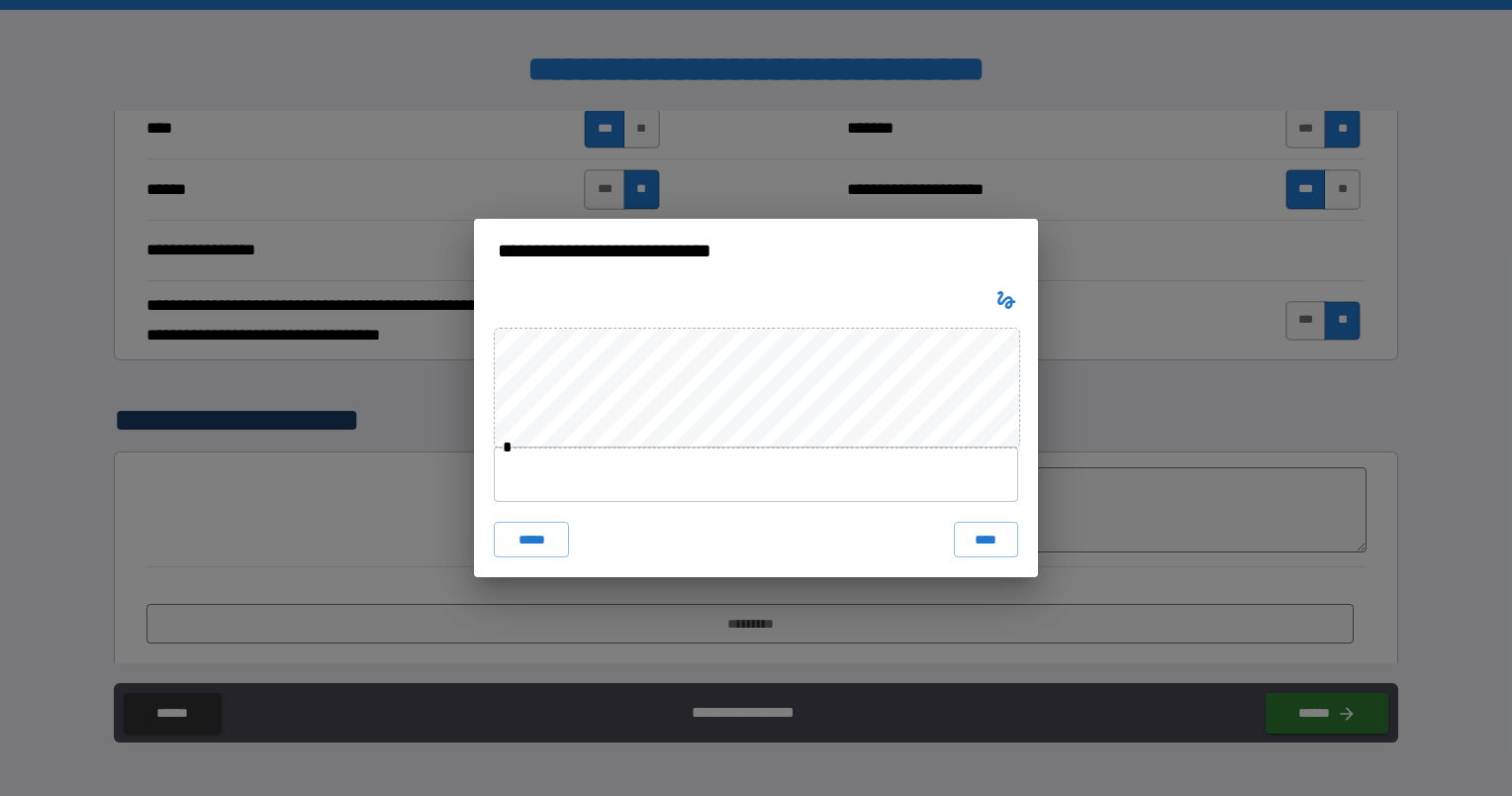 click at bounding box center [756, 474] 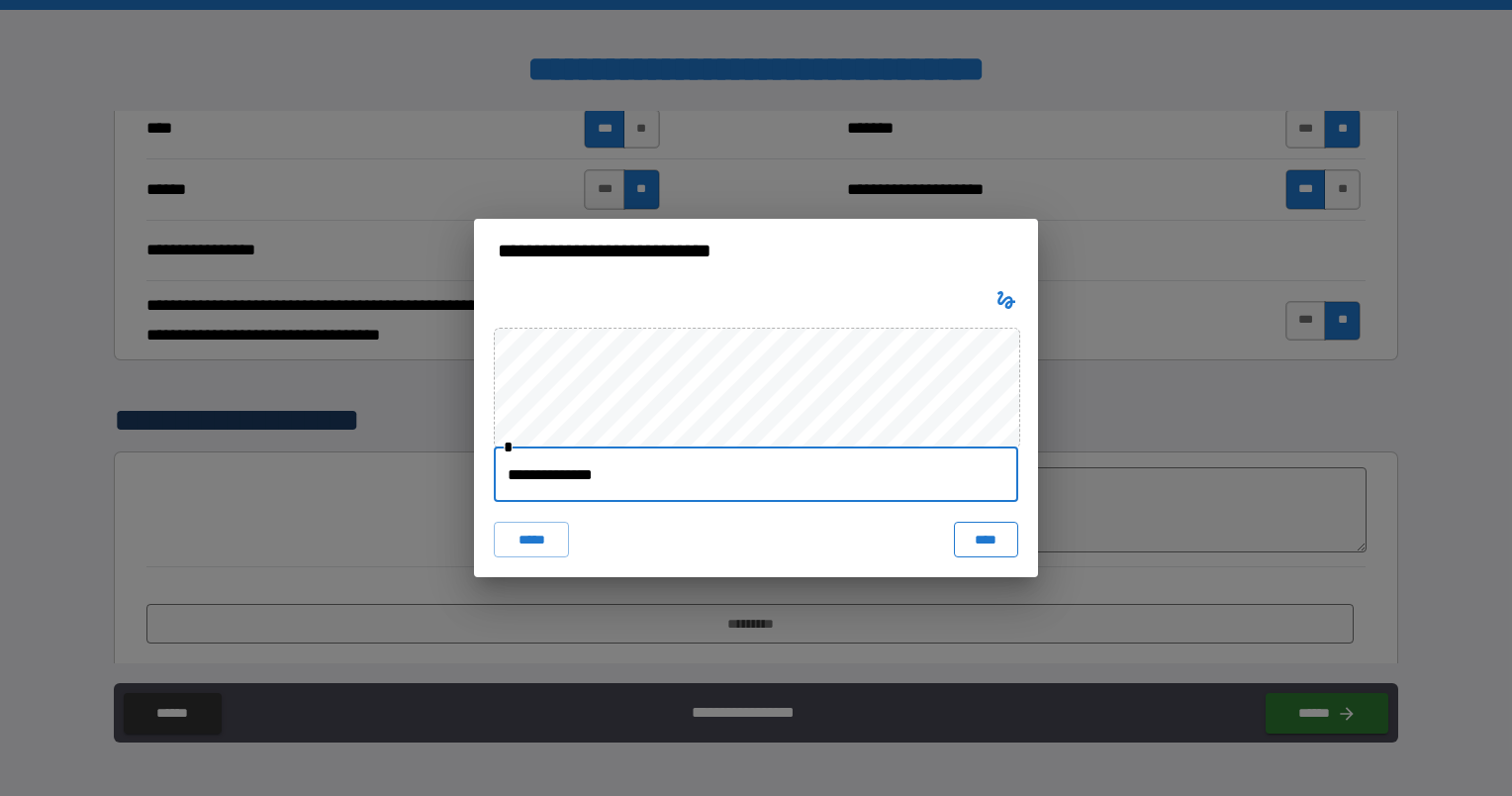 type on "**********" 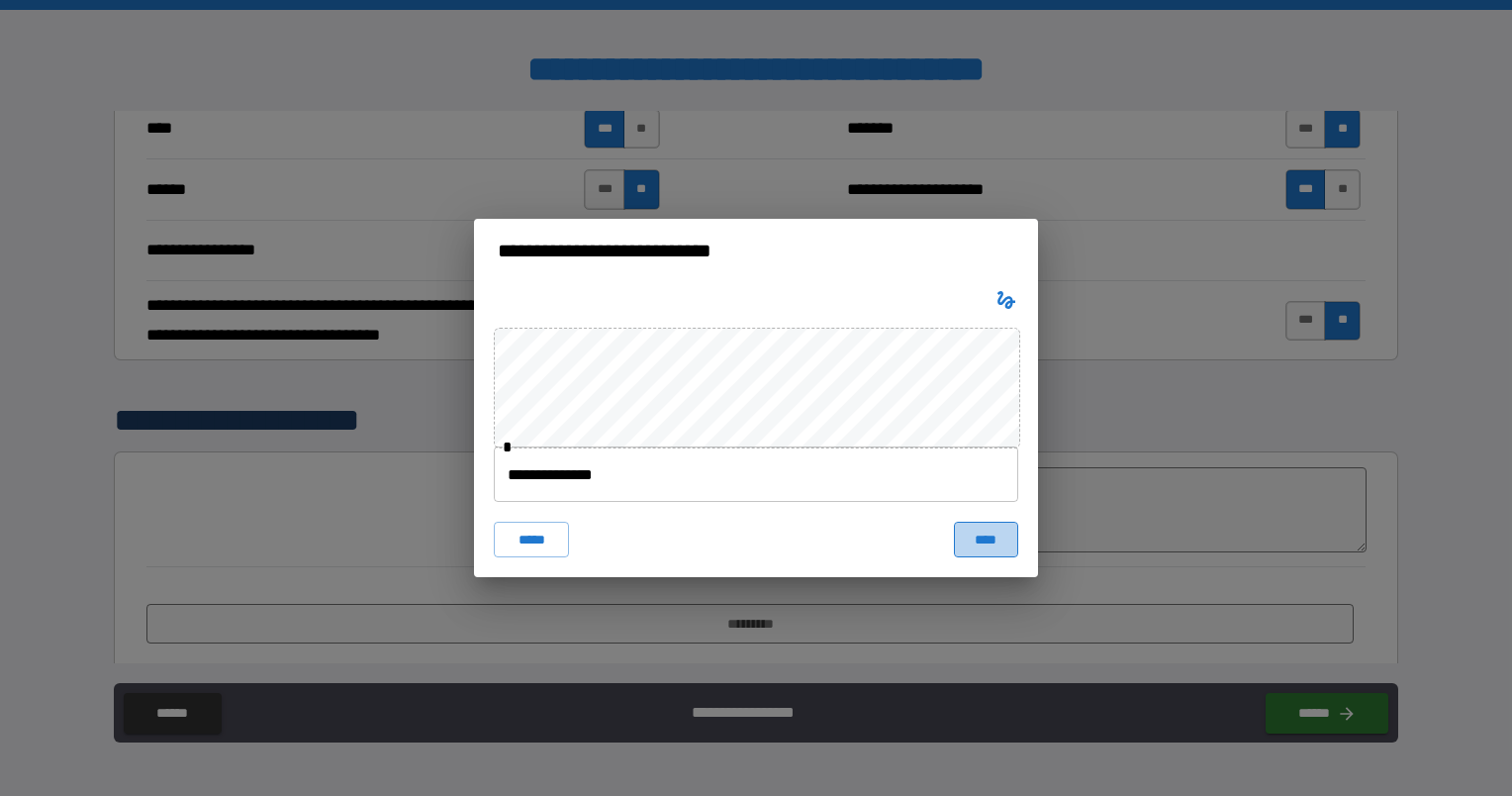 click on "****" at bounding box center [986, 540] 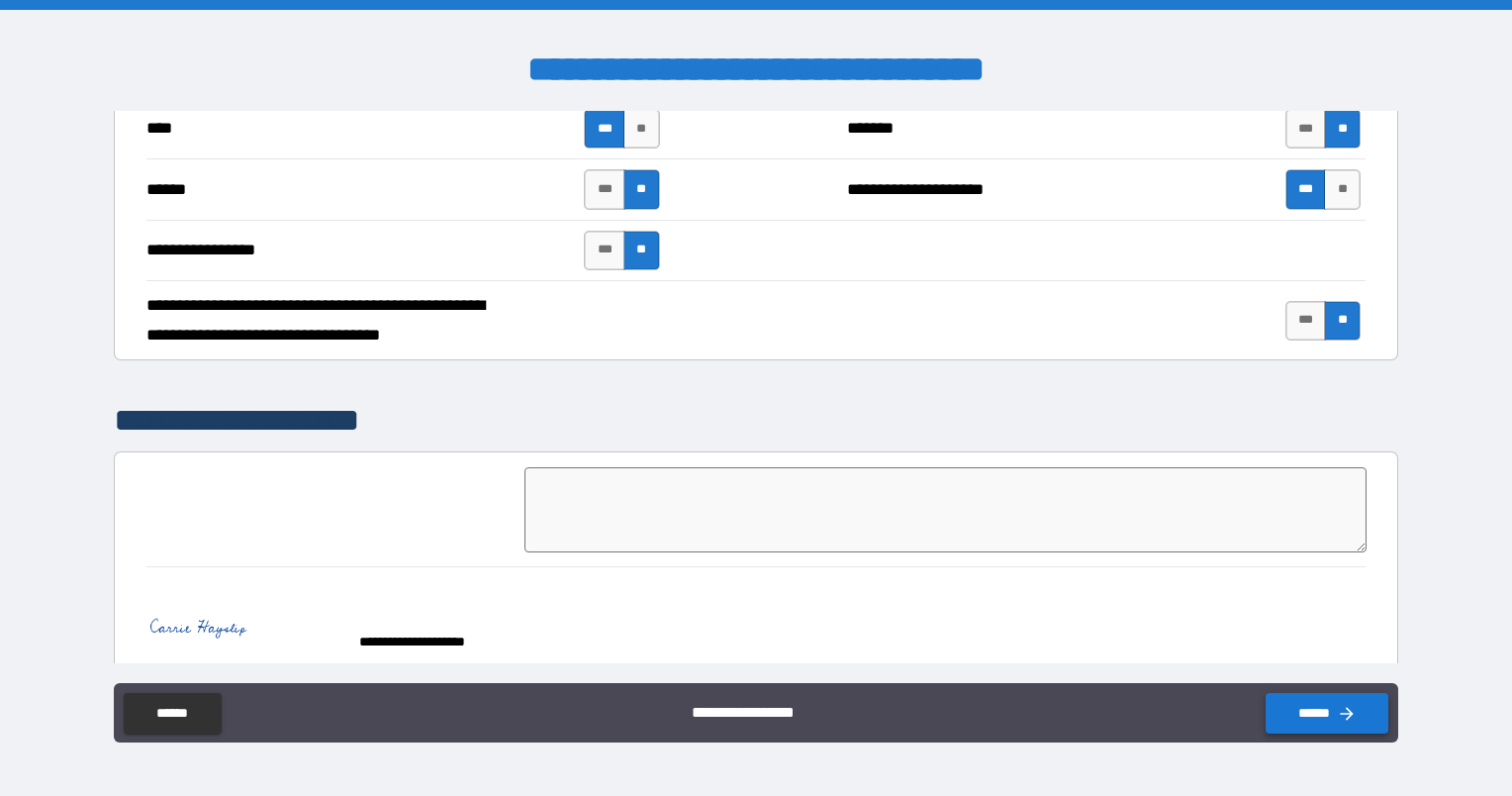 click on "******" at bounding box center (1327, 713) 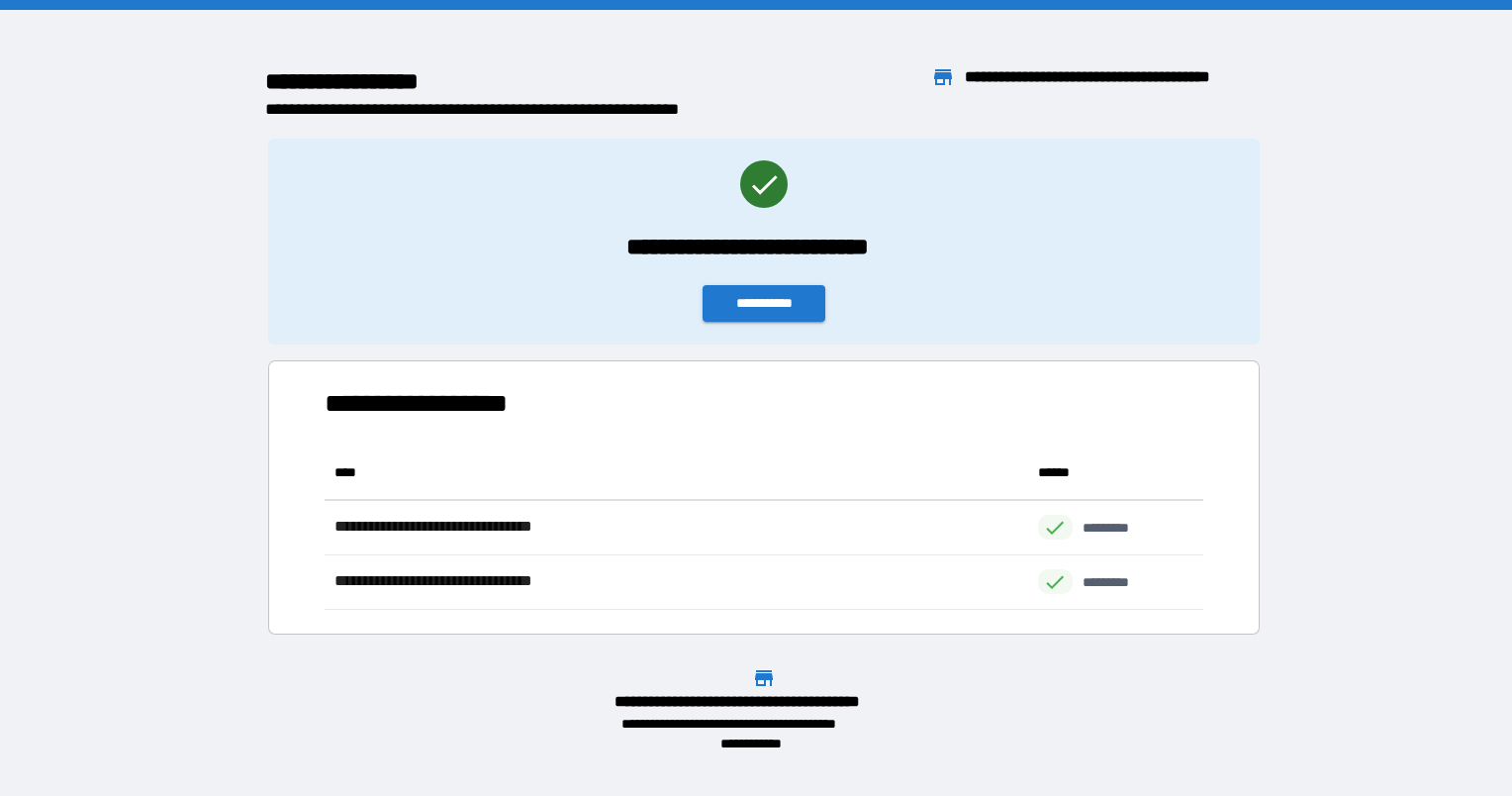 scroll, scrollTop: 16, scrollLeft: 16, axis: both 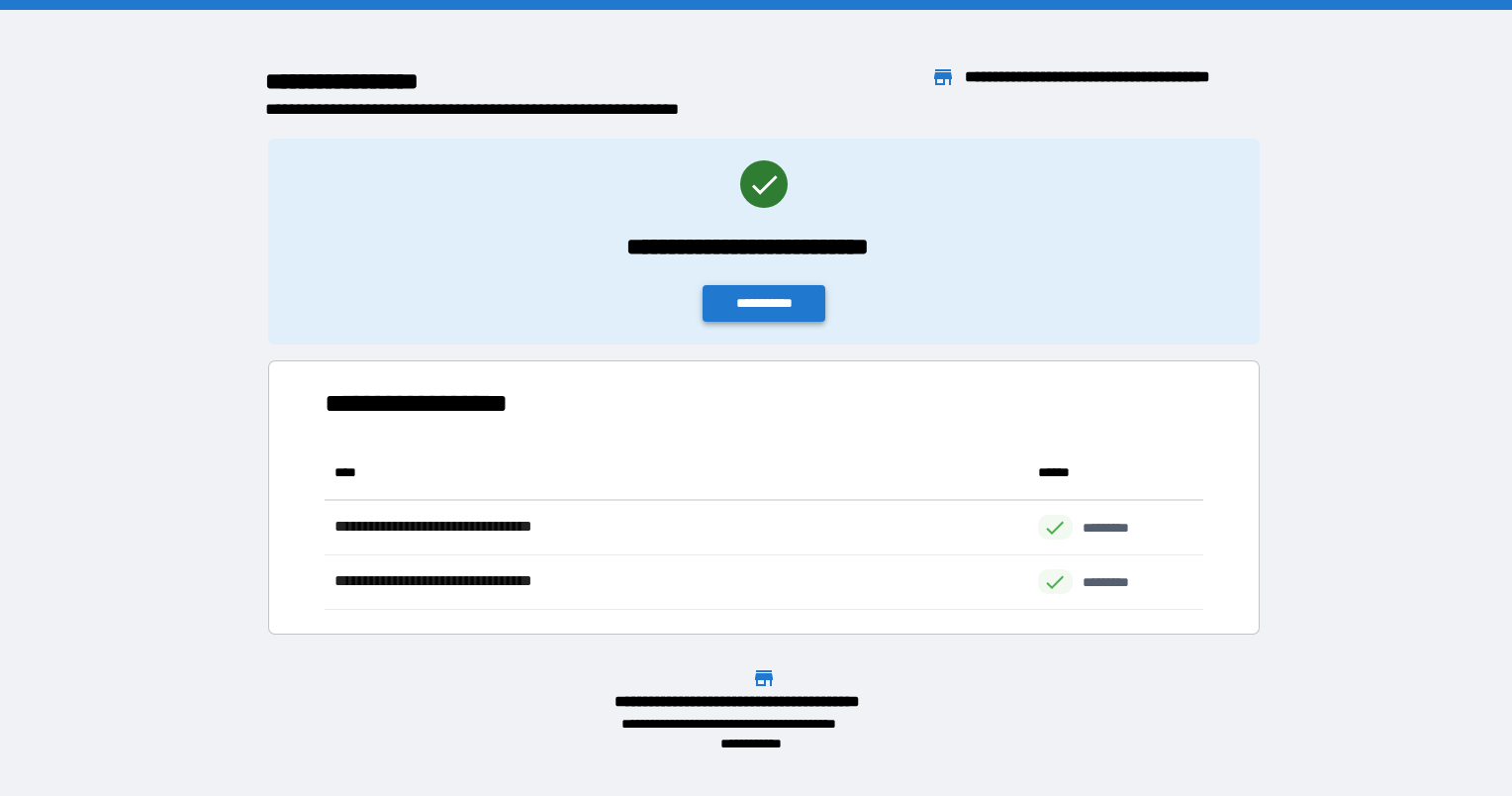 click on "**********" at bounding box center (764, 303) 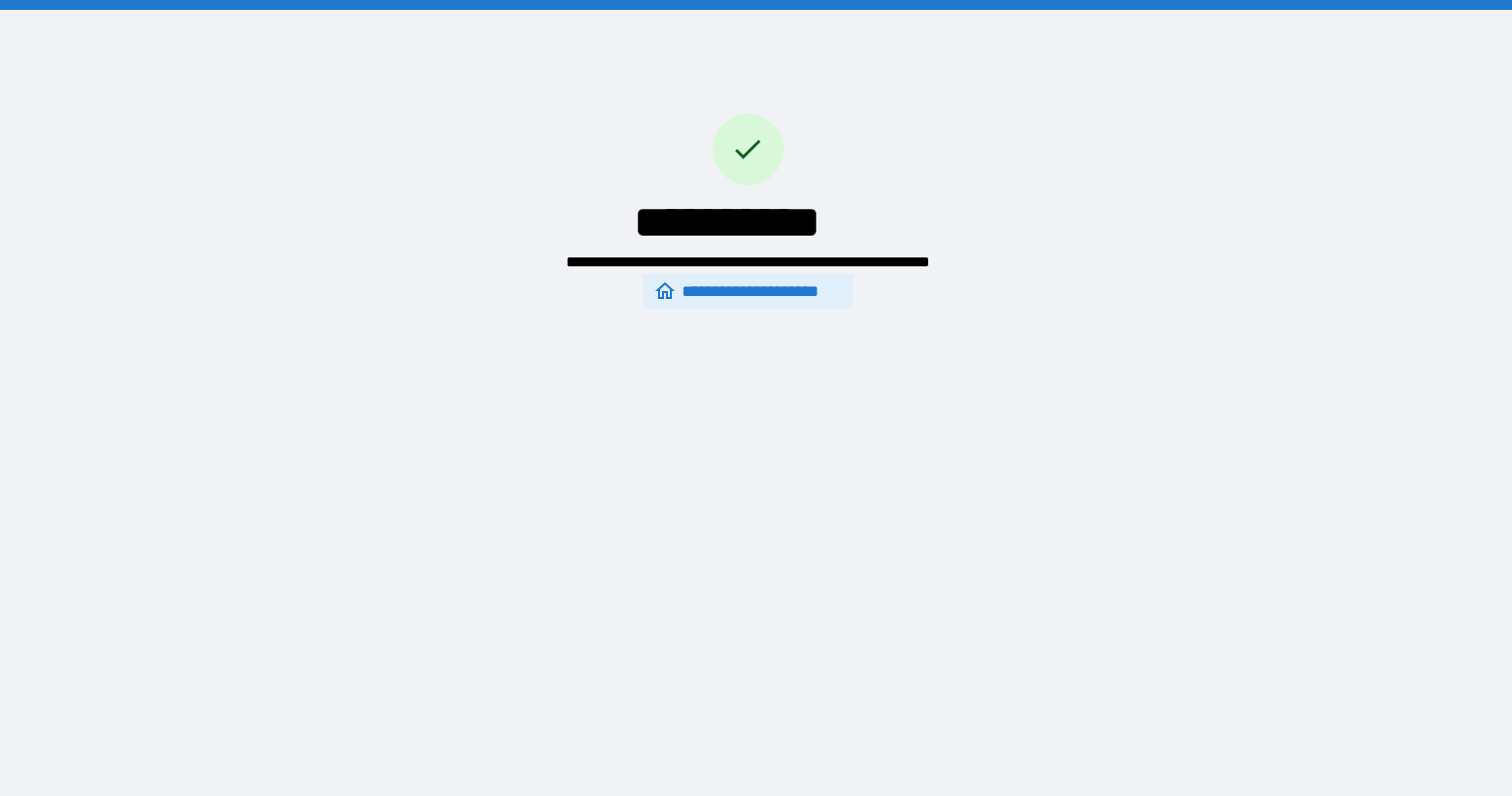 click on "**********" at bounding box center [747, 292] 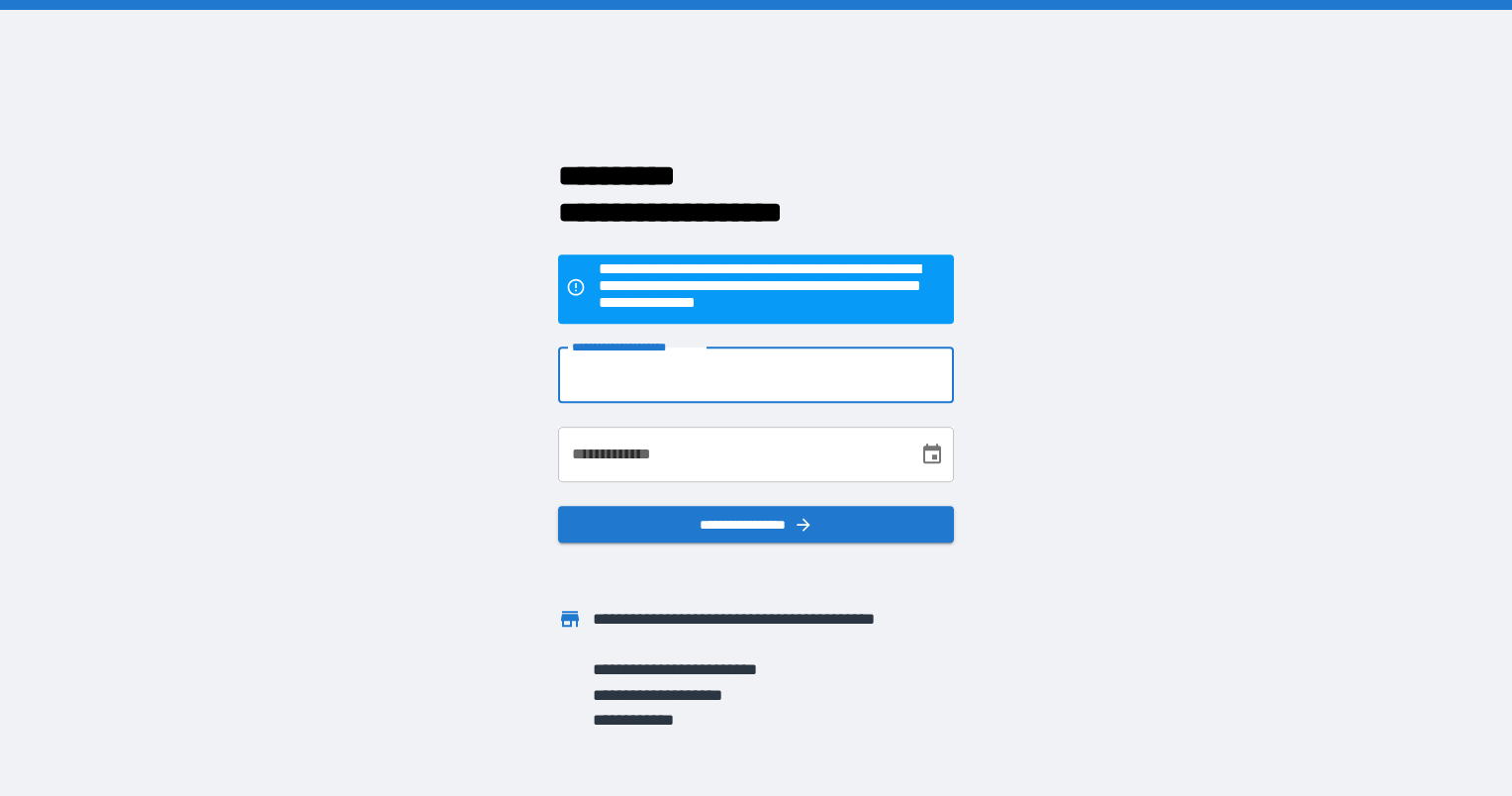 click on "**********" at bounding box center (756, 375) 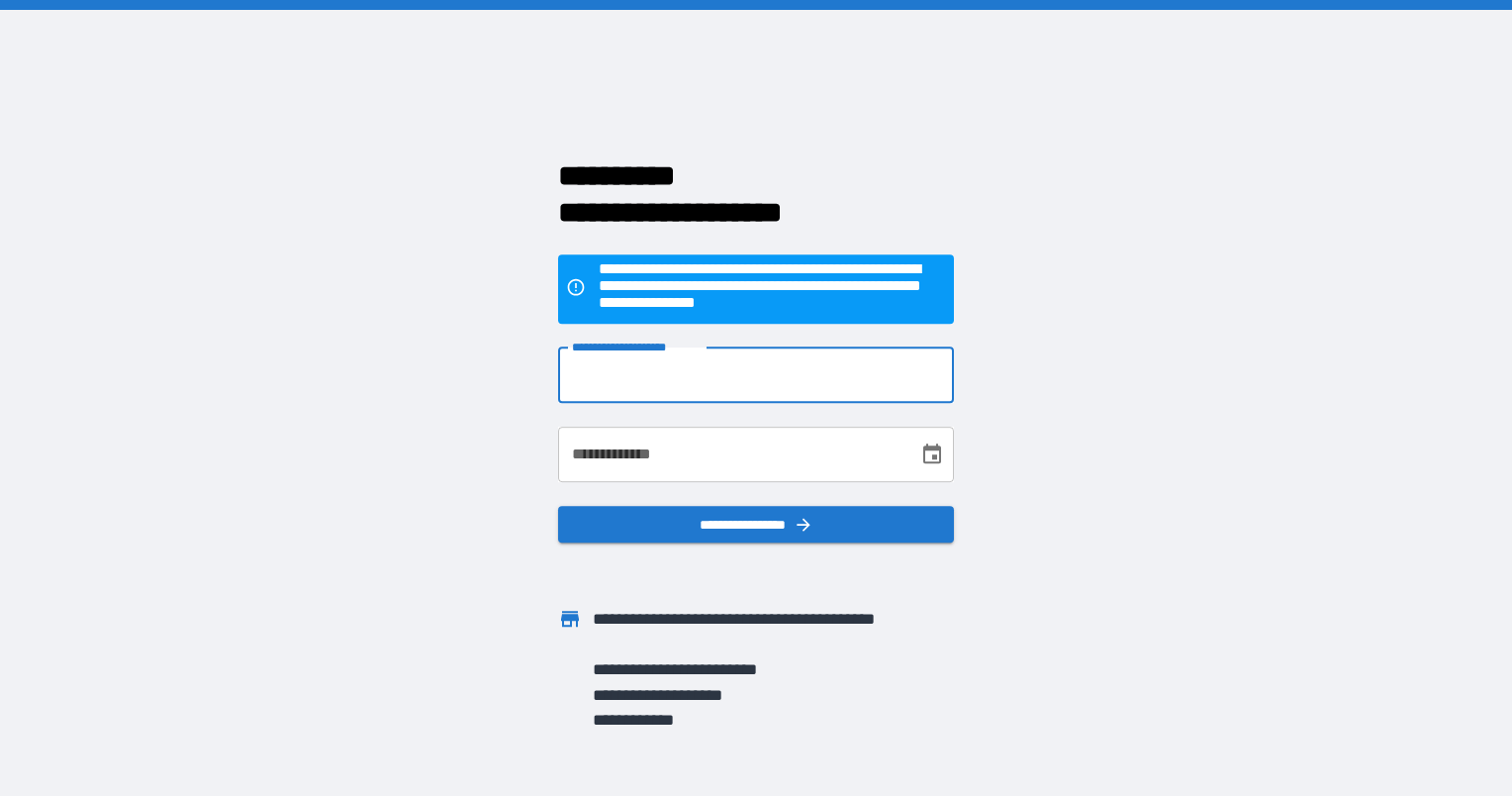 type on "**********" 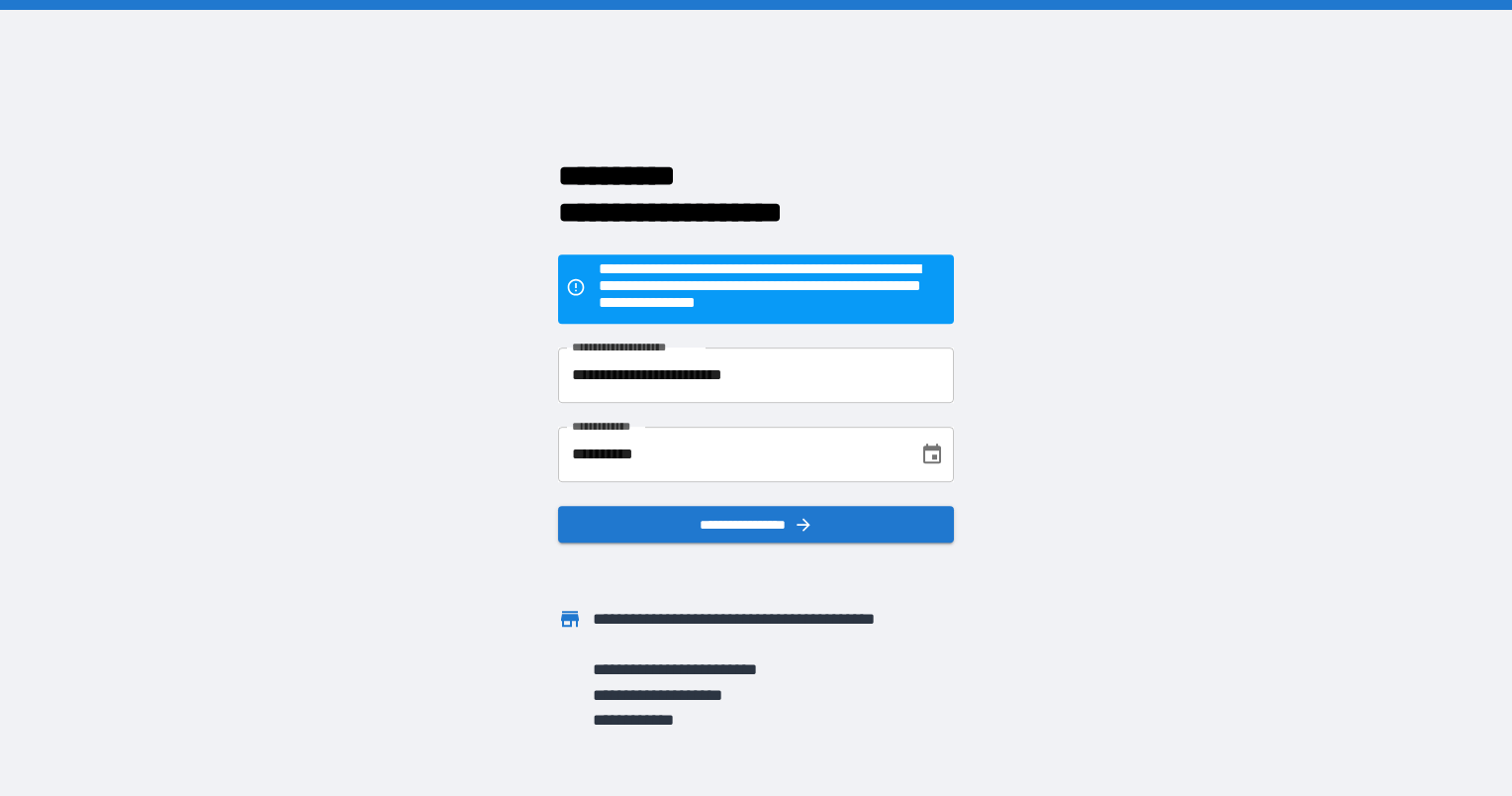 click on "**********" at bounding box center [744, 135] 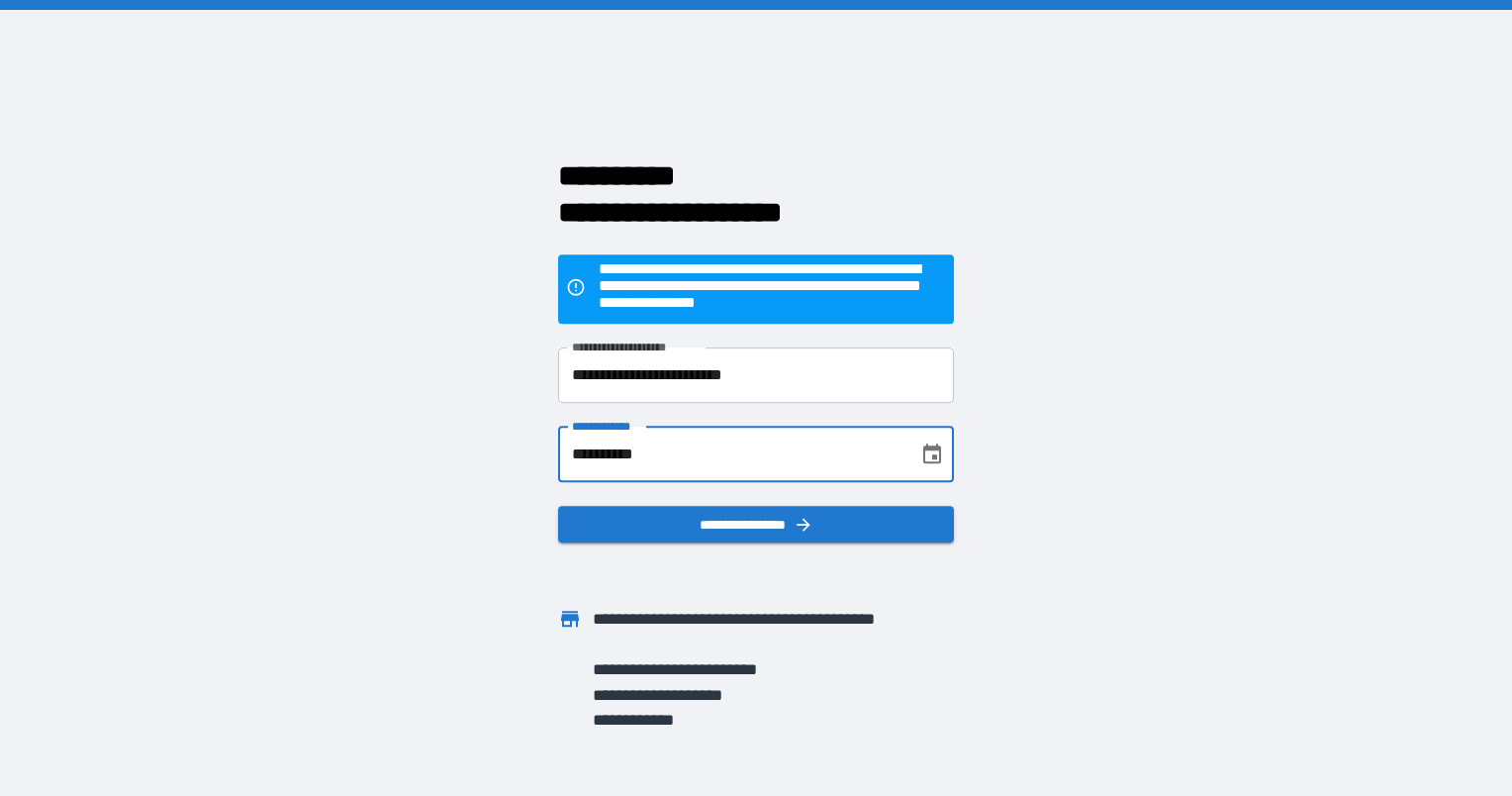 drag, startPoint x: 703, startPoint y: 438, endPoint x: 433, endPoint y: 488, distance: 274.5906 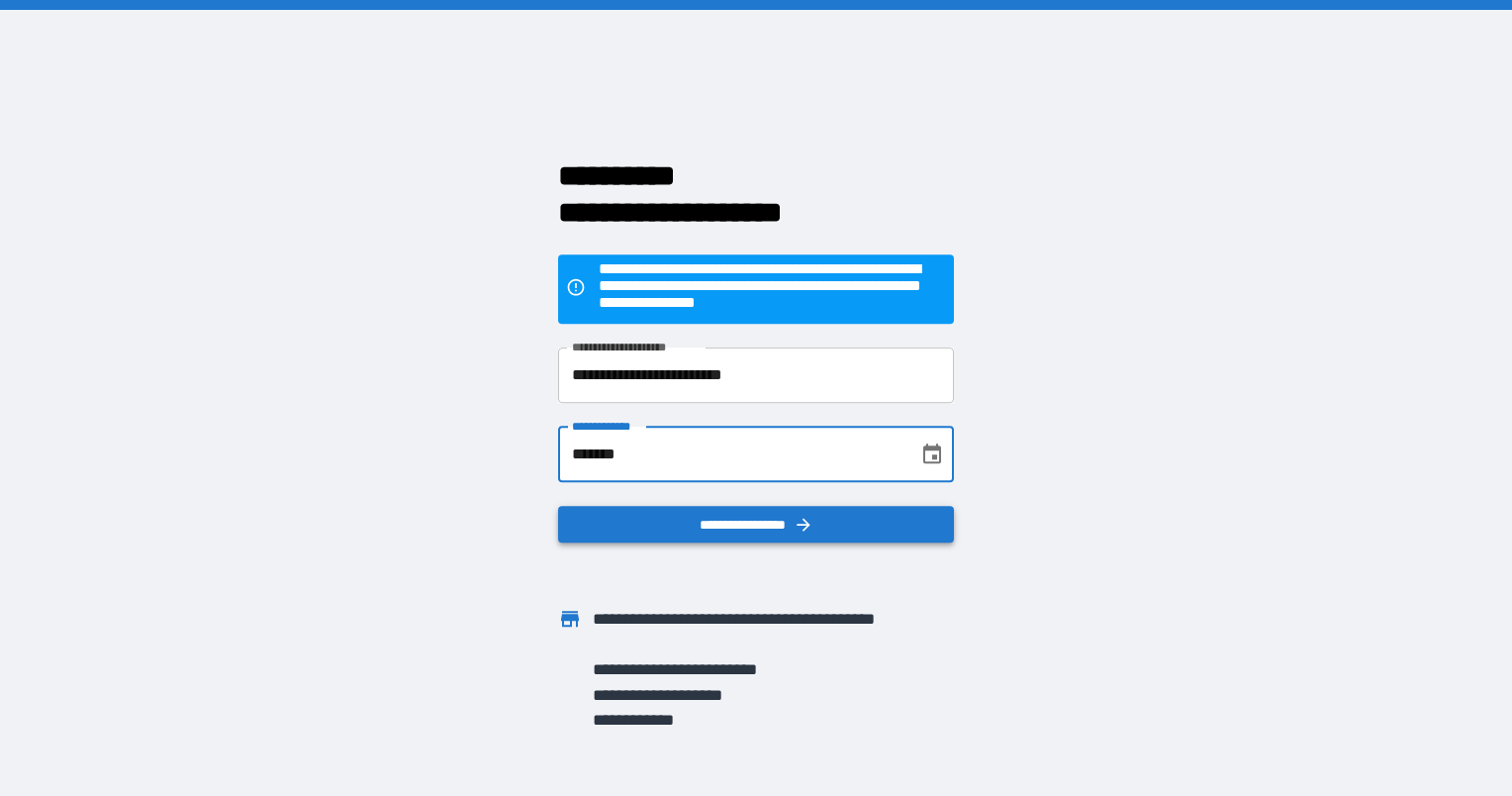 type on "**********" 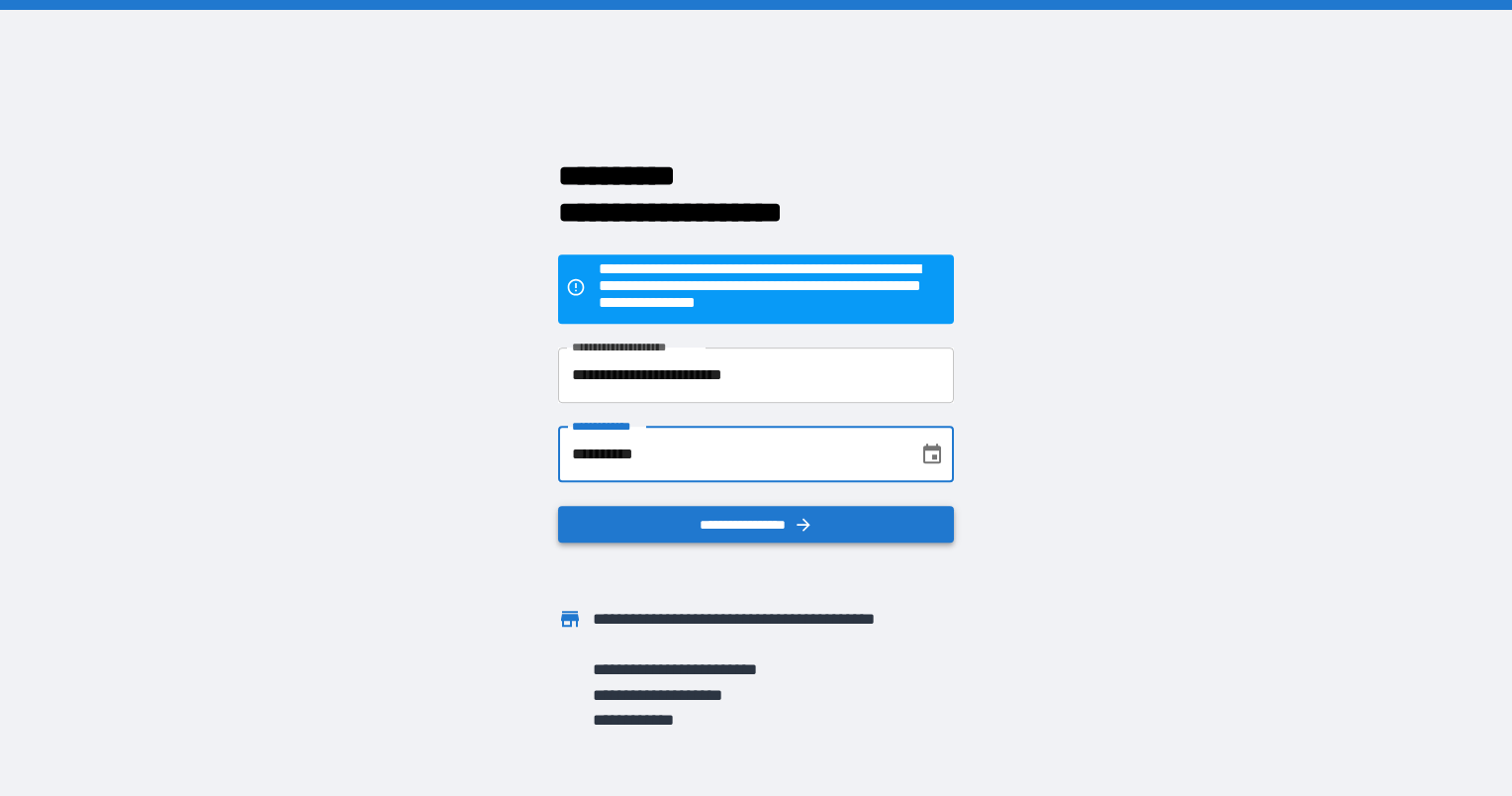 click on "**********" at bounding box center (756, 525) 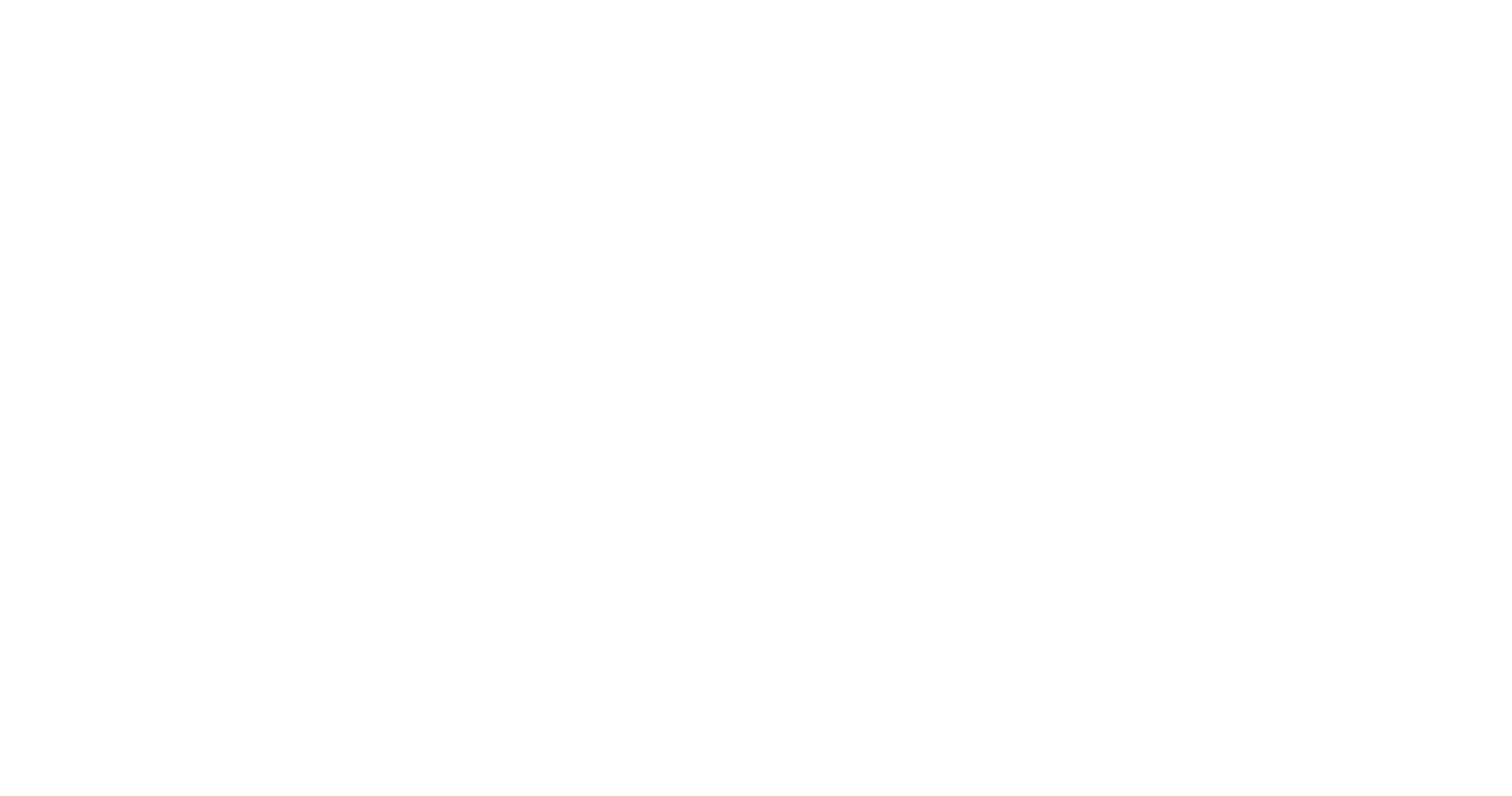 scroll, scrollTop: 0, scrollLeft: 0, axis: both 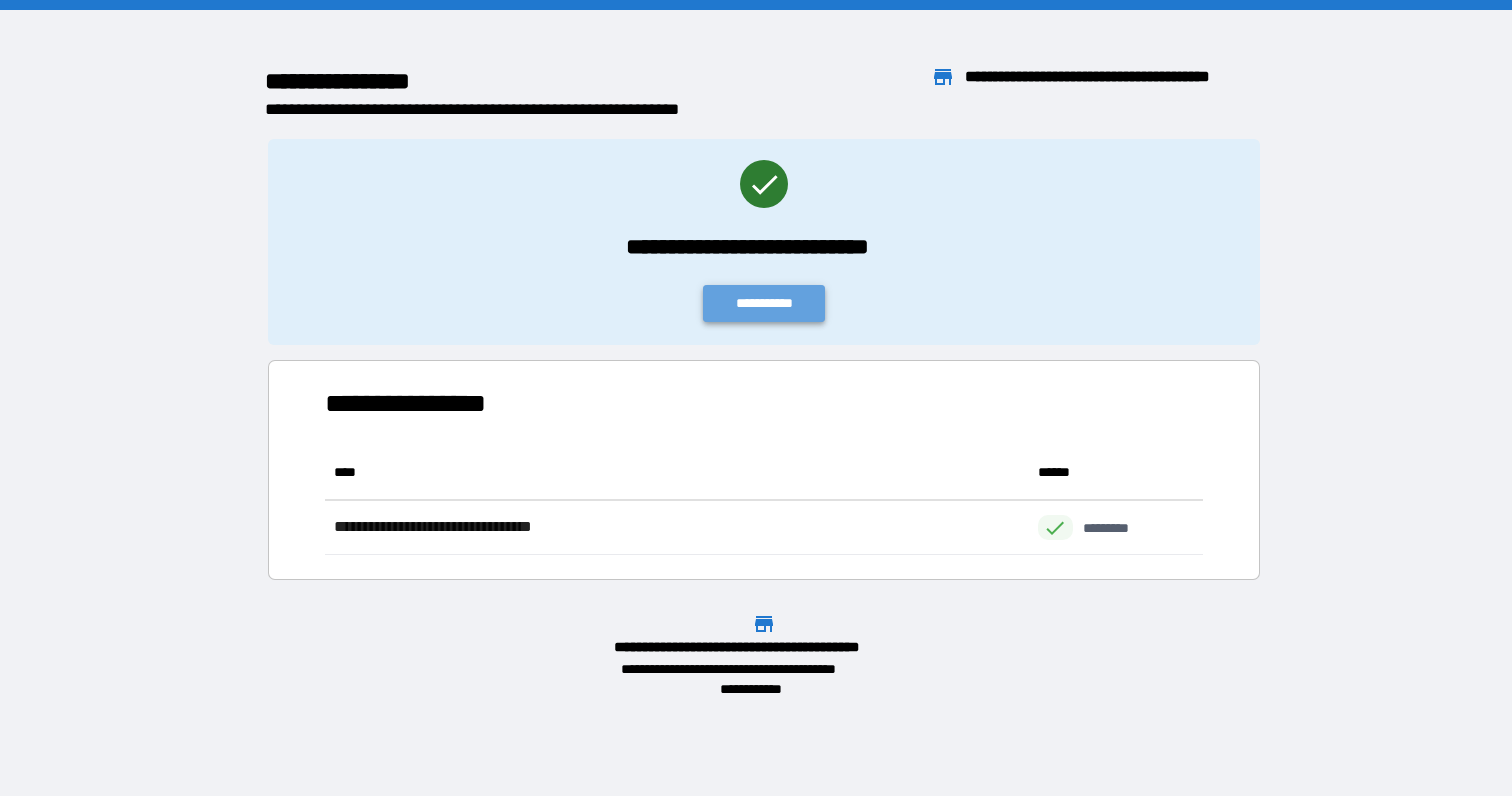 click on "**********" at bounding box center [764, 303] 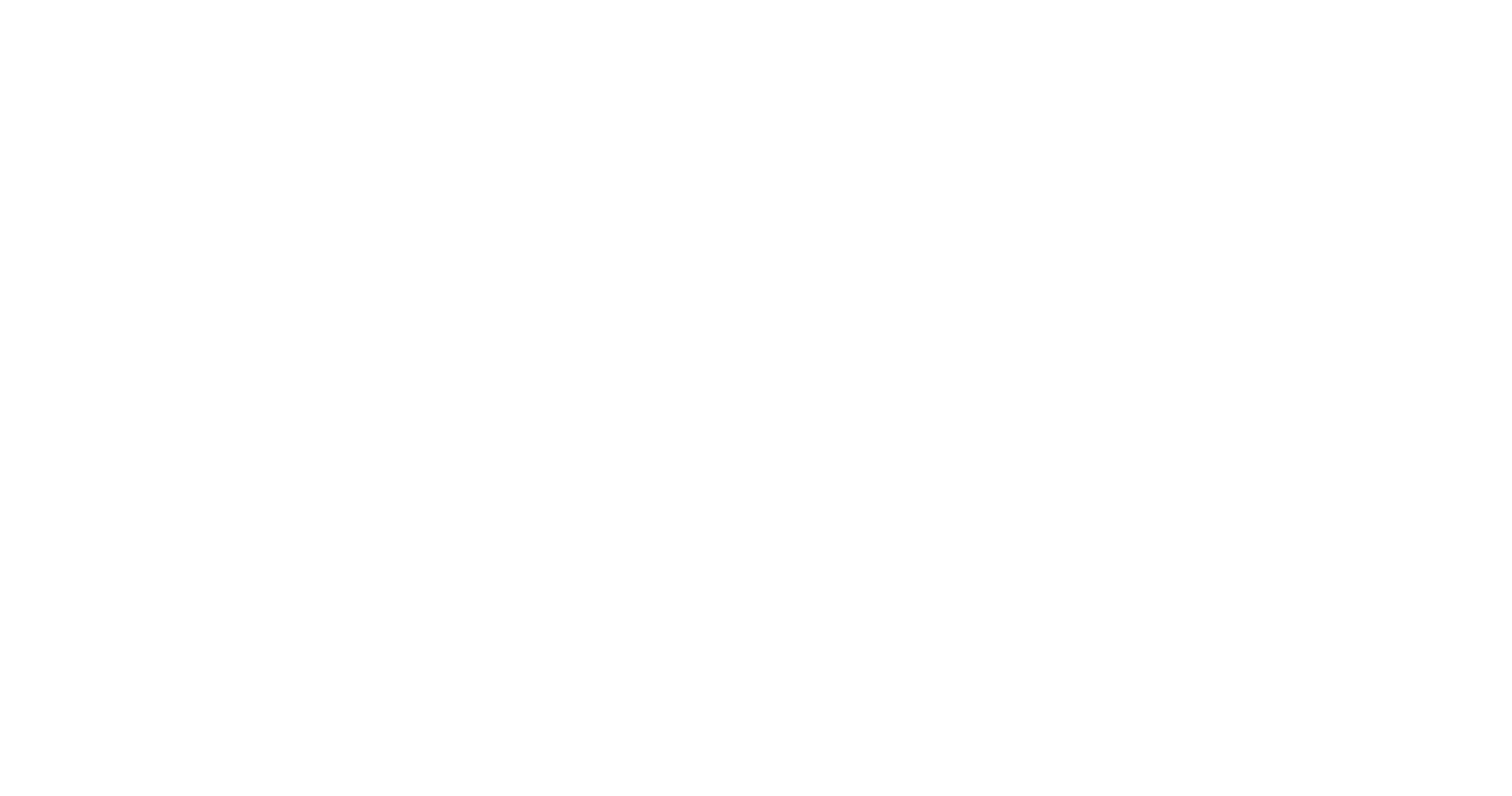 scroll, scrollTop: 0, scrollLeft: 0, axis: both 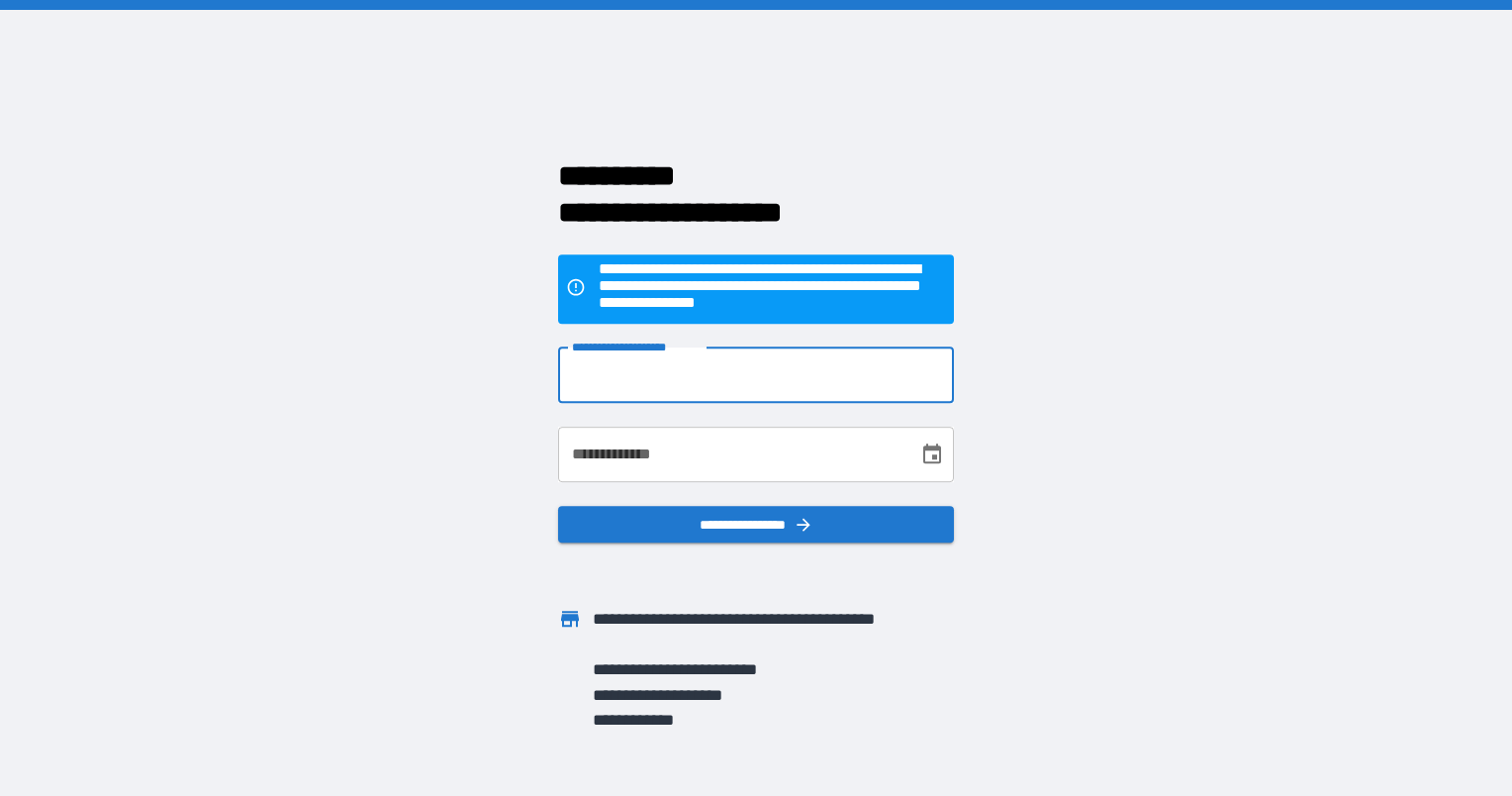 click on "**********" at bounding box center [756, 375] 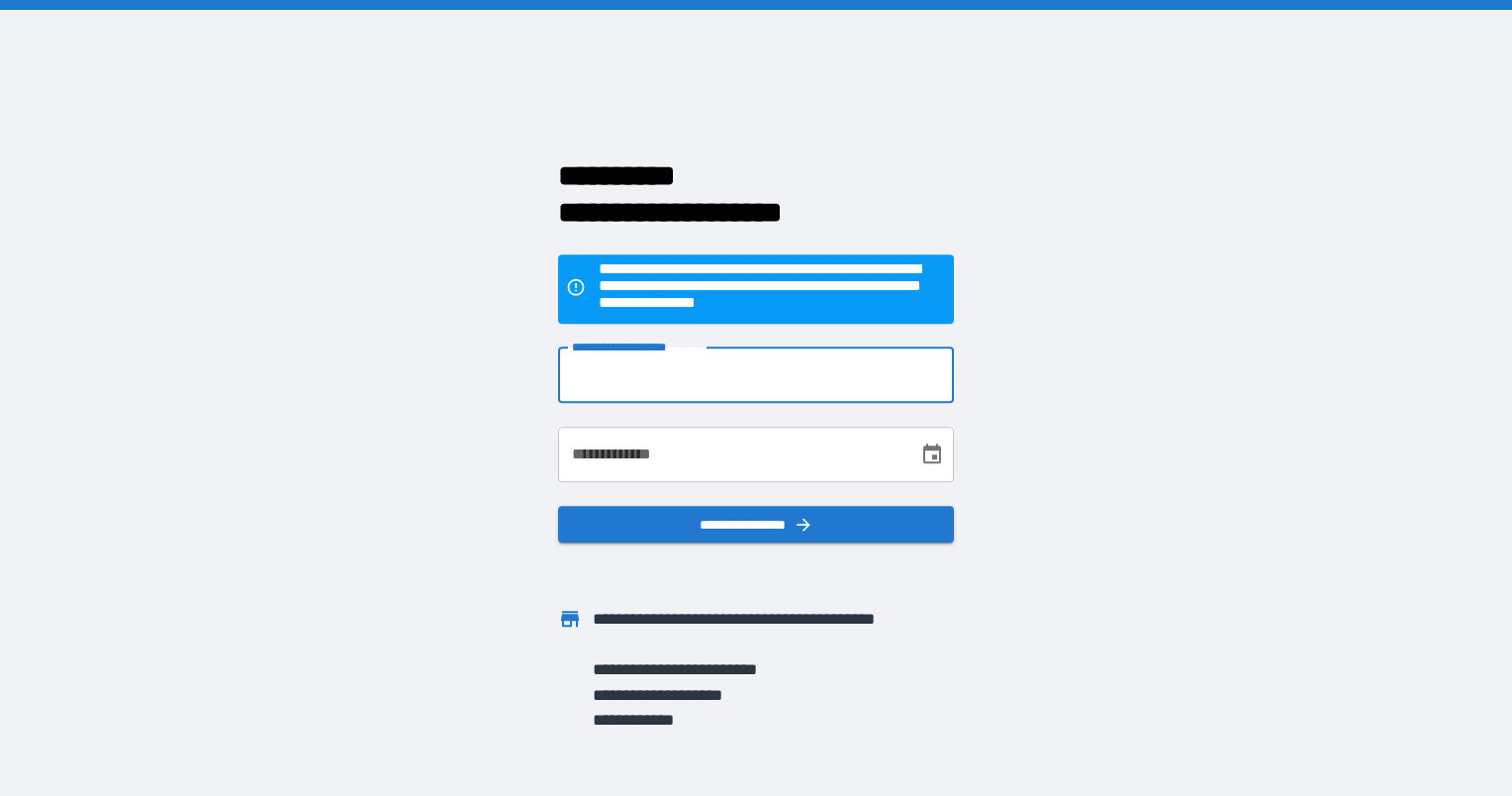 type on "**********" 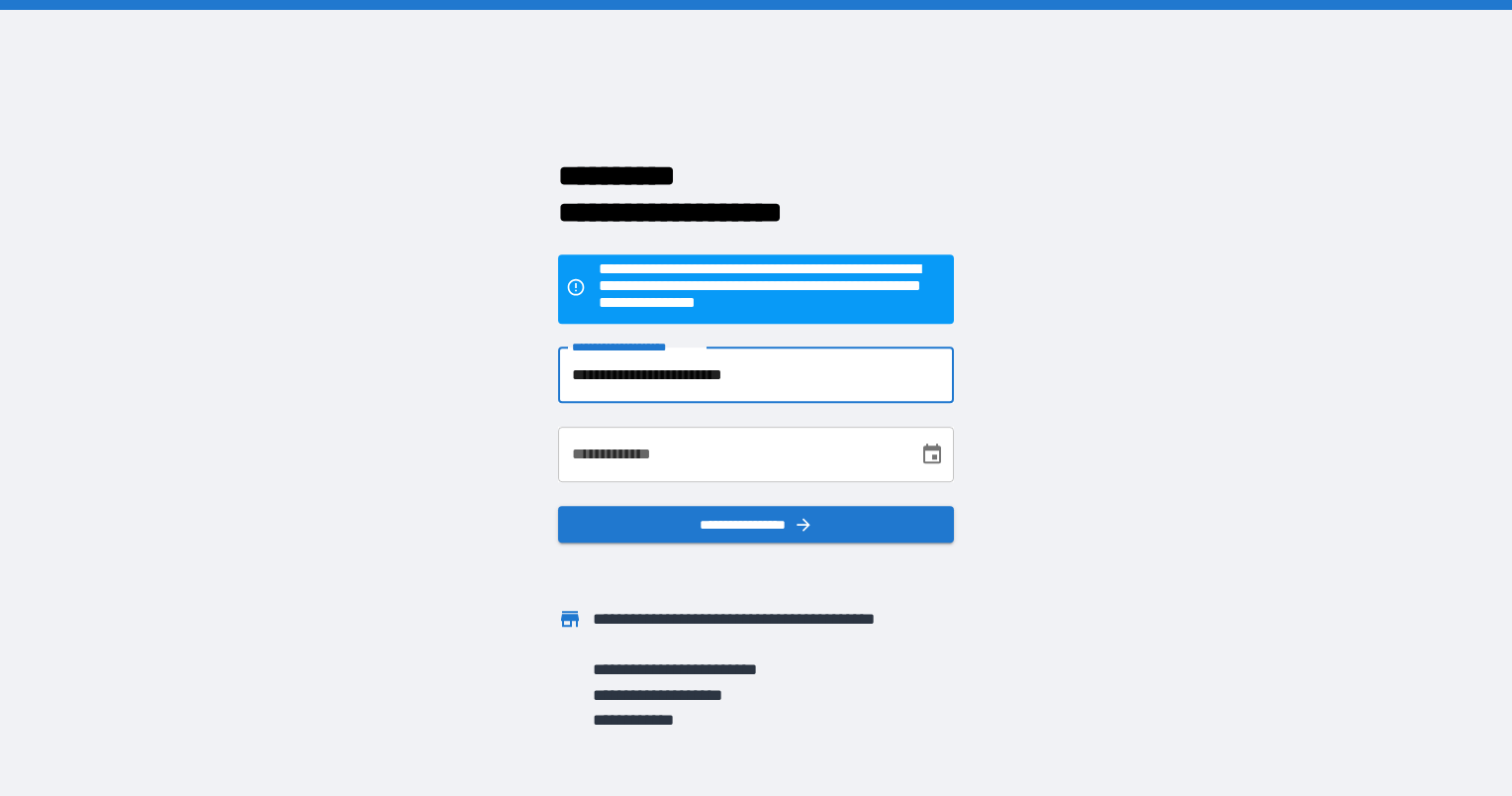 type on "**********" 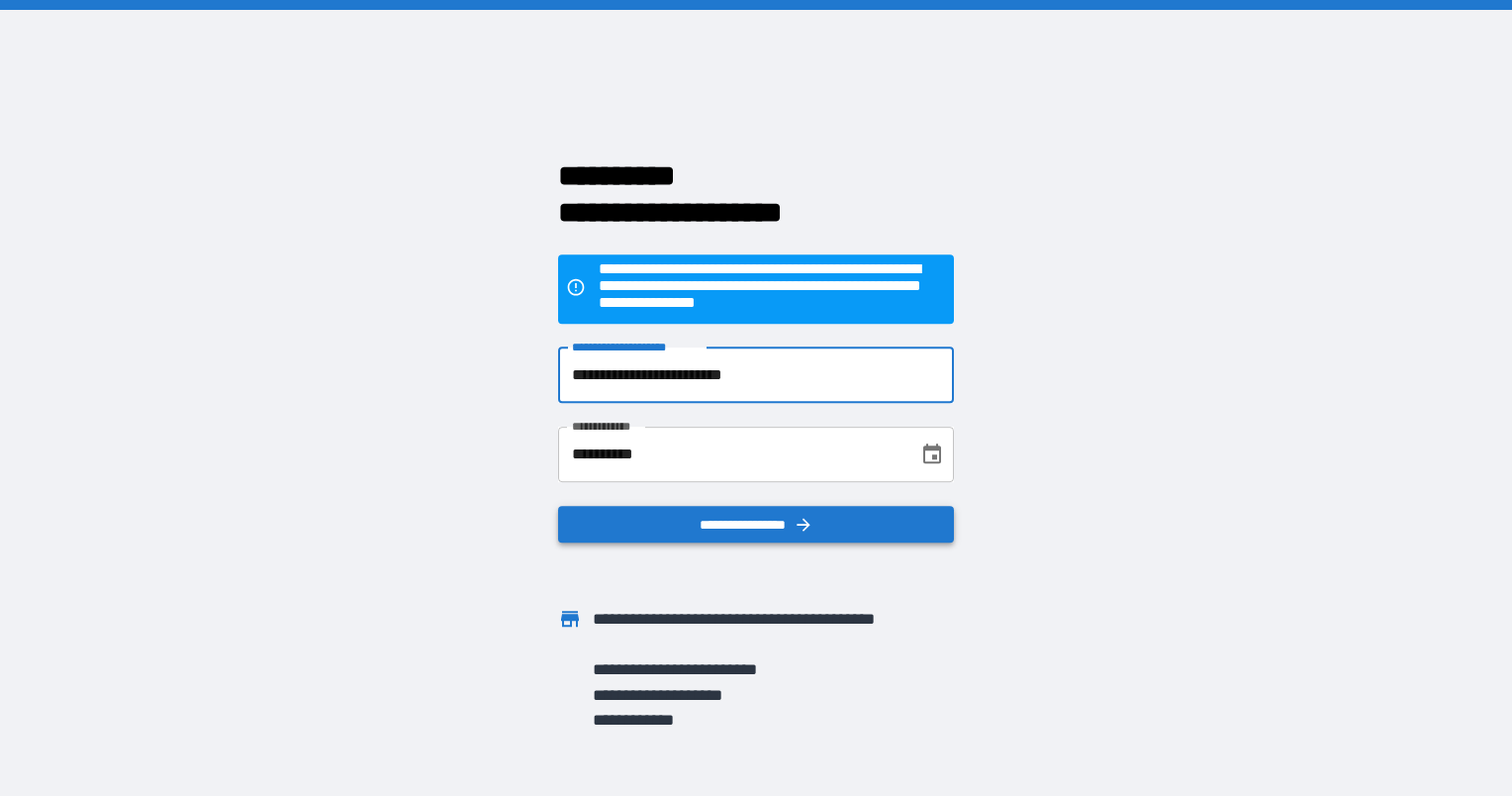 click on "**********" at bounding box center [756, 525] 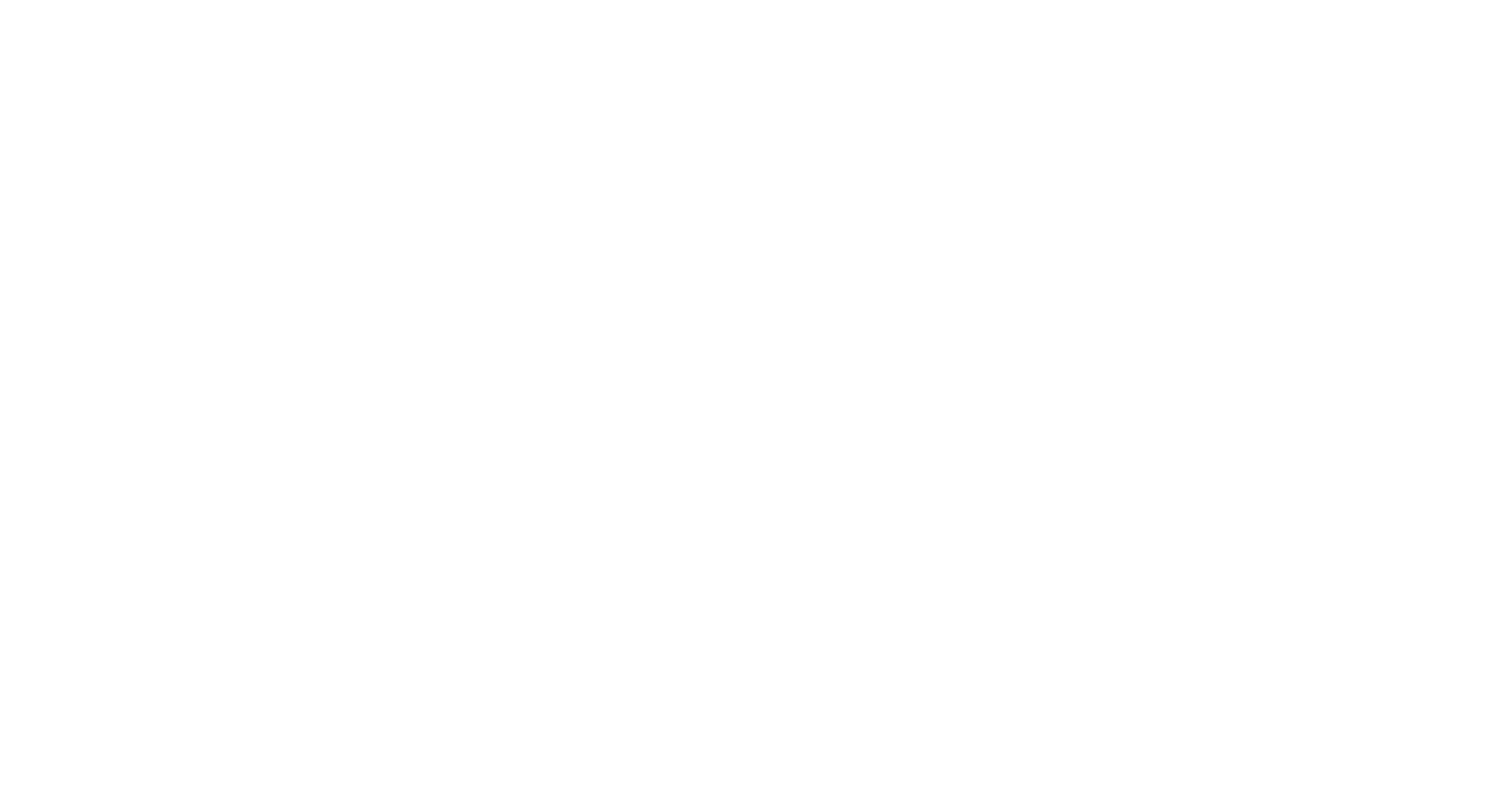 scroll, scrollTop: 0, scrollLeft: 0, axis: both 